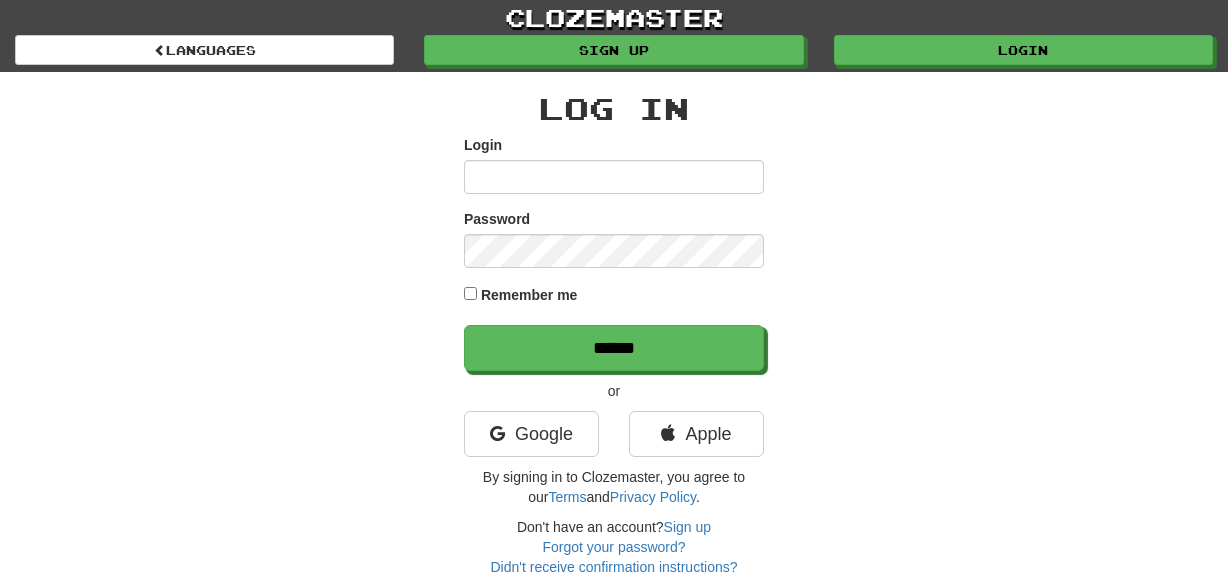 scroll, scrollTop: 0, scrollLeft: 0, axis: both 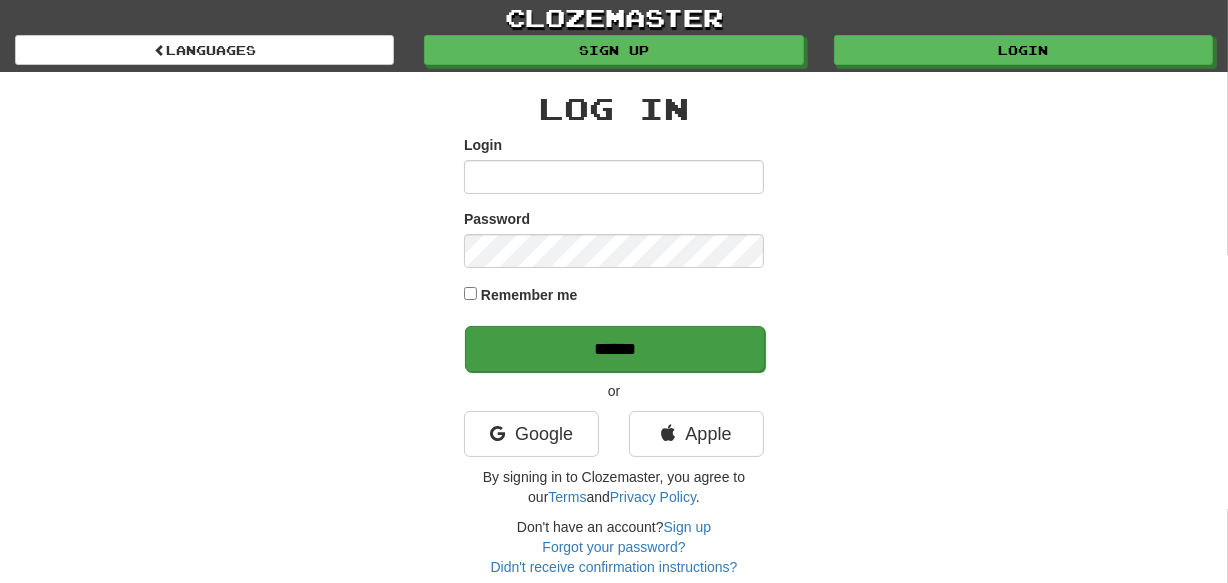 type on "********" 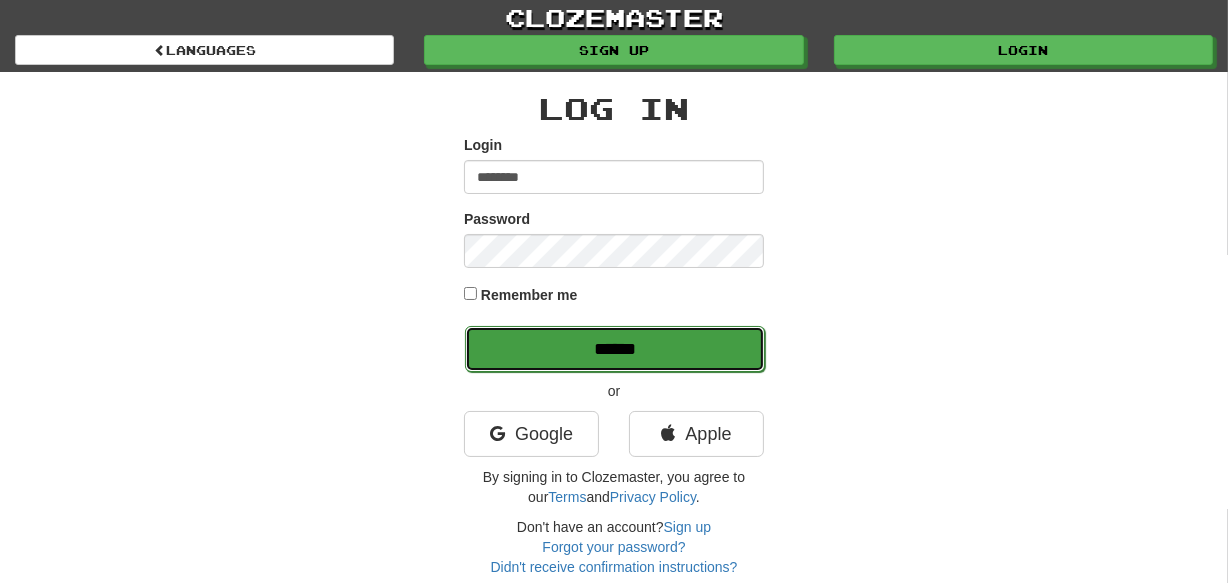 click on "******" at bounding box center [615, 349] 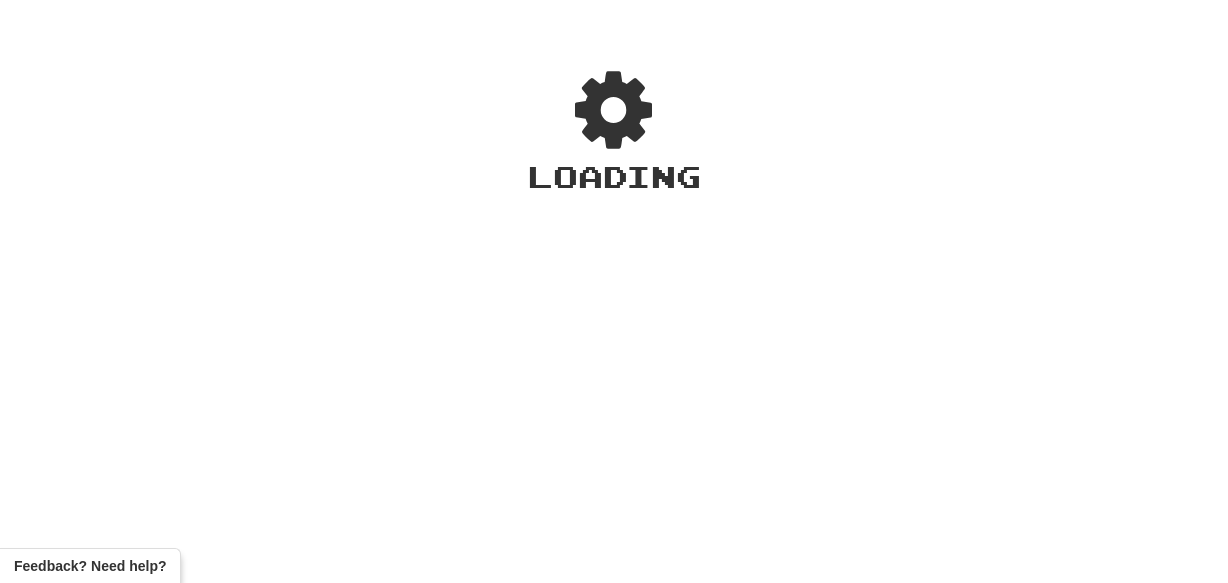 scroll, scrollTop: 0, scrollLeft: 0, axis: both 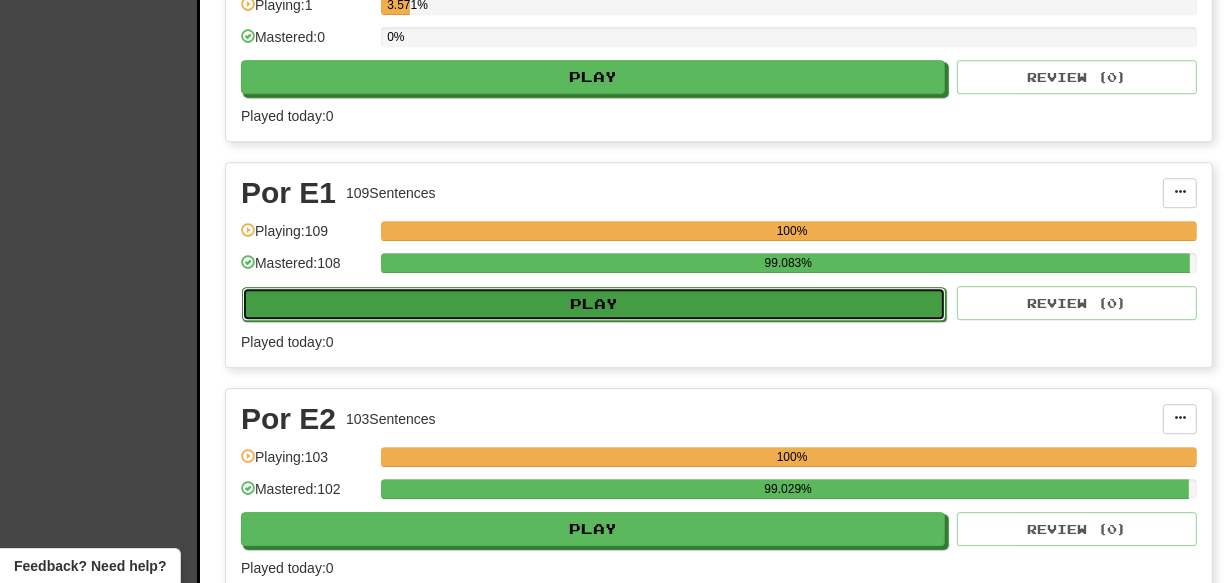click on "Play" at bounding box center [594, 304] 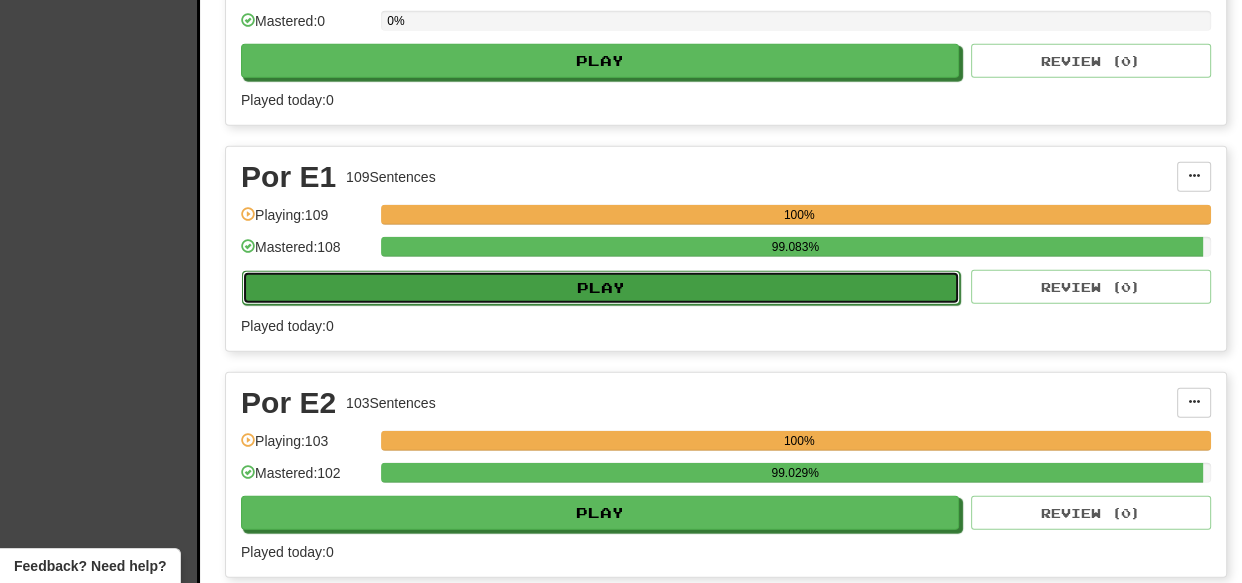 select on "***" 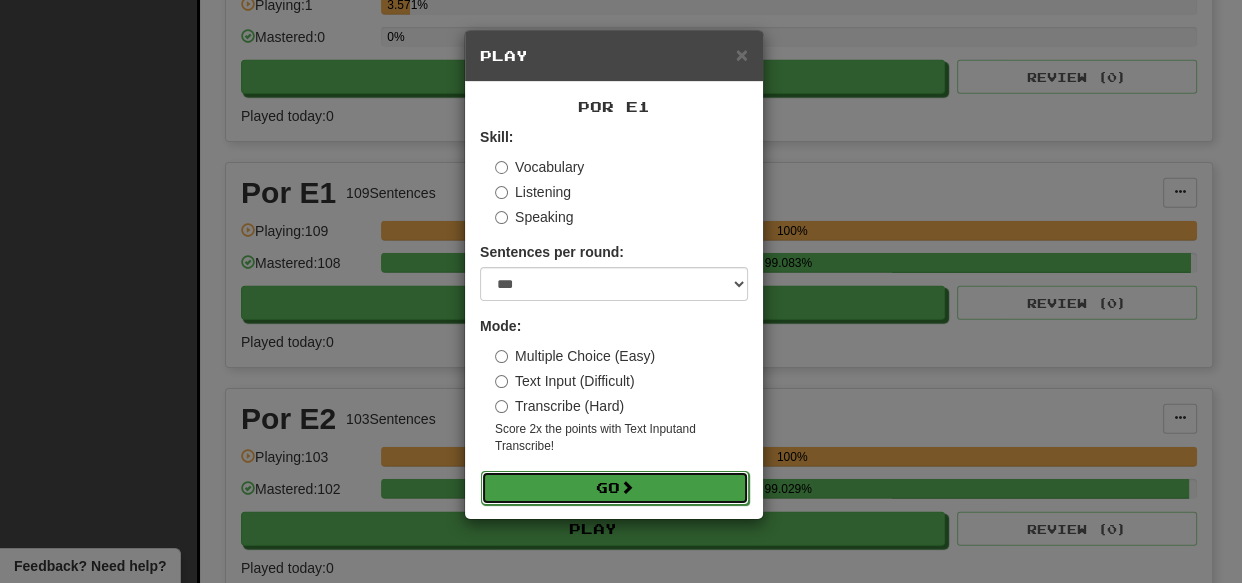 click on "Go" at bounding box center [615, 488] 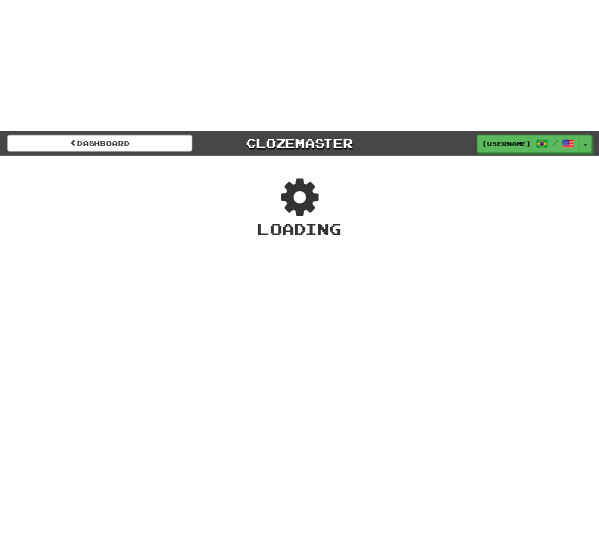 scroll, scrollTop: 0, scrollLeft: 0, axis: both 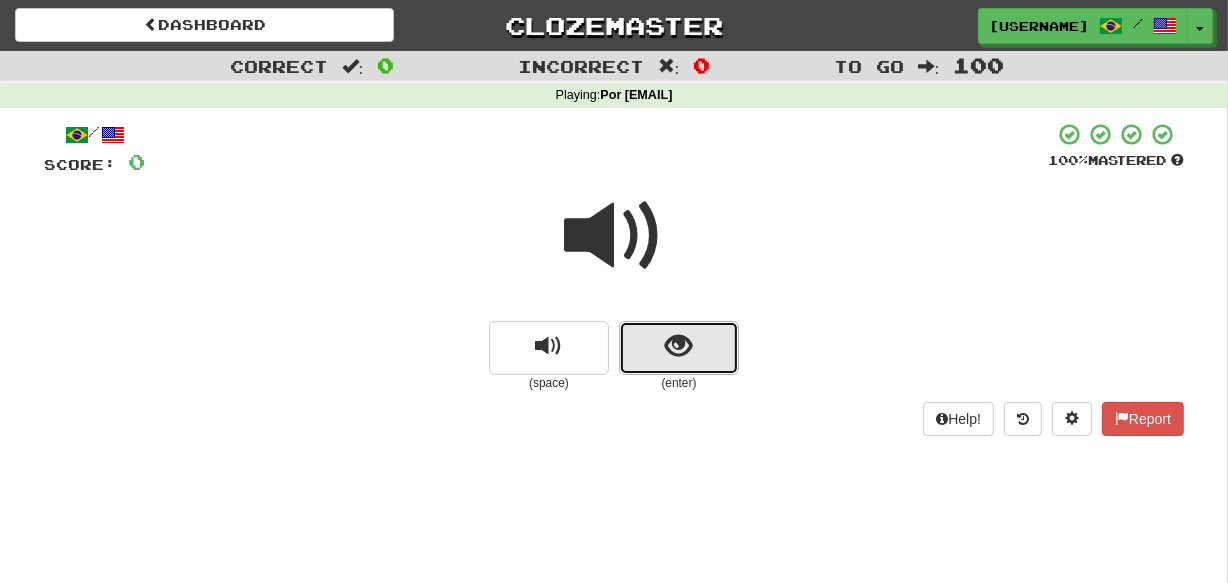 click at bounding box center (679, 346) 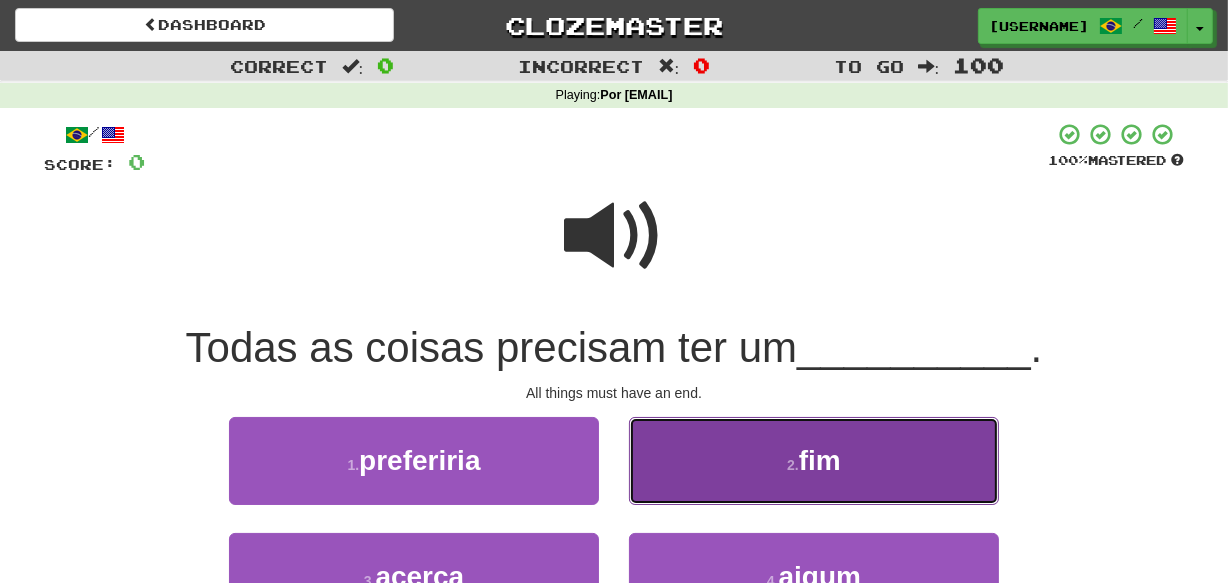 click on "2 .  fim" at bounding box center [814, 460] 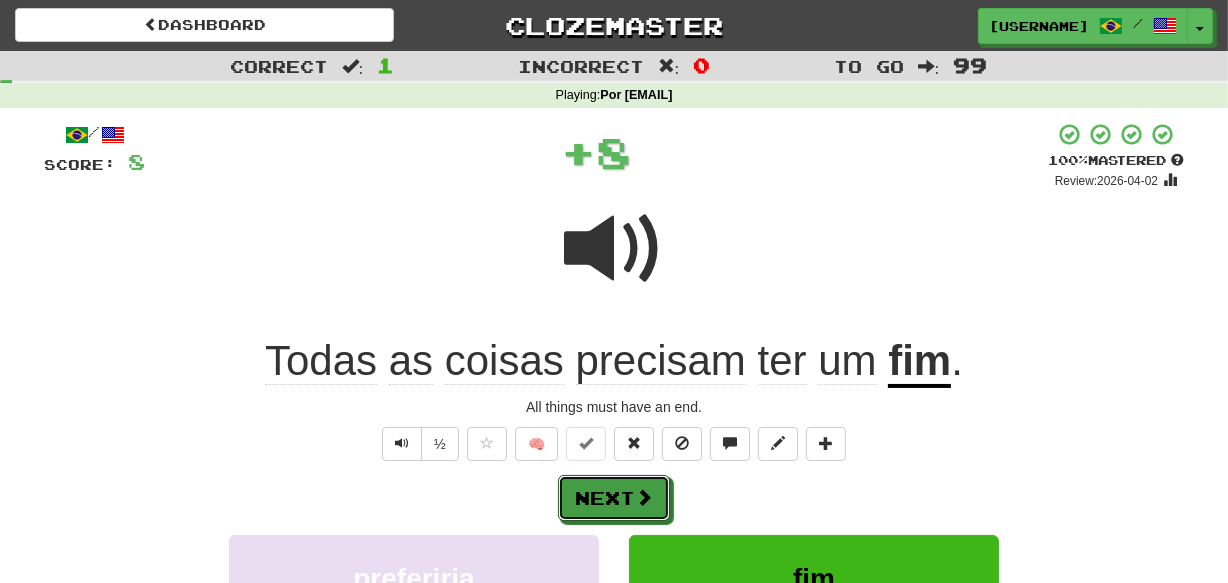 drag, startPoint x: 628, startPoint y: 488, endPoint x: 642, endPoint y: 479, distance: 16.643316 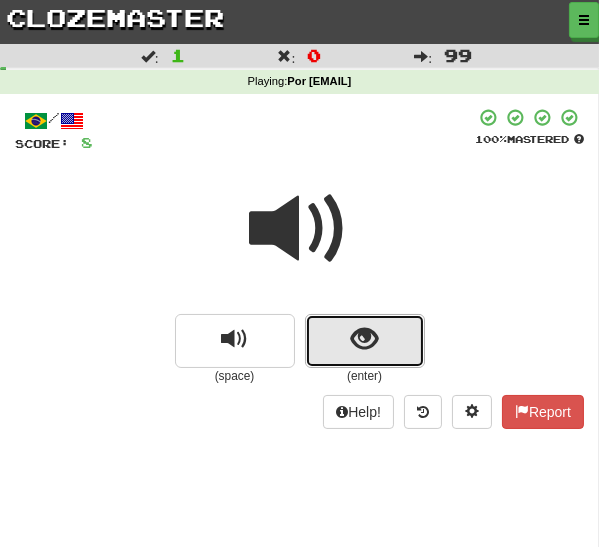 click at bounding box center [365, 341] 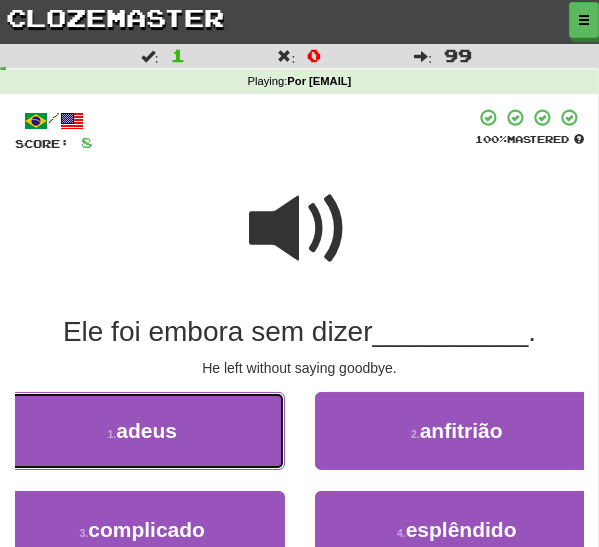 click on "1 .  adeus" at bounding box center [142, 431] 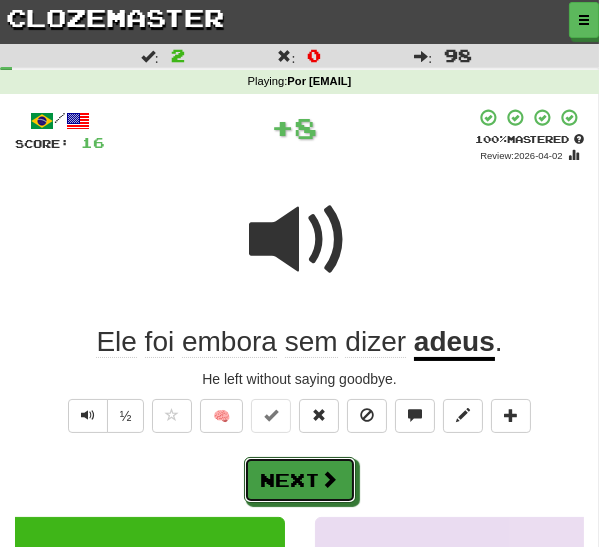 click on "Next" at bounding box center (300, 480) 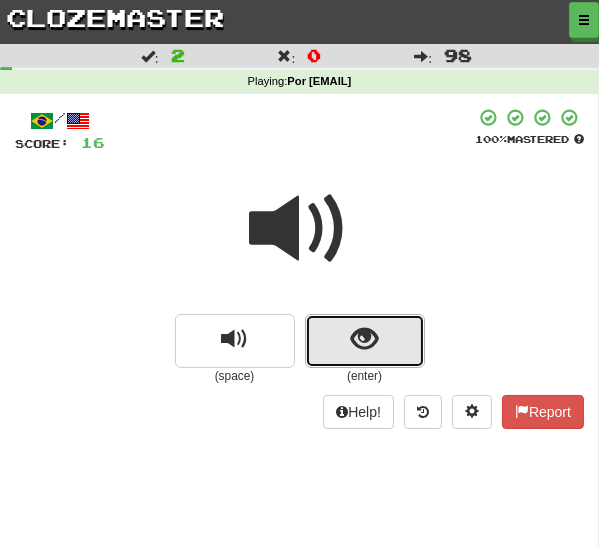 click at bounding box center [365, 341] 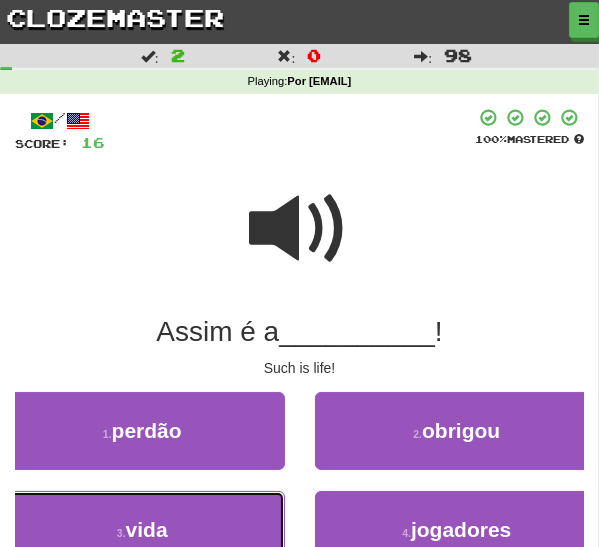 click on "3 .  vida" at bounding box center [142, 530] 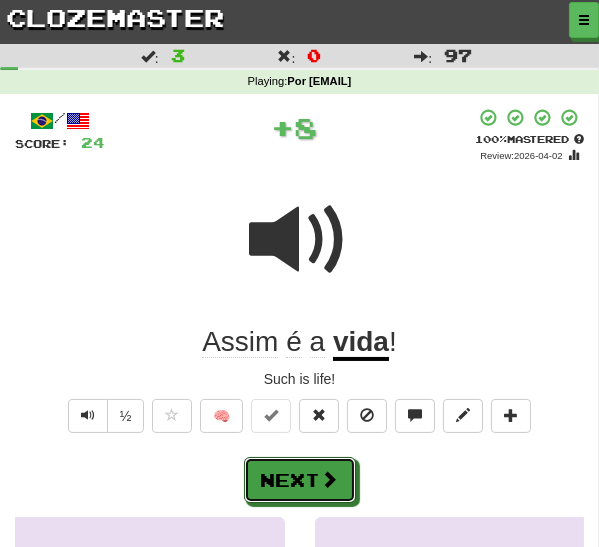 click on "Next" at bounding box center [300, 480] 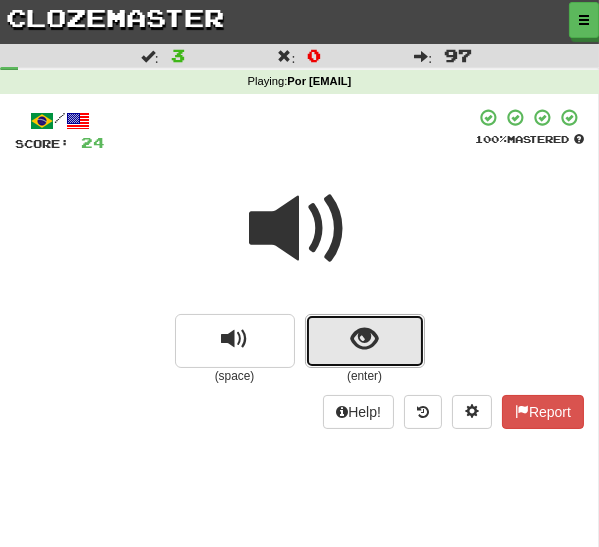 click at bounding box center [365, 341] 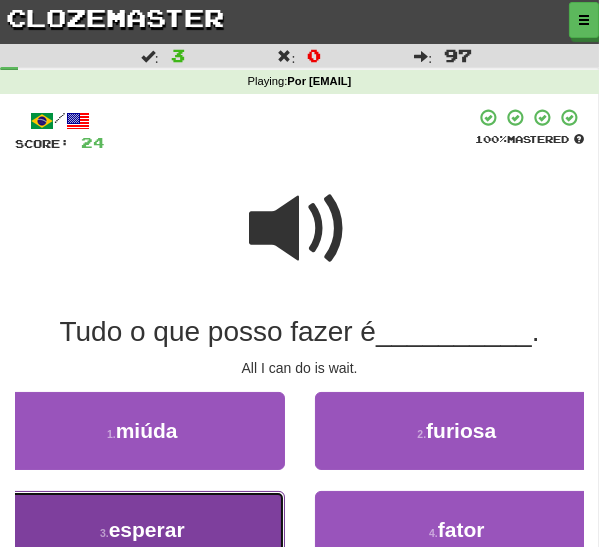 click on "3 .  esperar" at bounding box center [142, 530] 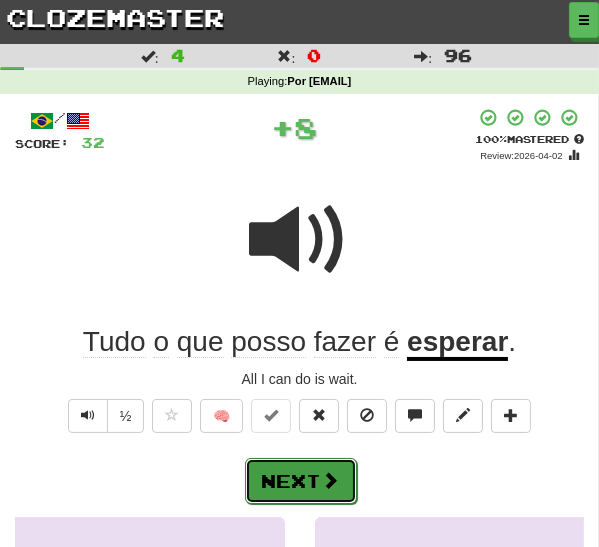 click on "Next" at bounding box center (301, 481) 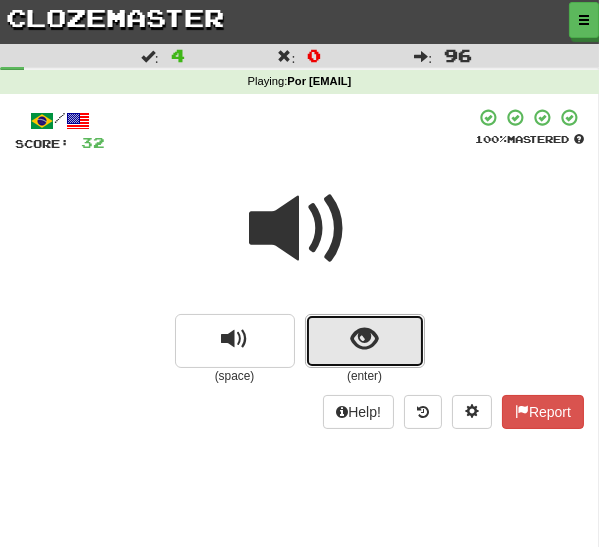 click at bounding box center (364, 339) 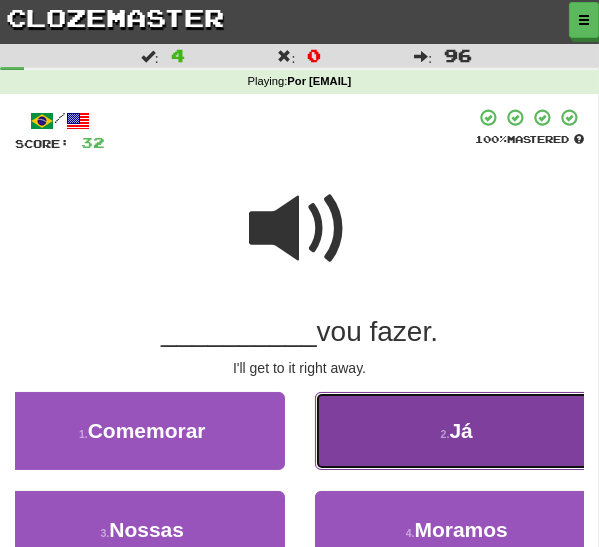 click on "2 ." at bounding box center (445, 434) 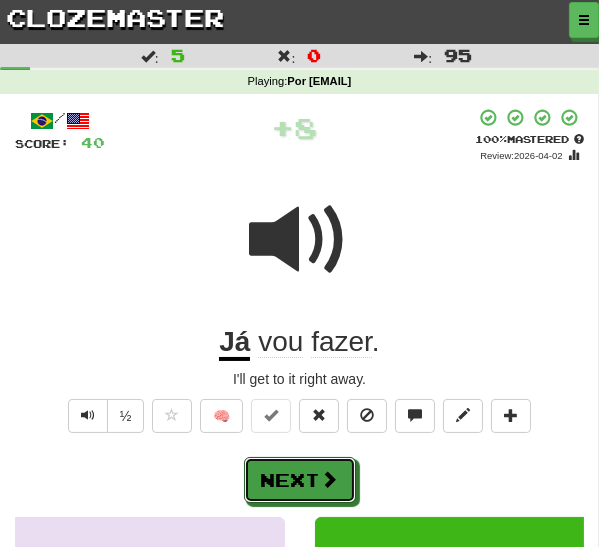 click on "Next" at bounding box center (300, 480) 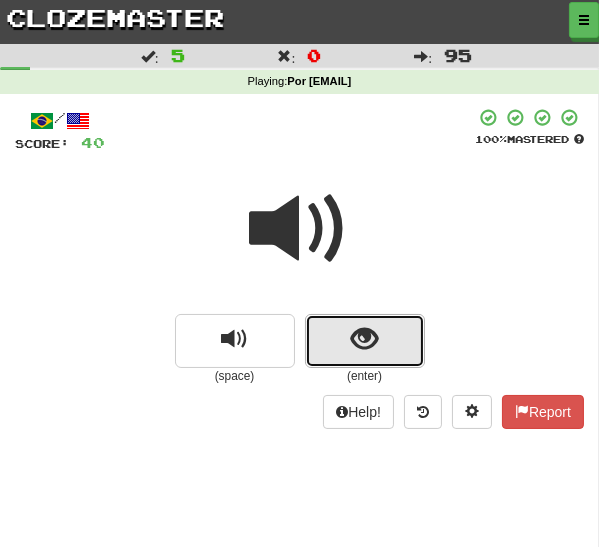 click at bounding box center [364, 339] 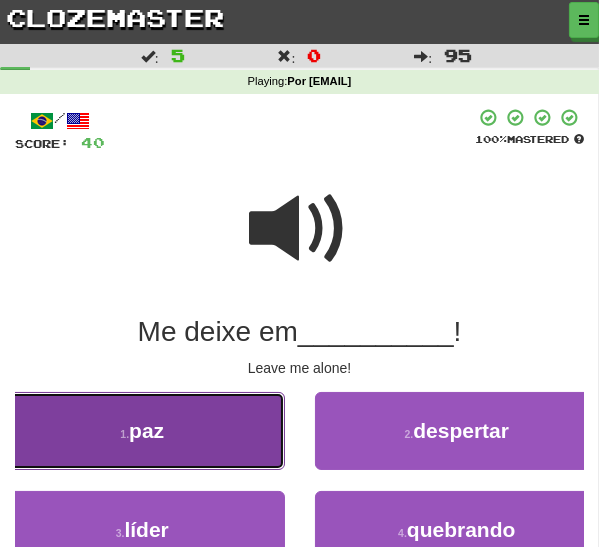 click on "1 .  paz" at bounding box center [142, 431] 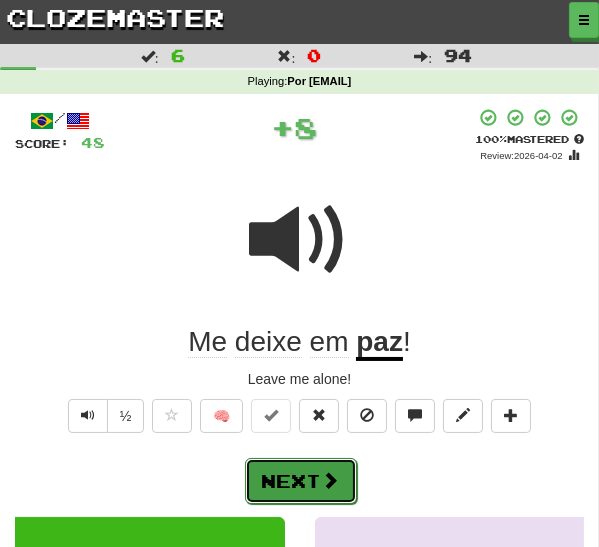 click on "Next" at bounding box center [301, 481] 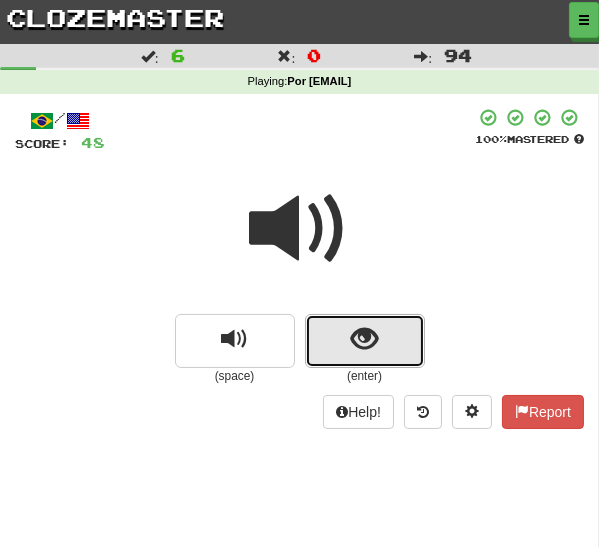 click at bounding box center [365, 341] 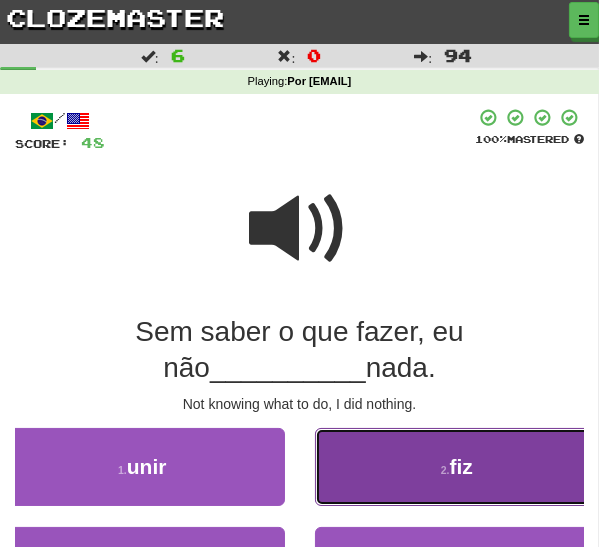 click on "2 .  fiz" at bounding box center [457, 467] 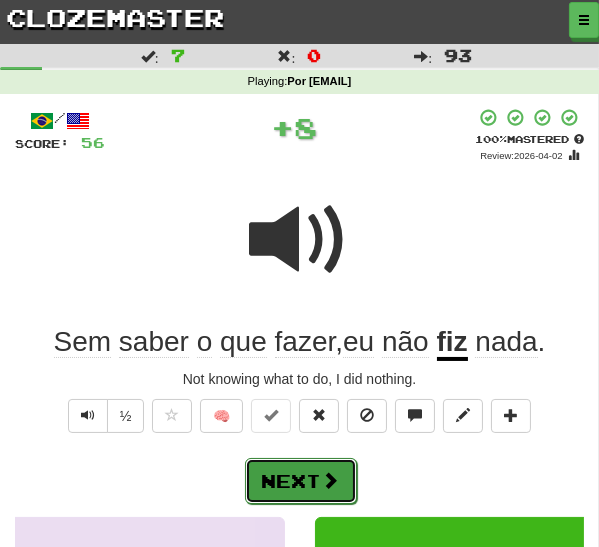 click on "Next" at bounding box center (301, 481) 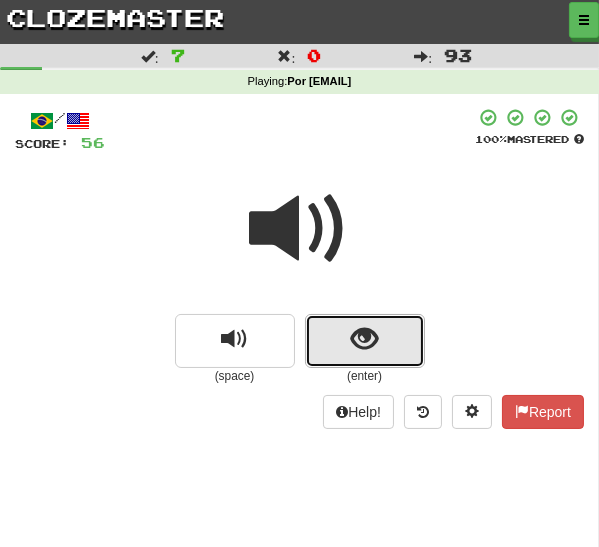 click at bounding box center [364, 339] 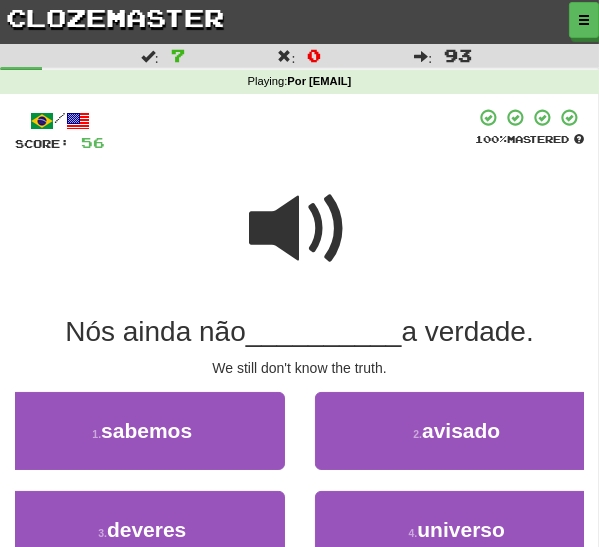 click at bounding box center (300, 229) 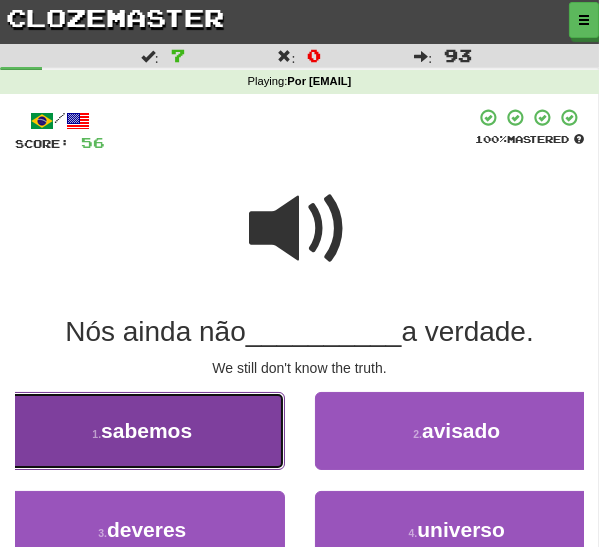 click on "sabemos" at bounding box center [146, 430] 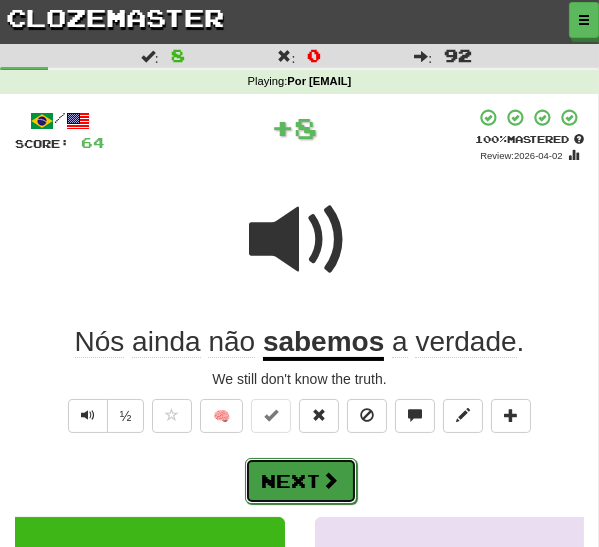 click on "Next" at bounding box center [301, 481] 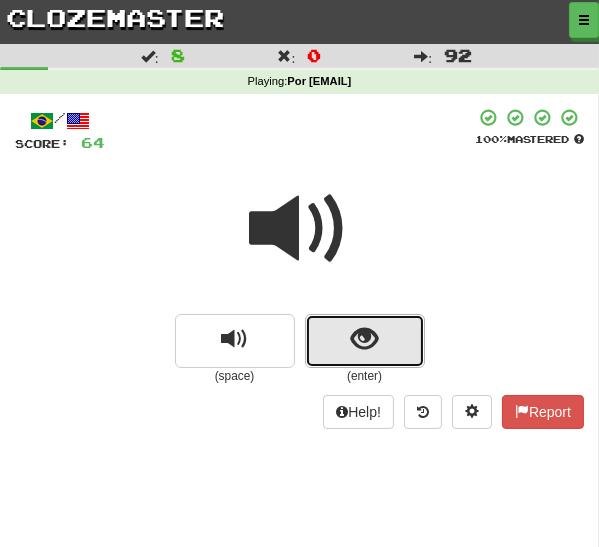 click at bounding box center [365, 341] 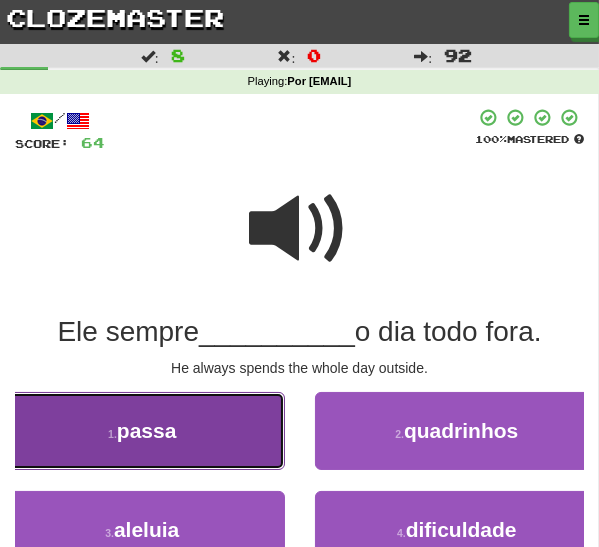 click on "1 .  passa" at bounding box center (142, 431) 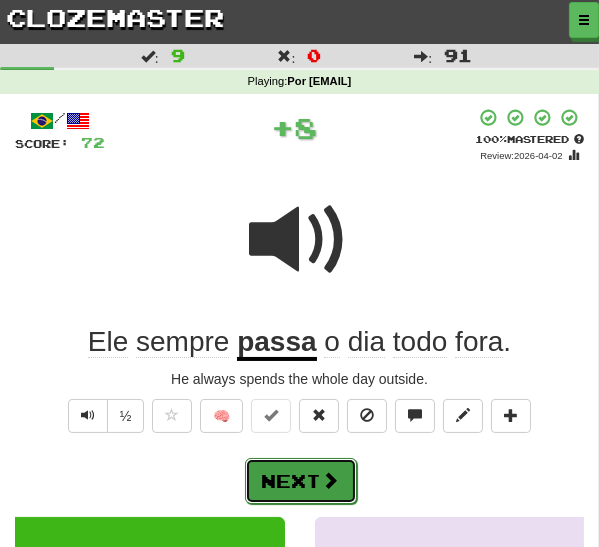 click at bounding box center [331, 480] 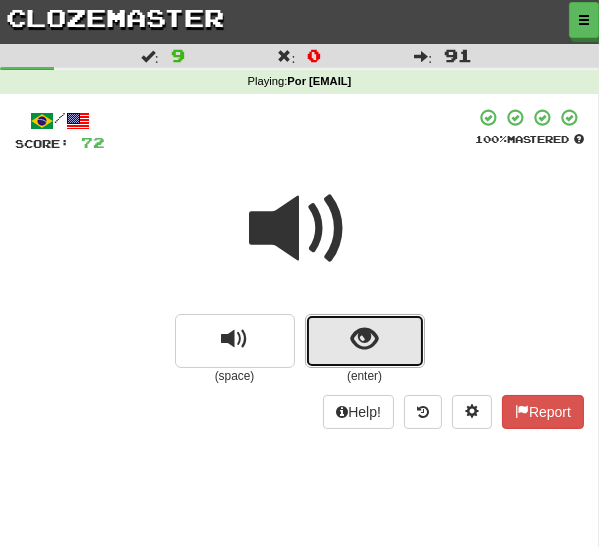 click at bounding box center (365, 341) 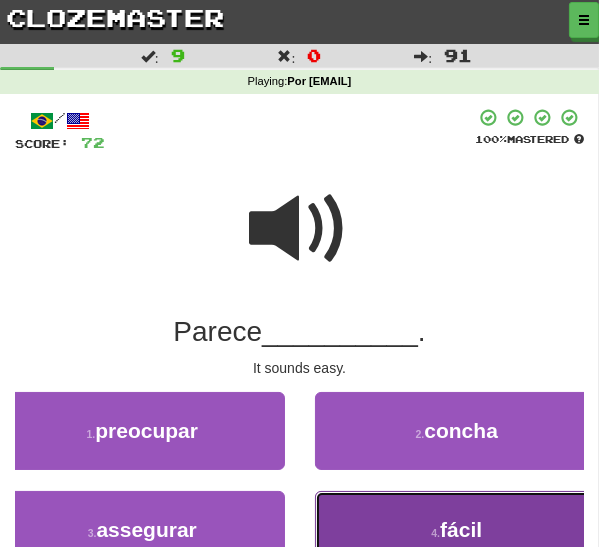 click on "4 .  fácil" at bounding box center [457, 530] 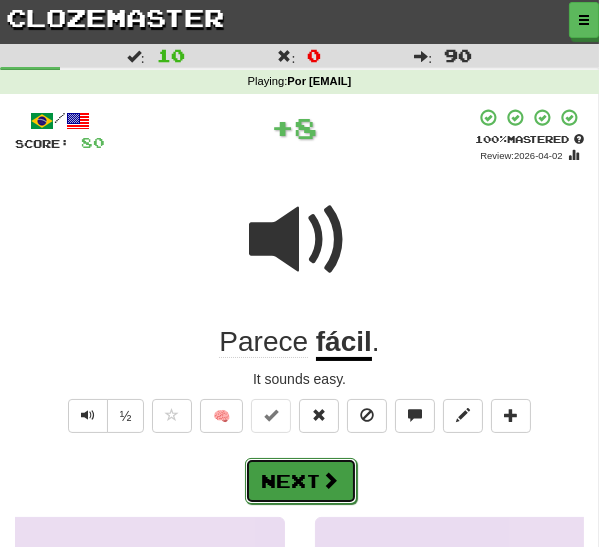 click on "Next" at bounding box center [301, 481] 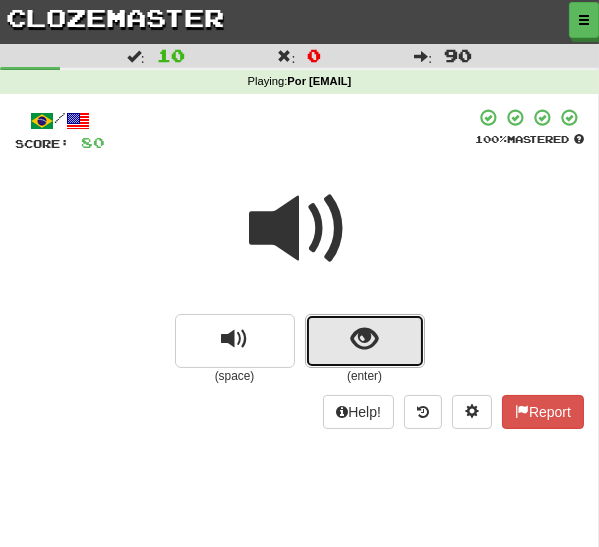 click at bounding box center [365, 341] 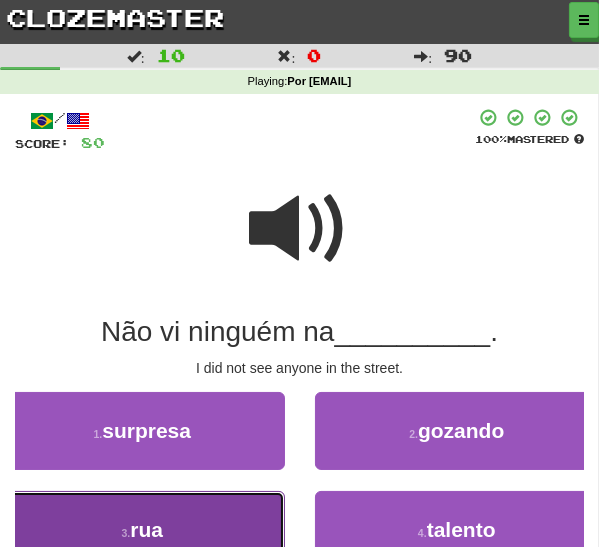 click on "3 .  rua" at bounding box center (142, 530) 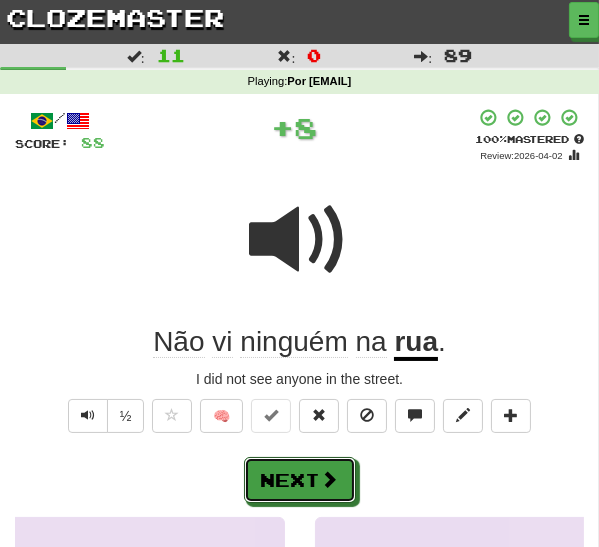 click on "Next" at bounding box center (300, 480) 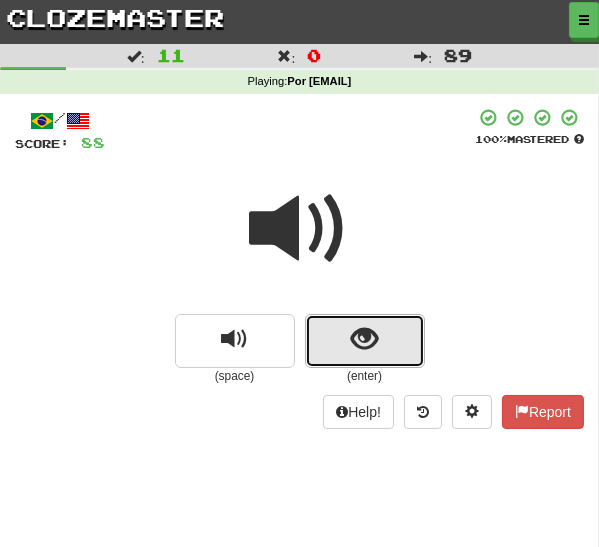 click at bounding box center (365, 341) 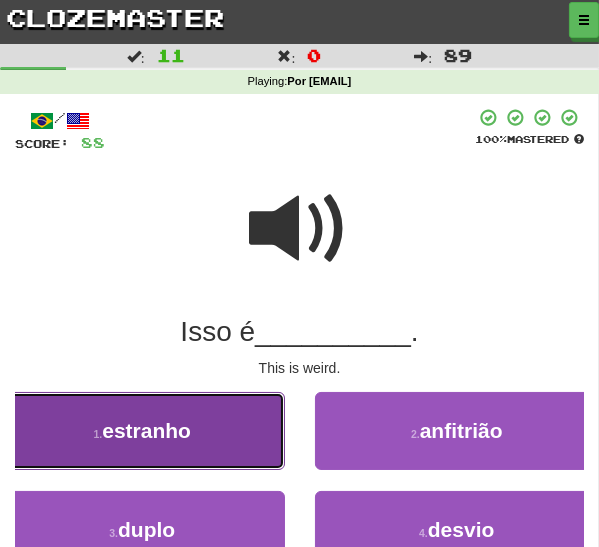 click on "1 .  estranho" at bounding box center (142, 431) 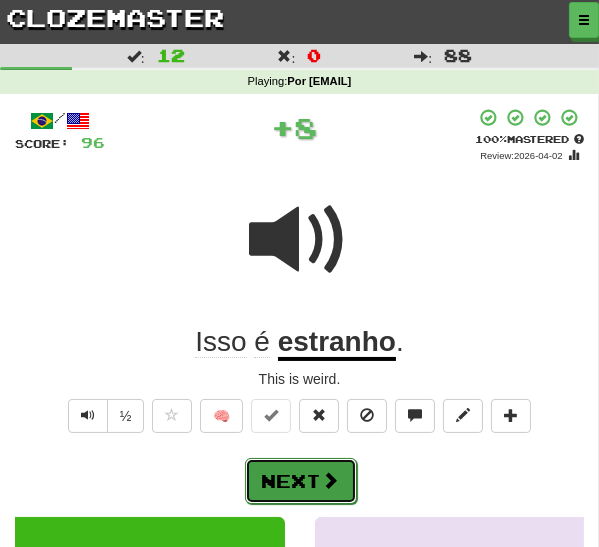 click at bounding box center [331, 480] 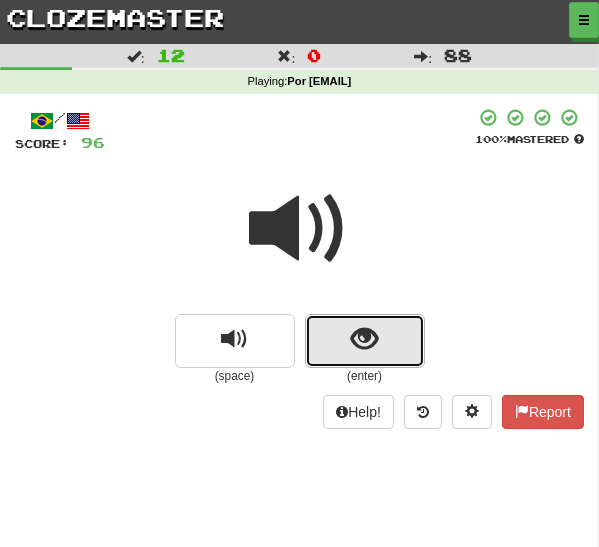 click at bounding box center (365, 341) 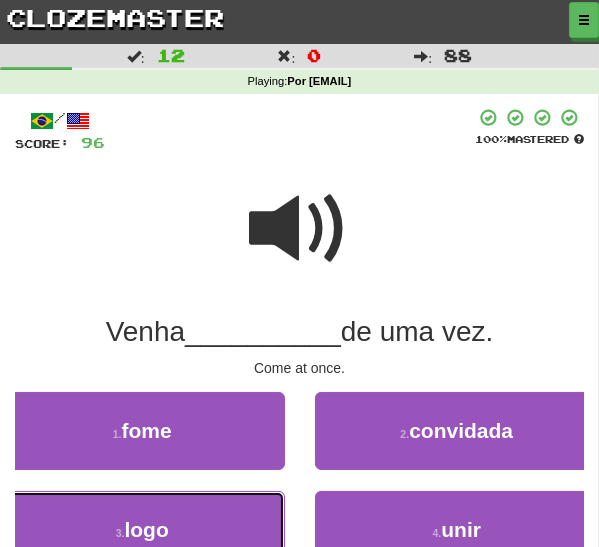 click on "3 .  logo" at bounding box center [142, 530] 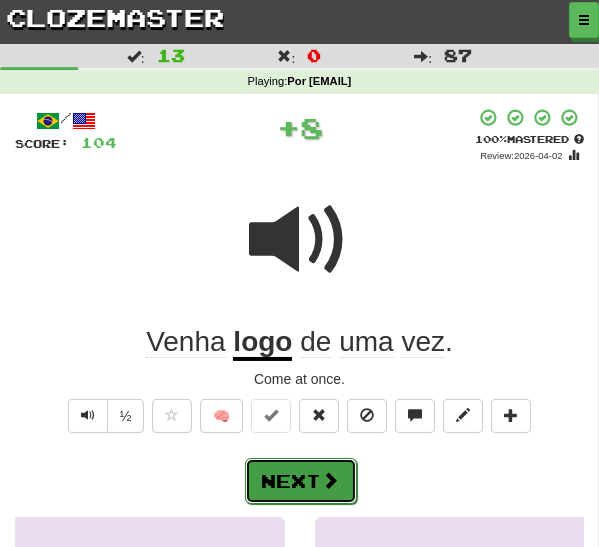 click on "Next" at bounding box center [301, 481] 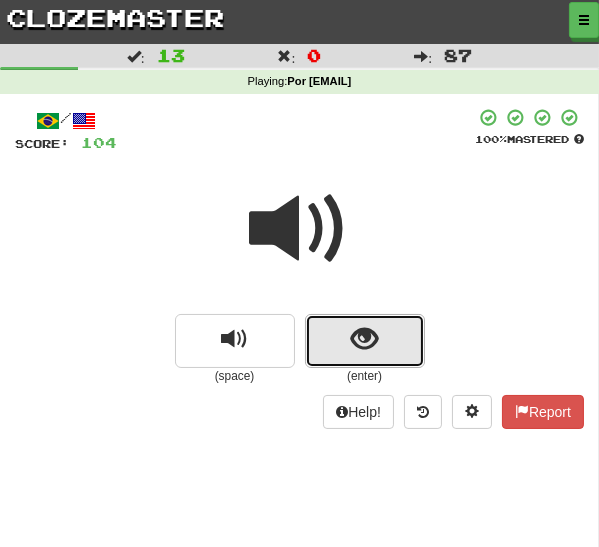 click at bounding box center (365, 341) 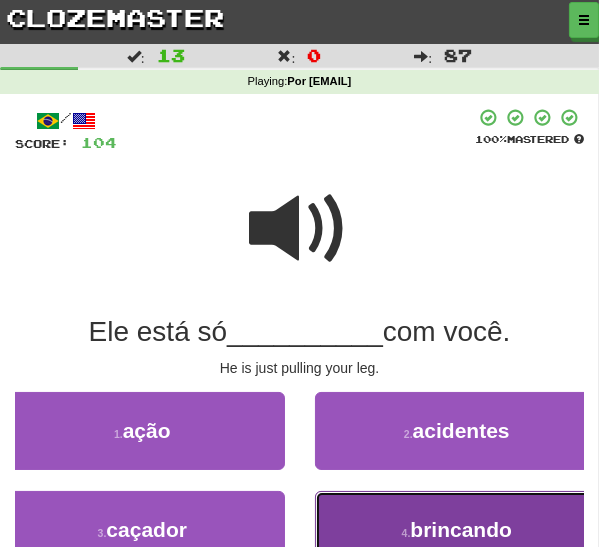 click on "4 .  brincando" at bounding box center [457, 530] 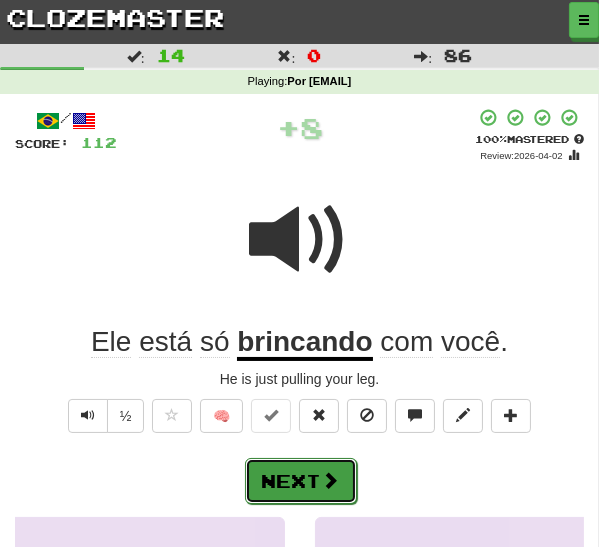 click at bounding box center (331, 480) 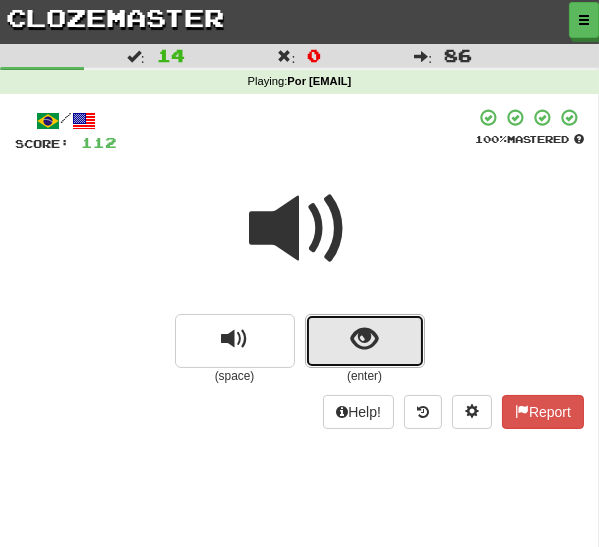 click at bounding box center [365, 341] 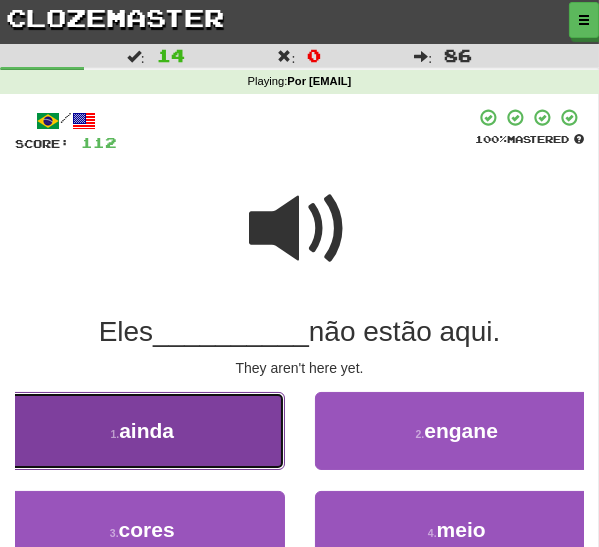 click on "1 .  ainda" at bounding box center (142, 431) 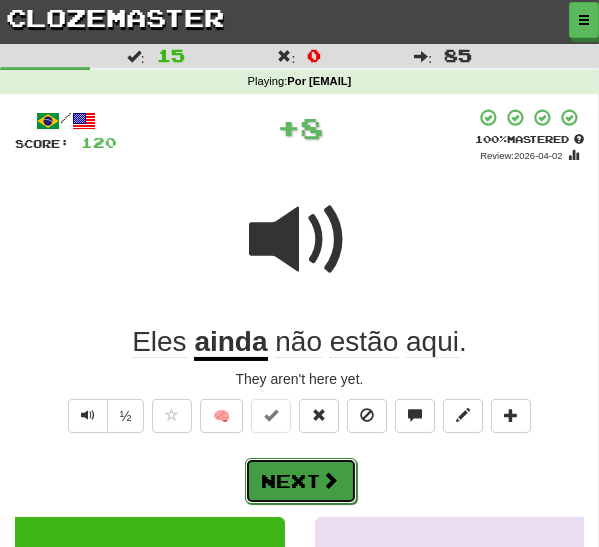 click at bounding box center [331, 480] 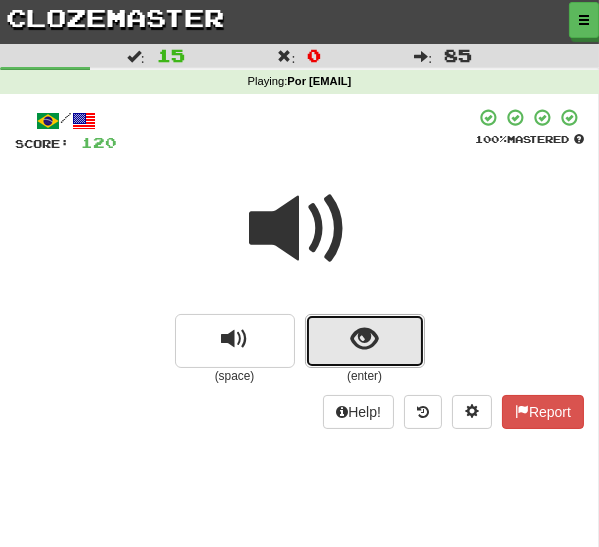 click at bounding box center [365, 341] 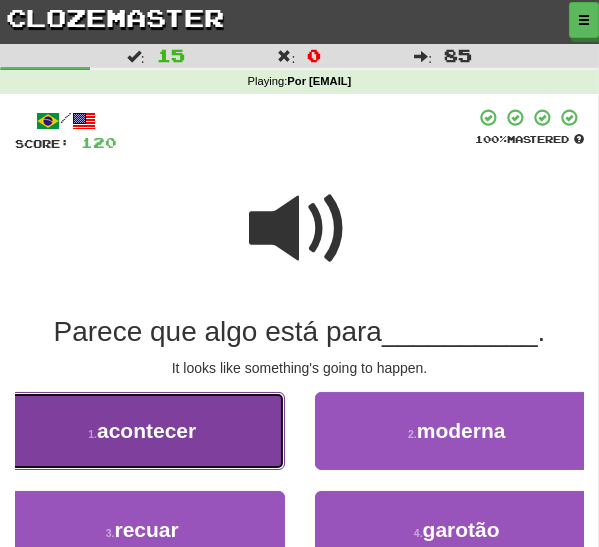 click on "acontecer" at bounding box center (146, 430) 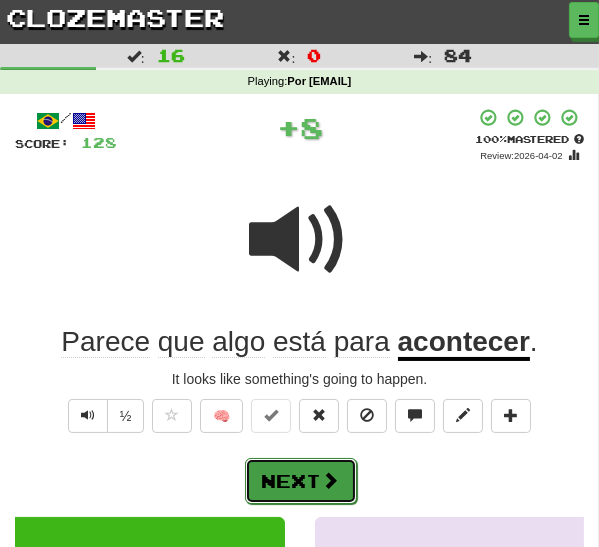 click on "Next" at bounding box center [301, 481] 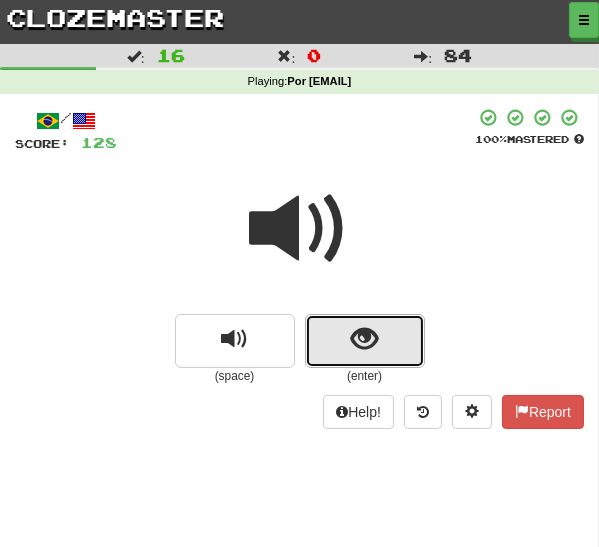 click at bounding box center [365, 341] 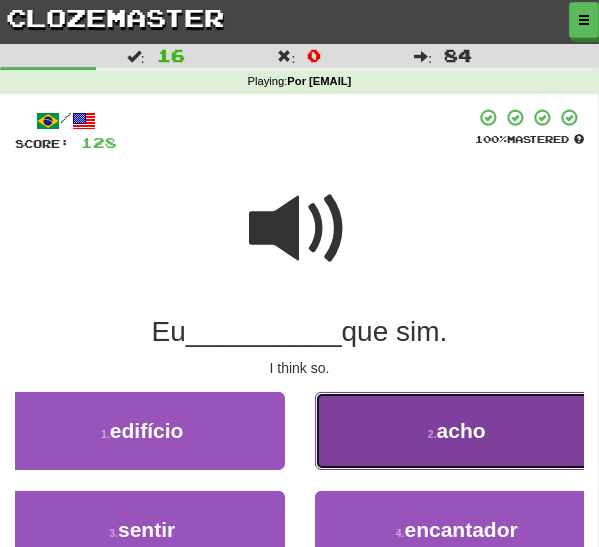 click on "2 .  acho" at bounding box center [457, 431] 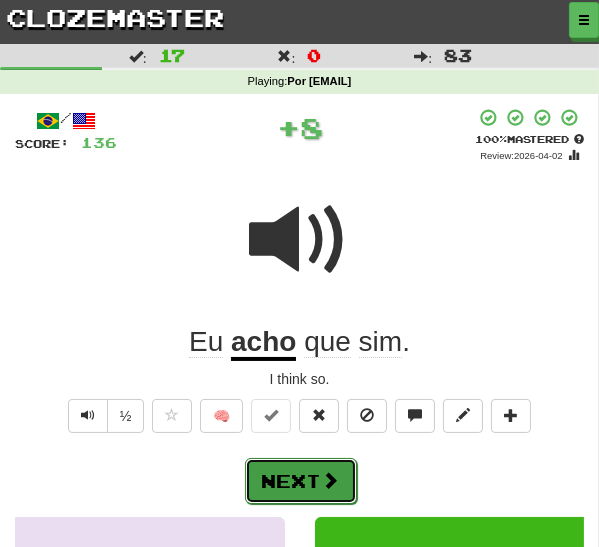 click at bounding box center (331, 480) 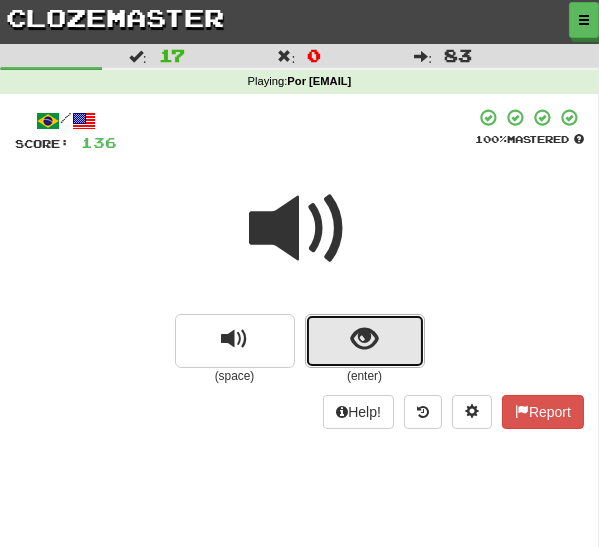 click at bounding box center [364, 339] 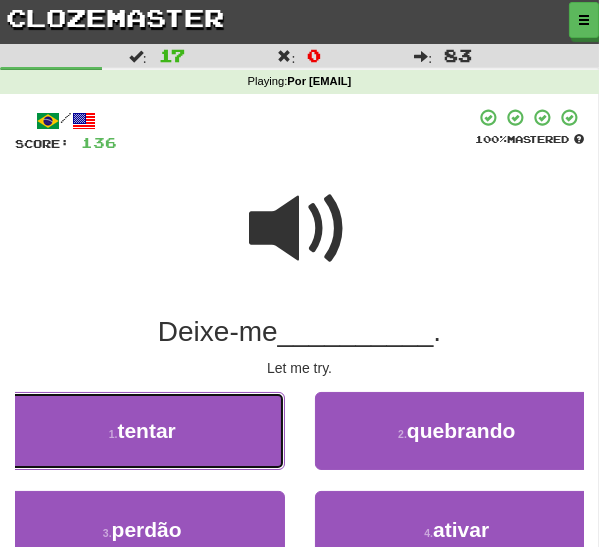 click on "1 .  tentar" at bounding box center [142, 431] 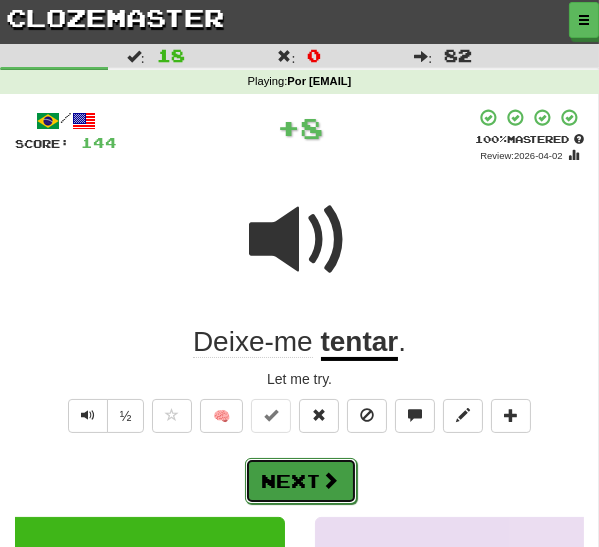 click at bounding box center (331, 480) 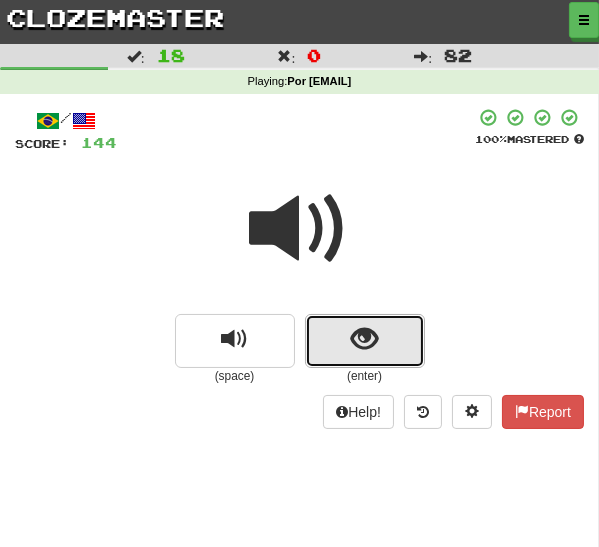 click at bounding box center (365, 341) 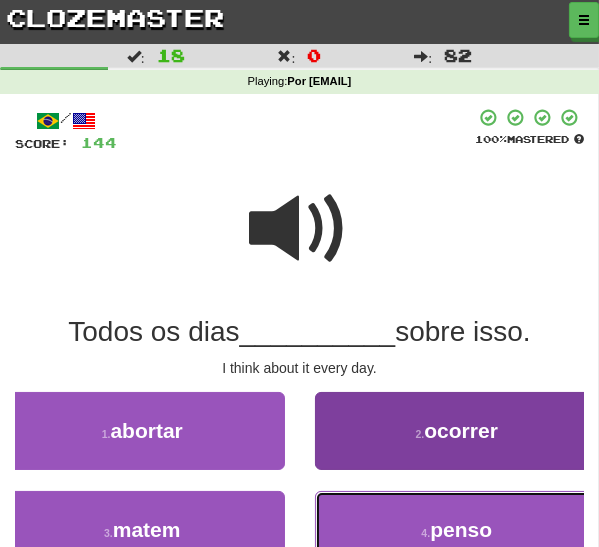 drag, startPoint x: 370, startPoint y: 531, endPoint x: 357, endPoint y: 527, distance: 13.601471 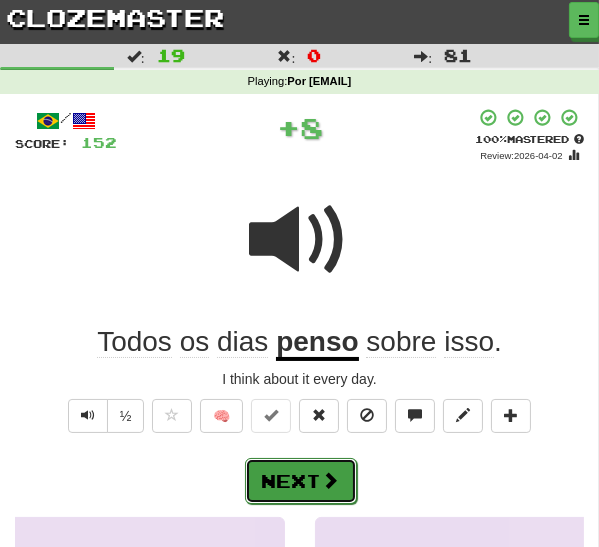 click on "Next" at bounding box center [301, 481] 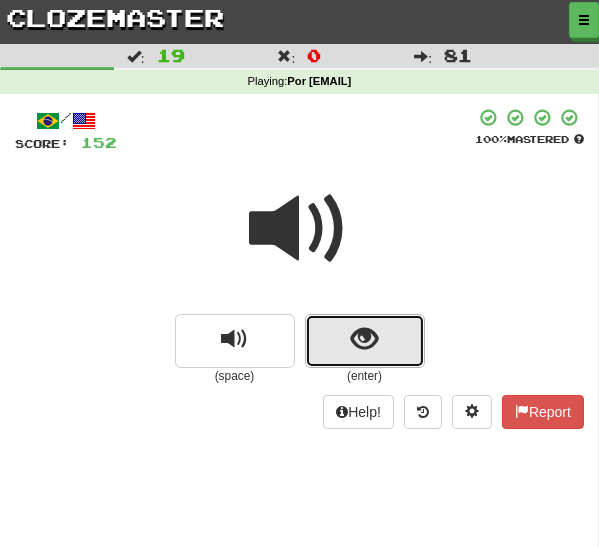 click at bounding box center (365, 341) 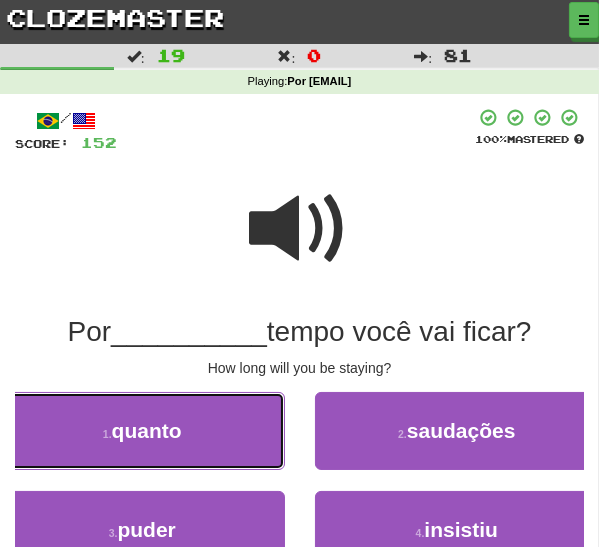 click on "1 .  quanto" at bounding box center [142, 431] 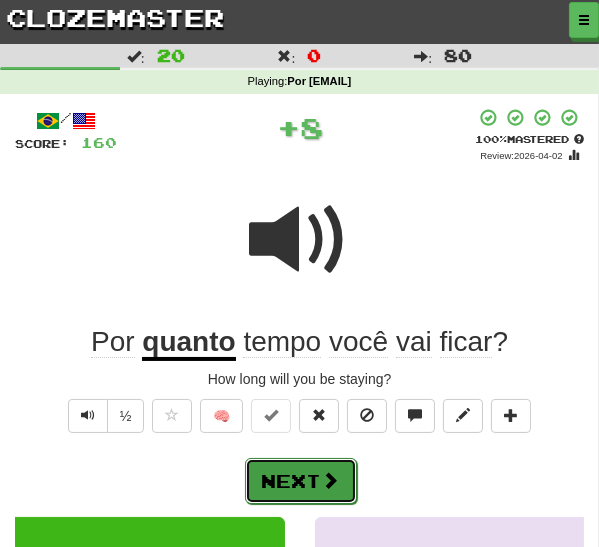 click on "Next" at bounding box center [301, 481] 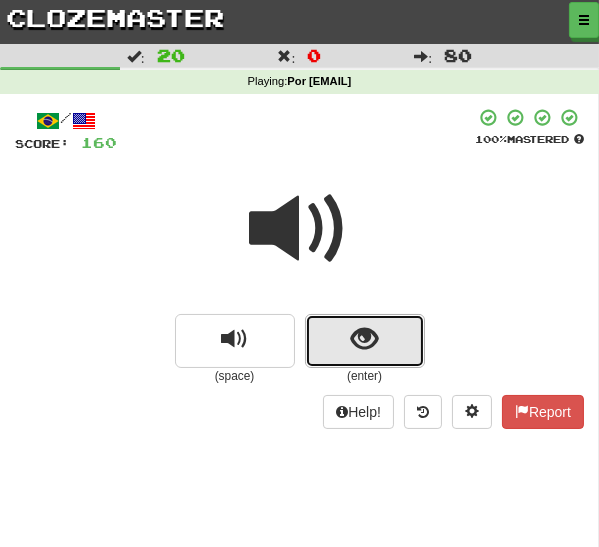 click at bounding box center [365, 341] 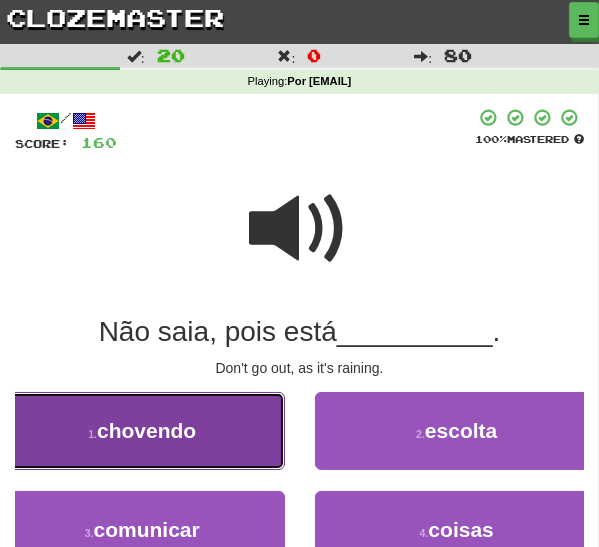click on "1 .  chovendo" at bounding box center [142, 431] 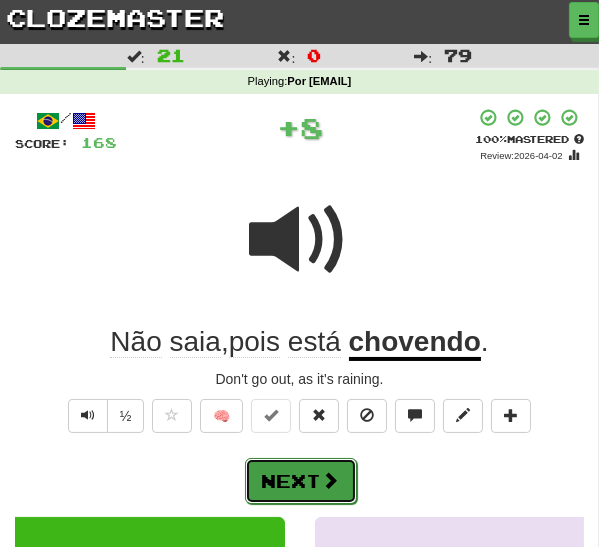 click on "Next" at bounding box center (301, 481) 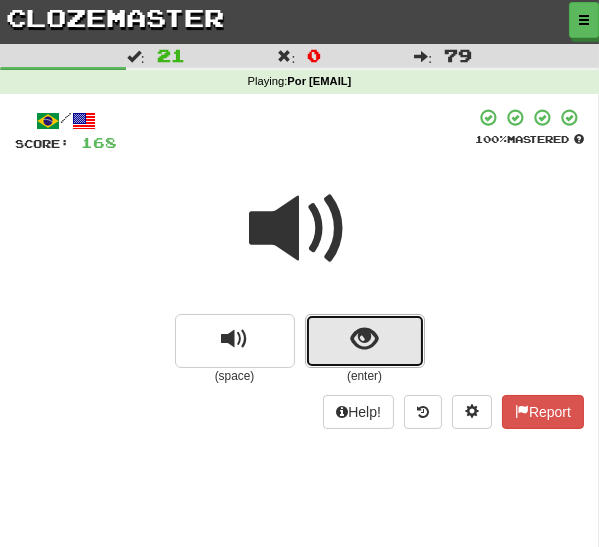 click at bounding box center (365, 341) 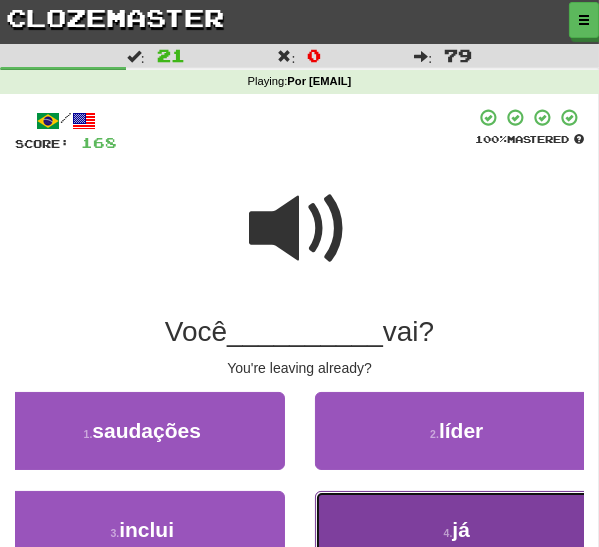click on "4 .  já" at bounding box center (457, 530) 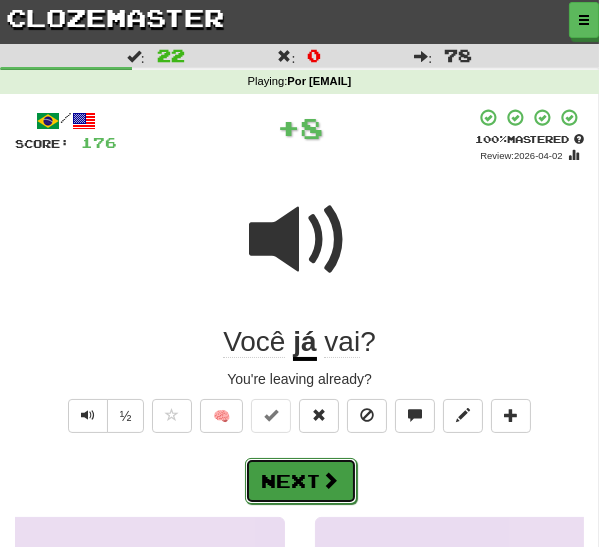 click on "Next" at bounding box center (301, 481) 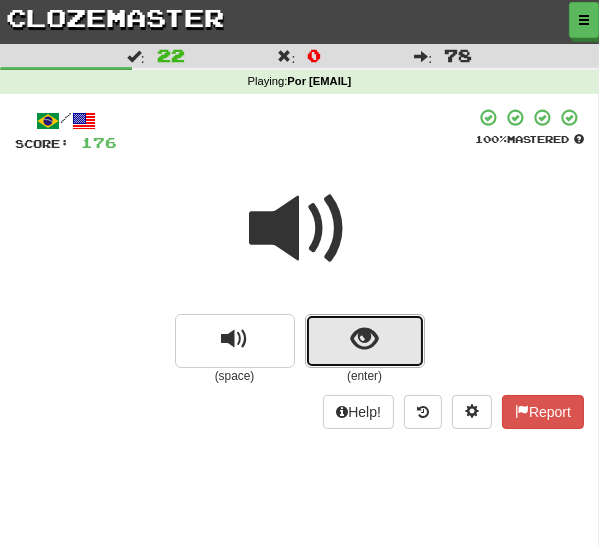 click at bounding box center (365, 341) 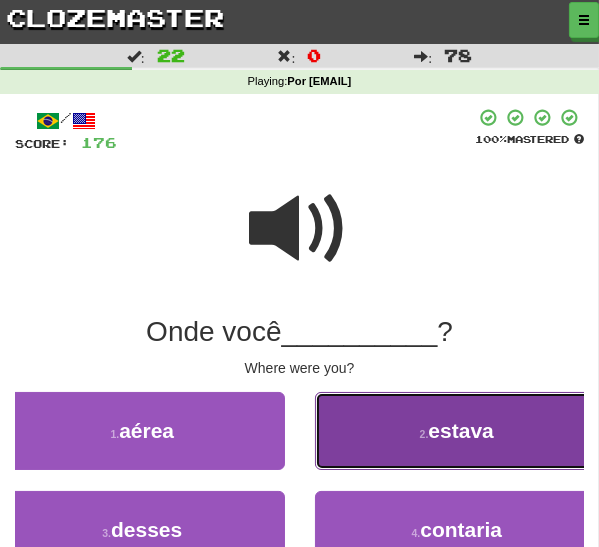 click on "2 .  estava" at bounding box center (457, 431) 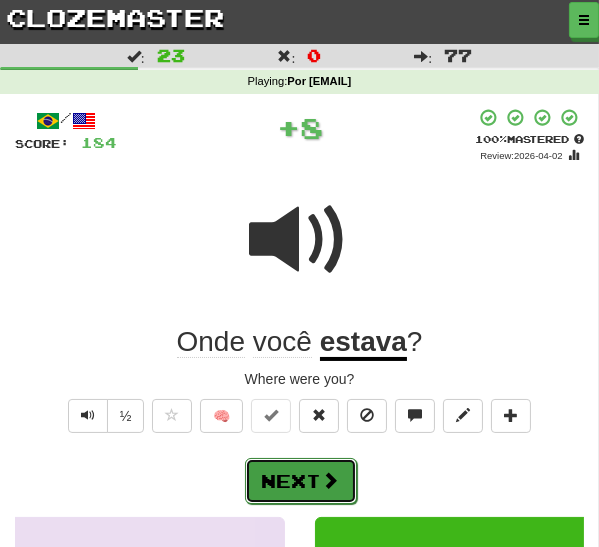 click on "Next" at bounding box center (301, 481) 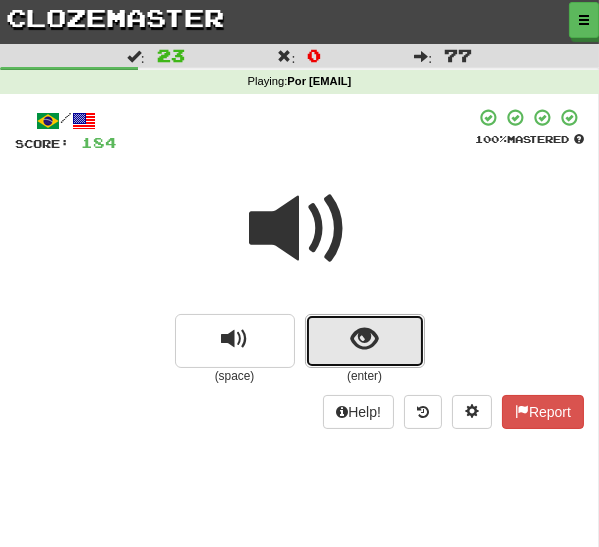 click at bounding box center [365, 341] 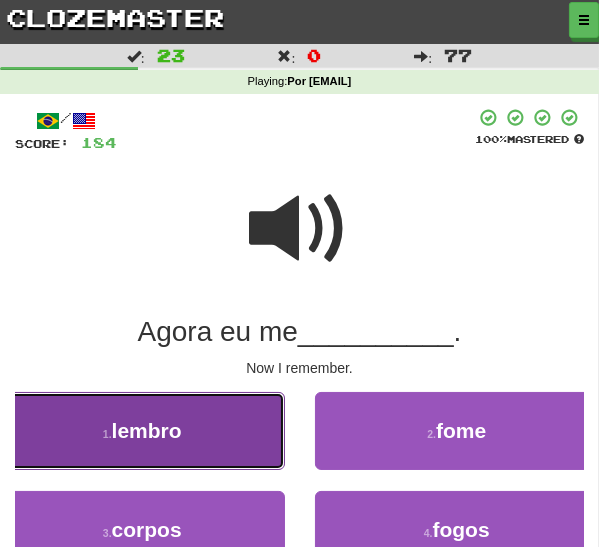 click on "lembro" at bounding box center (147, 430) 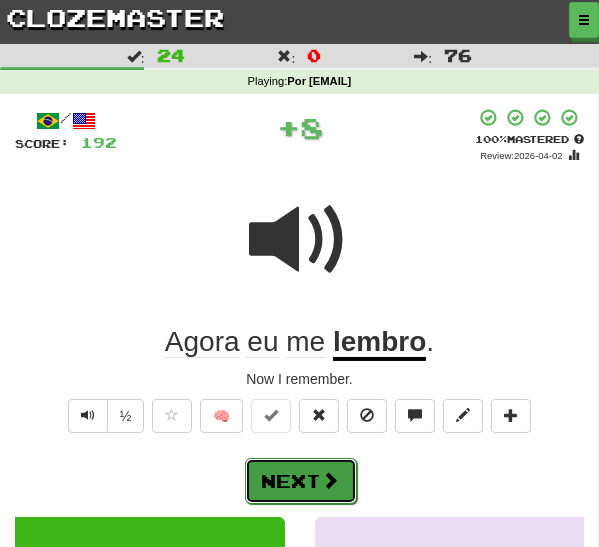 click on "Next" at bounding box center [301, 481] 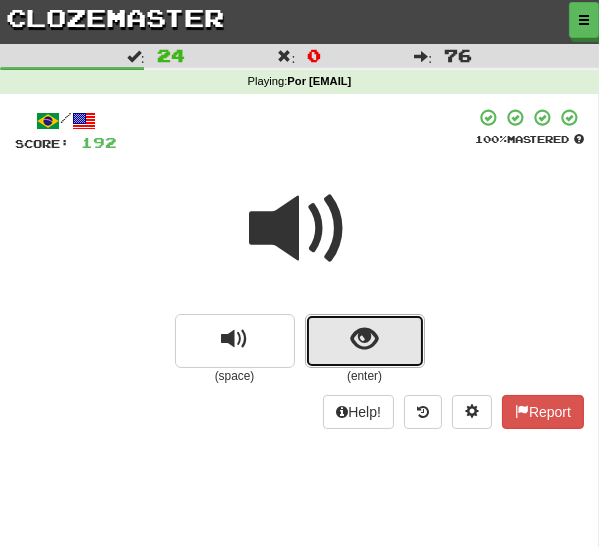 click at bounding box center (365, 341) 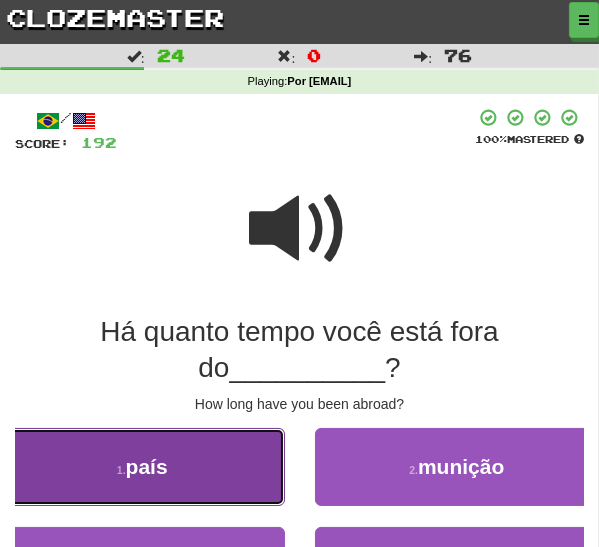 click on "1 .  país" at bounding box center (142, 467) 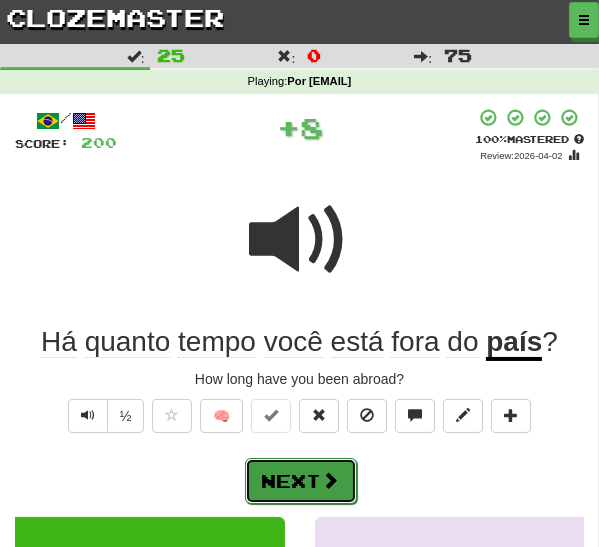 click at bounding box center [331, 480] 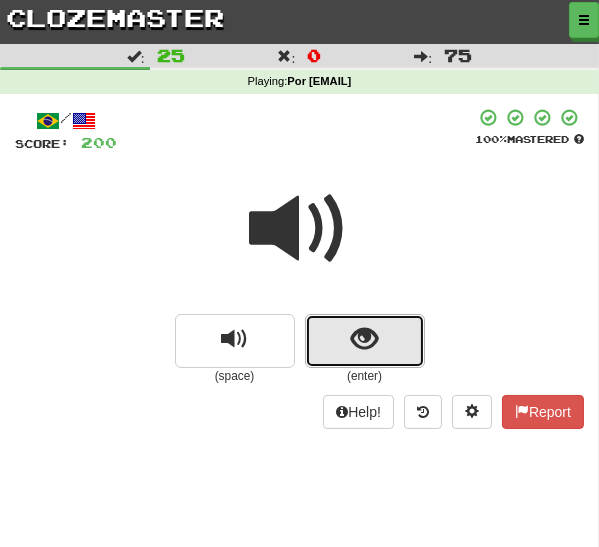 click at bounding box center [365, 341] 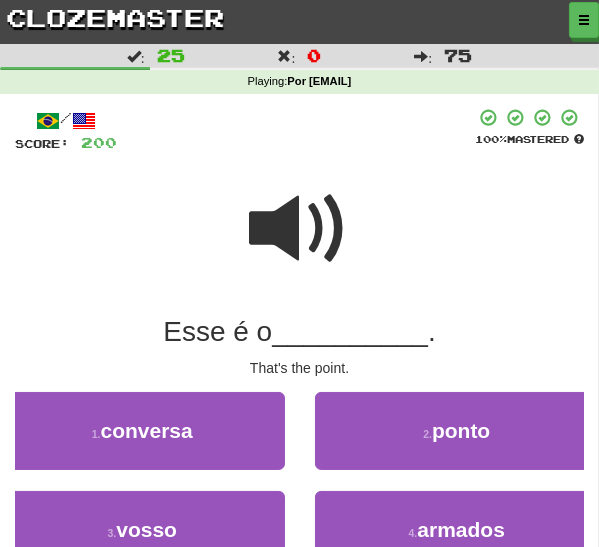 click on "2 .  ponto" at bounding box center [457, 441] 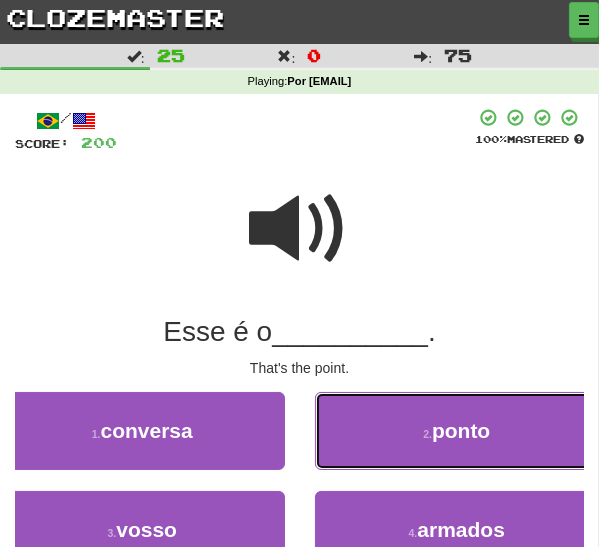 drag, startPoint x: 443, startPoint y: 447, endPoint x: 424, endPoint y: 453, distance: 19.924858 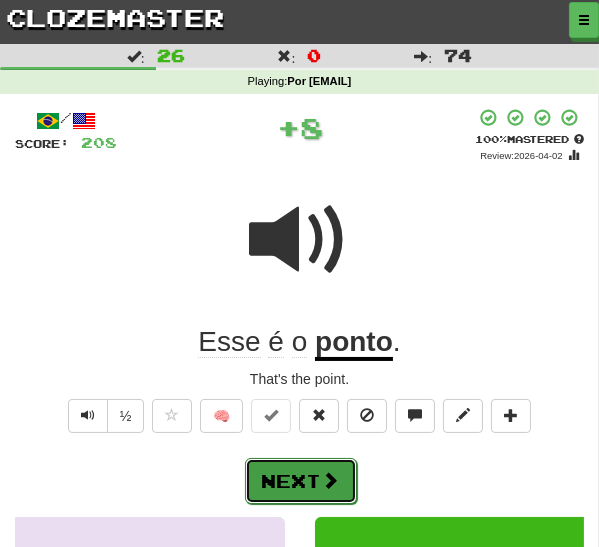 click on "Next" at bounding box center [301, 481] 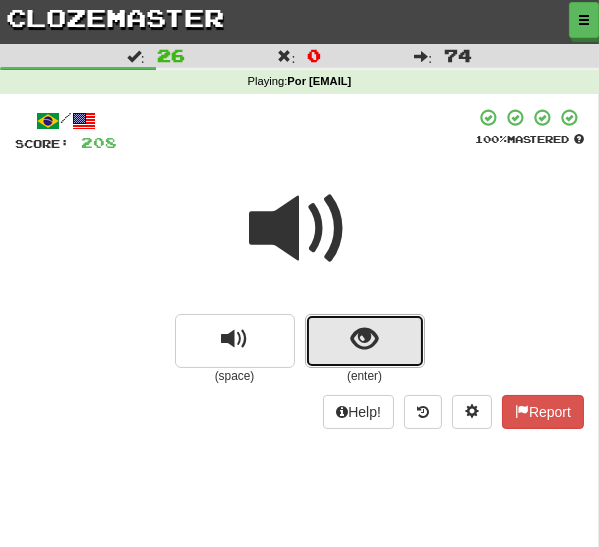 click at bounding box center [365, 341] 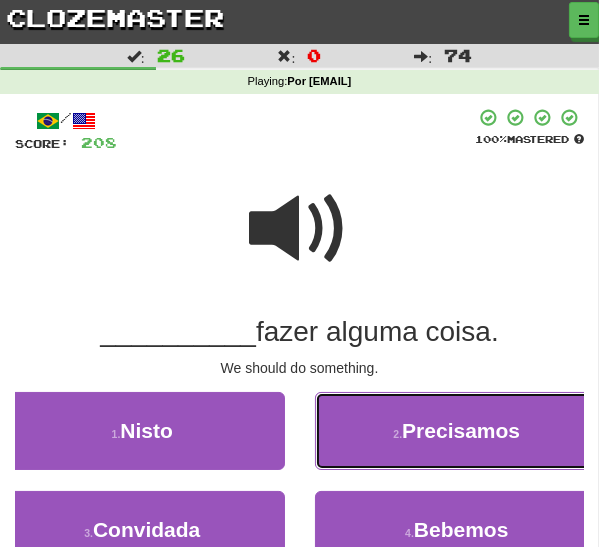 click on "2 ." at bounding box center [397, 434] 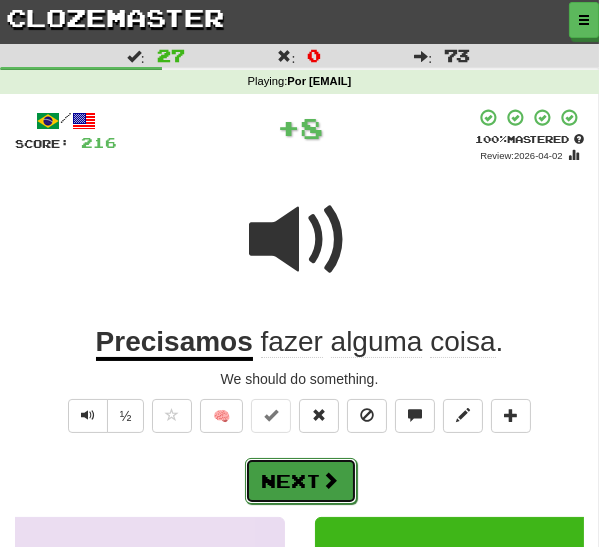 click on "Next" at bounding box center (301, 481) 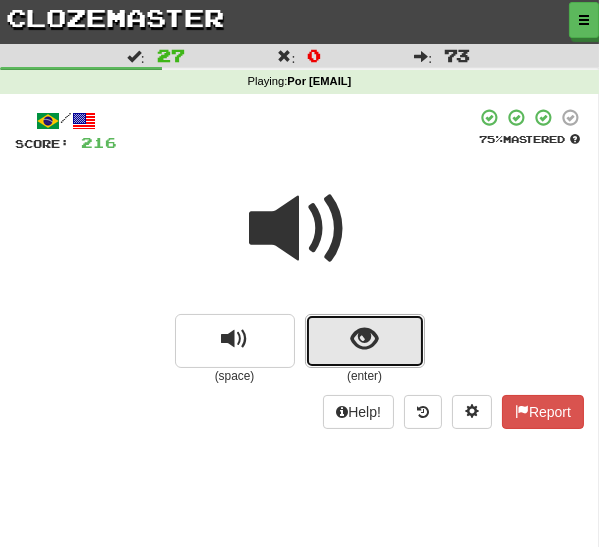 click at bounding box center (364, 339) 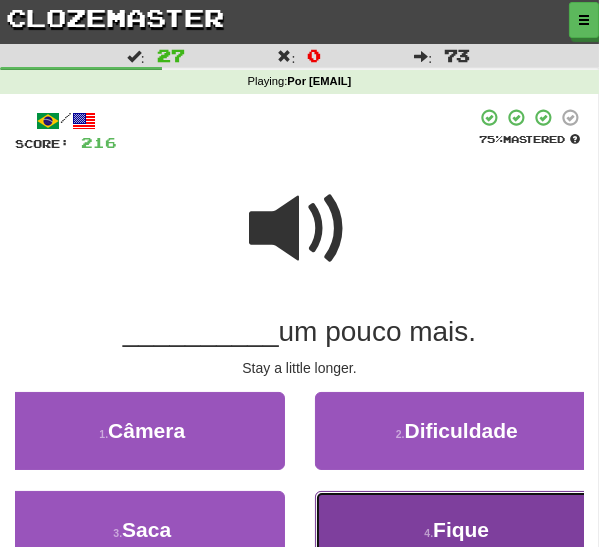 click on "4 .  Fique" at bounding box center [457, 530] 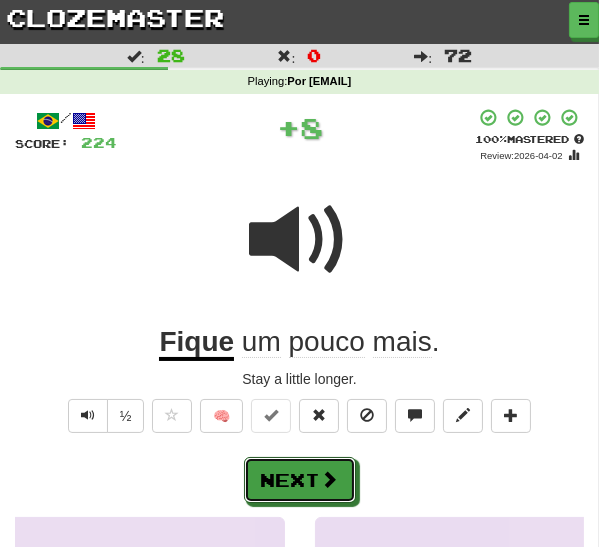 click on "Next" at bounding box center [300, 480] 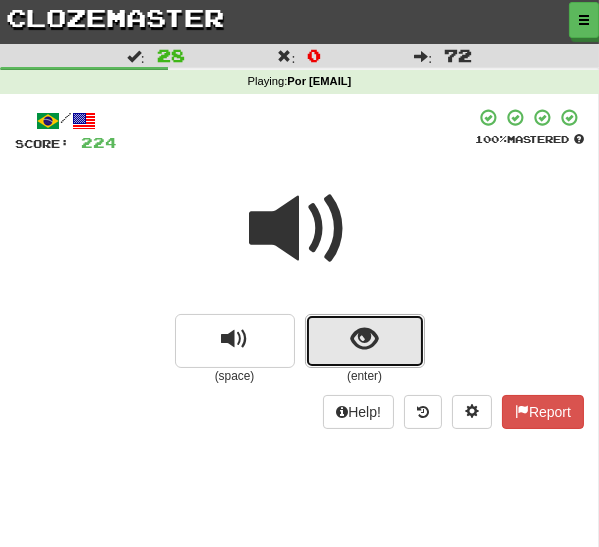 click at bounding box center (364, 339) 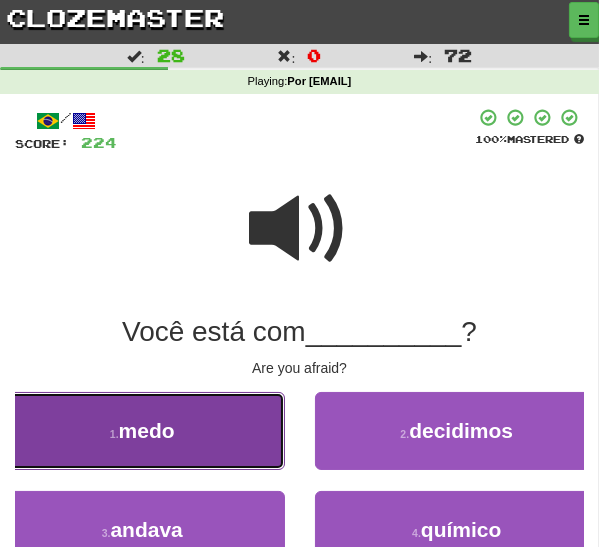 click on "1 .  medo" at bounding box center (142, 431) 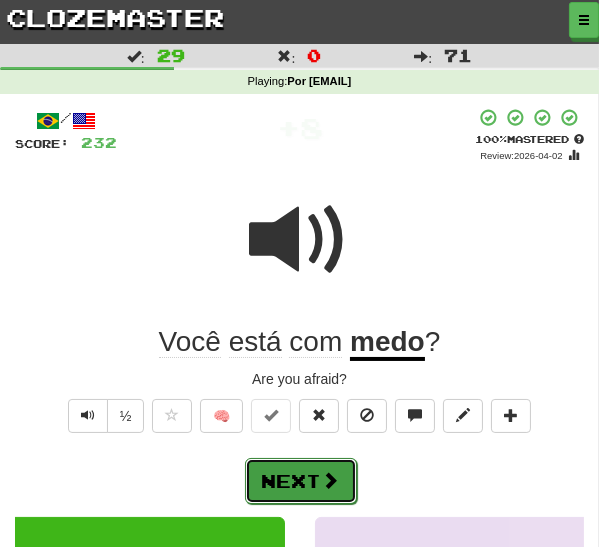 click on "Next" at bounding box center [301, 481] 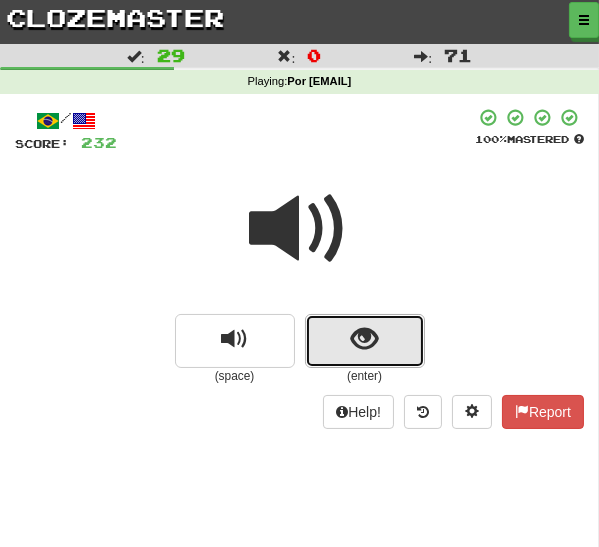 click at bounding box center (365, 341) 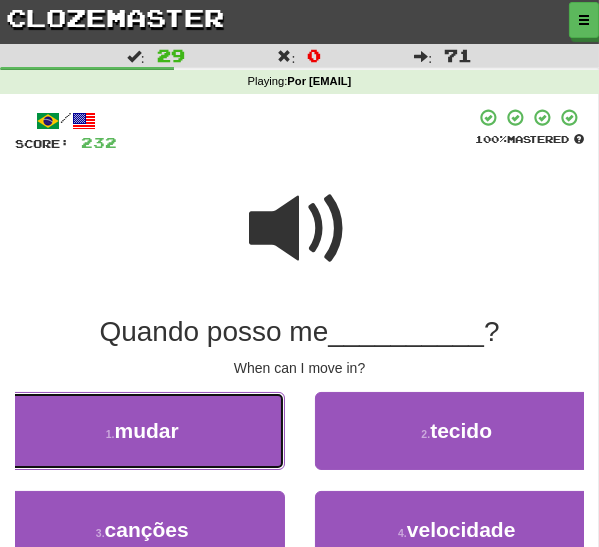 click on "1 .  mudar" at bounding box center (142, 431) 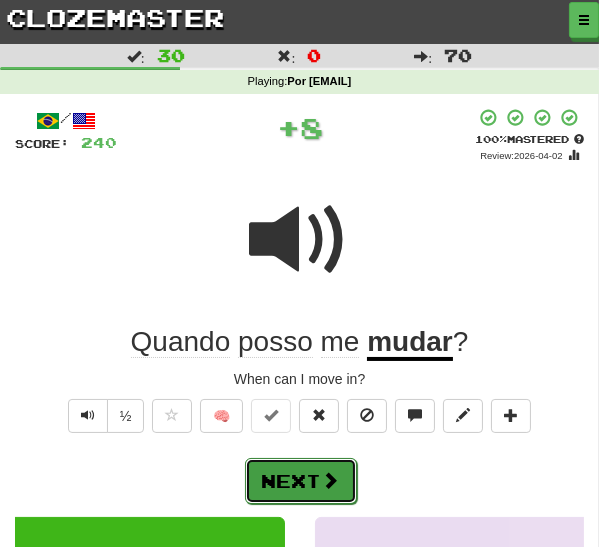 click on "Next" at bounding box center [301, 481] 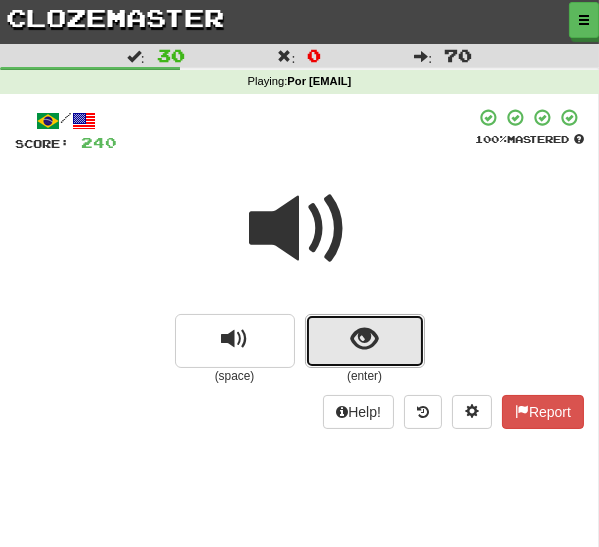 click at bounding box center [365, 341] 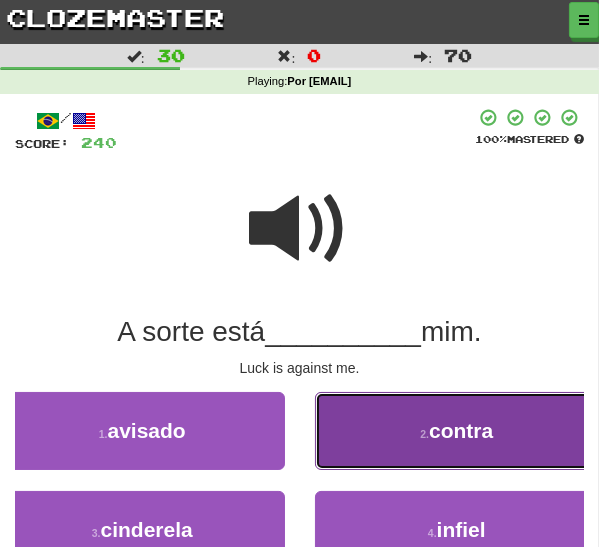 click on "2 .  contra" at bounding box center (457, 431) 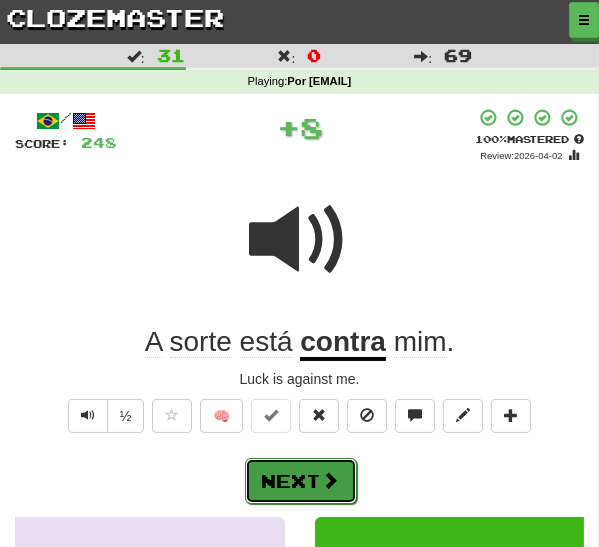 click on "Next" at bounding box center [301, 481] 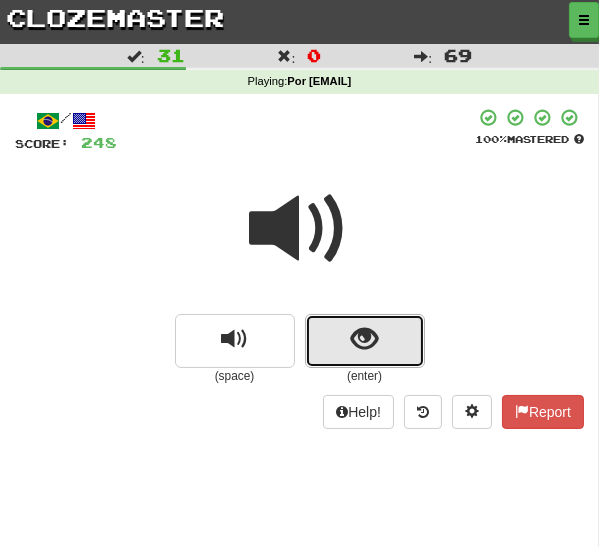 click at bounding box center (364, 339) 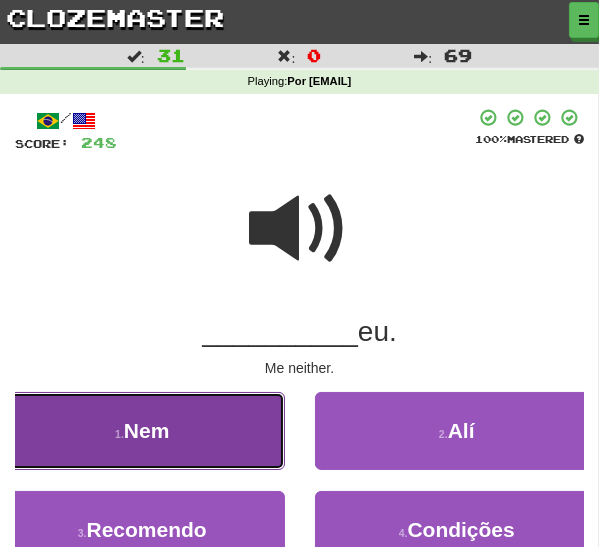 click on "1 .  Nem" at bounding box center (142, 431) 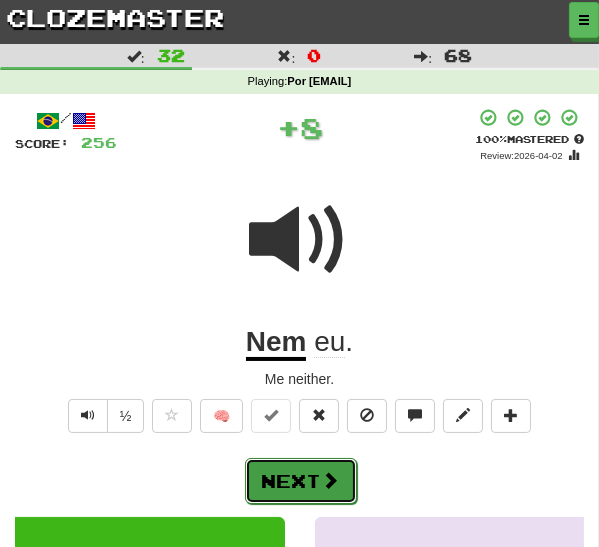 click on "Next" at bounding box center [301, 481] 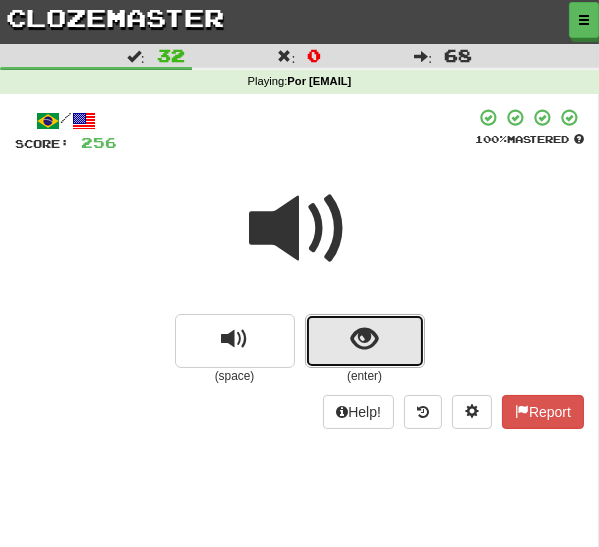 click at bounding box center [364, 339] 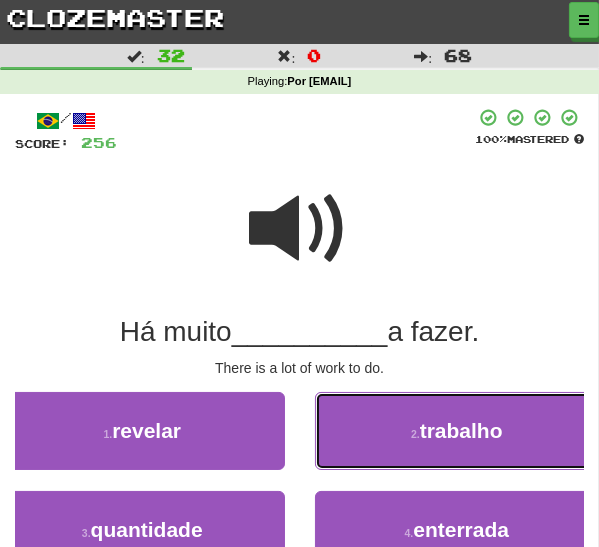click on "2 .  trabalho" at bounding box center (457, 431) 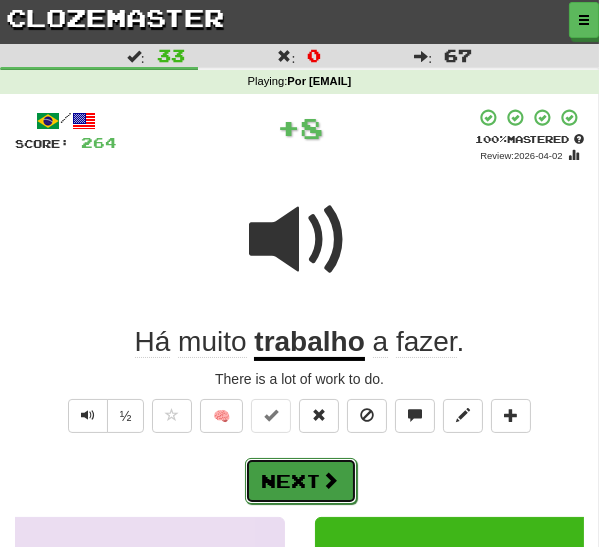 click on "Next" at bounding box center (301, 481) 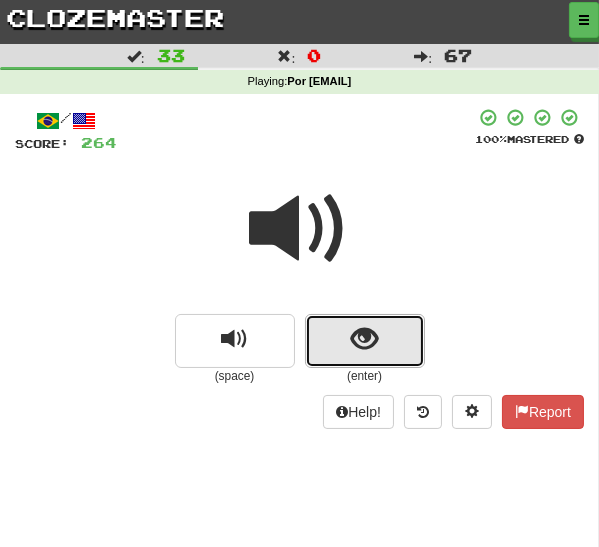click at bounding box center (365, 341) 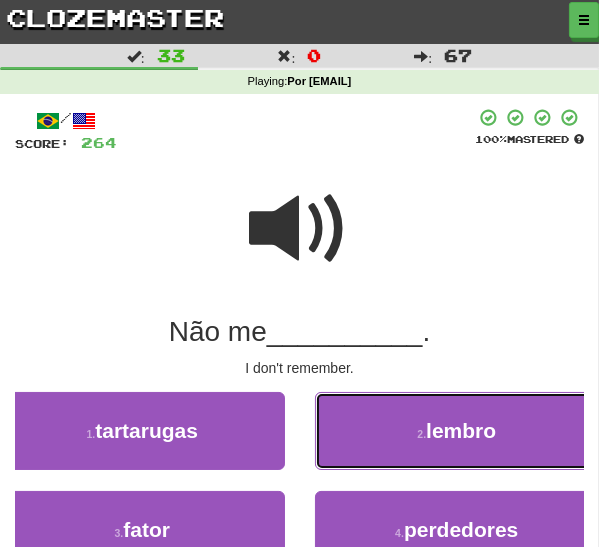 click on "2 .  lembro" at bounding box center (457, 431) 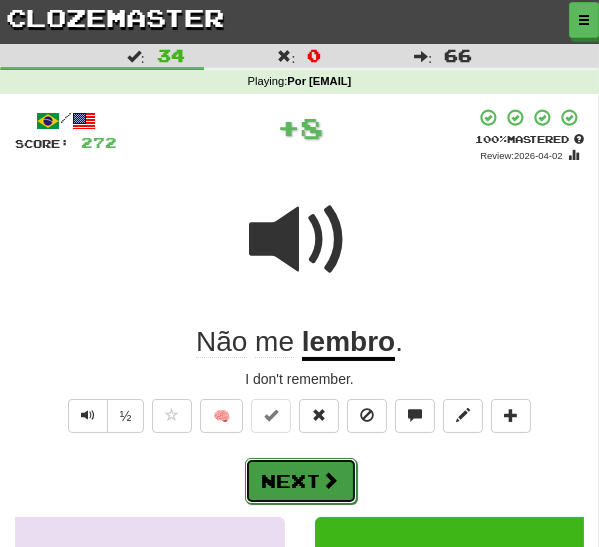 click on "Next" at bounding box center (301, 481) 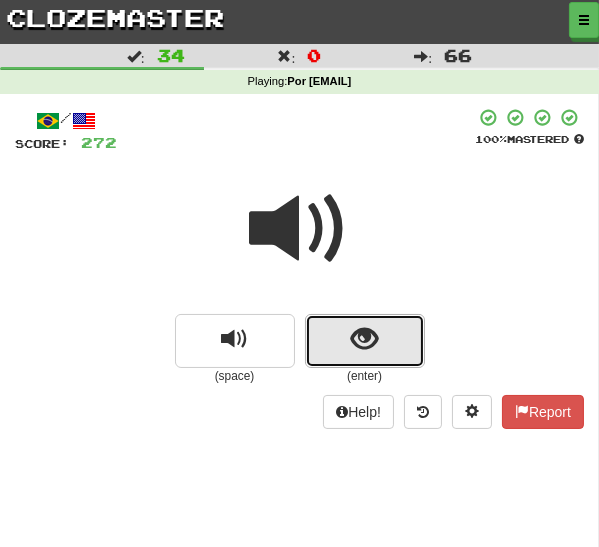 click at bounding box center [364, 339] 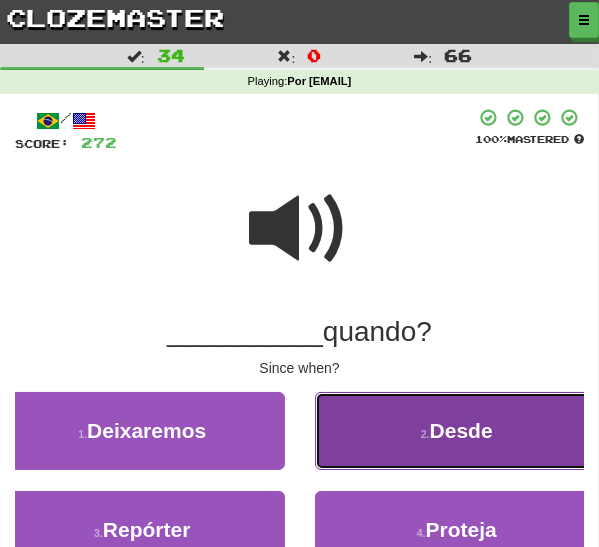 click on "2 .  Desde" at bounding box center (457, 431) 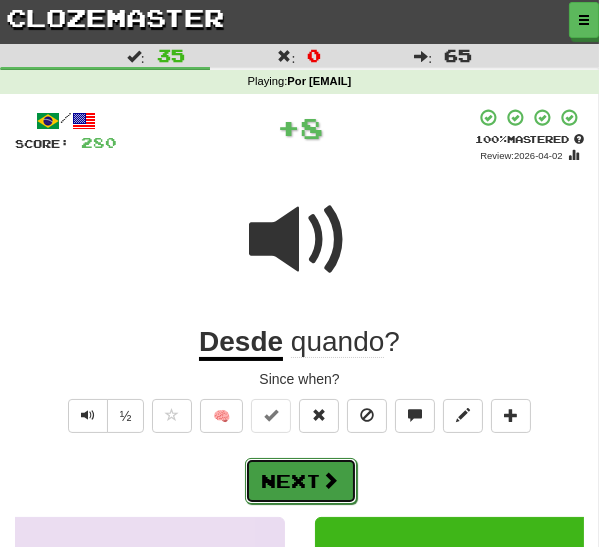 click on "Next" at bounding box center (301, 481) 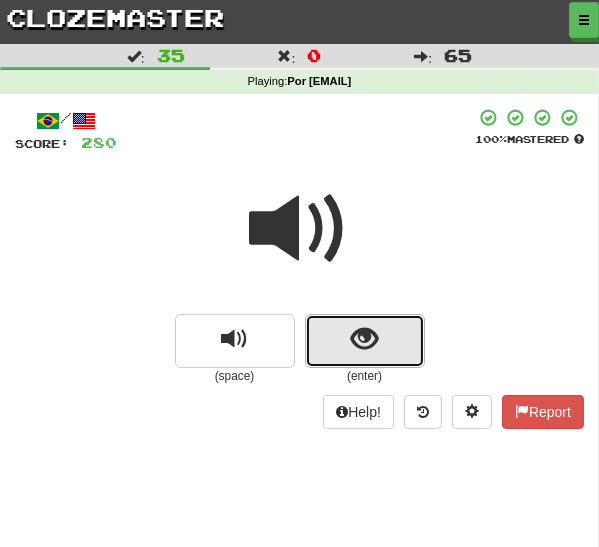 click at bounding box center (365, 341) 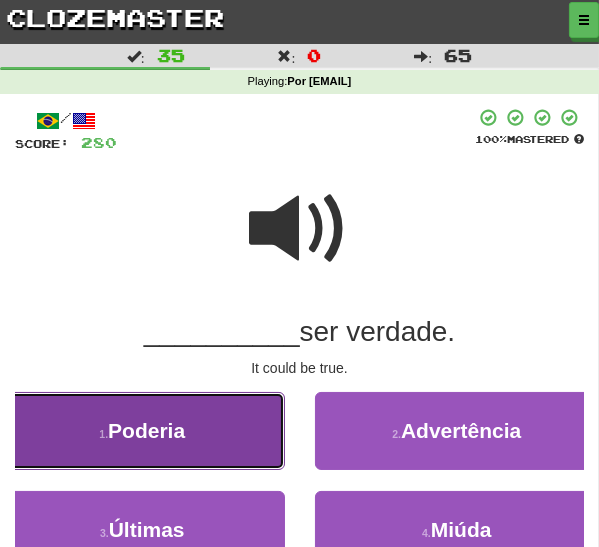 click on "1 .  Poderia" at bounding box center (142, 431) 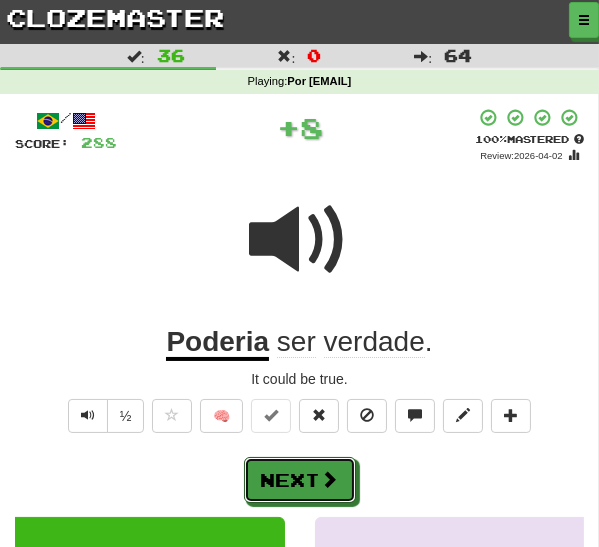 click on "Next" at bounding box center [300, 480] 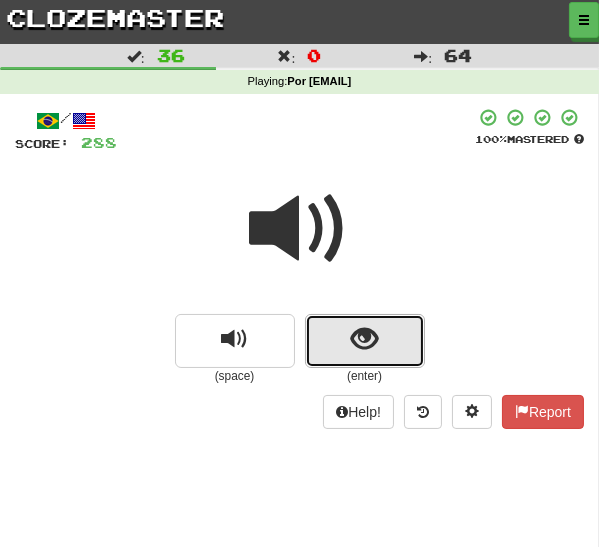 click at bounding box center (364, 339) 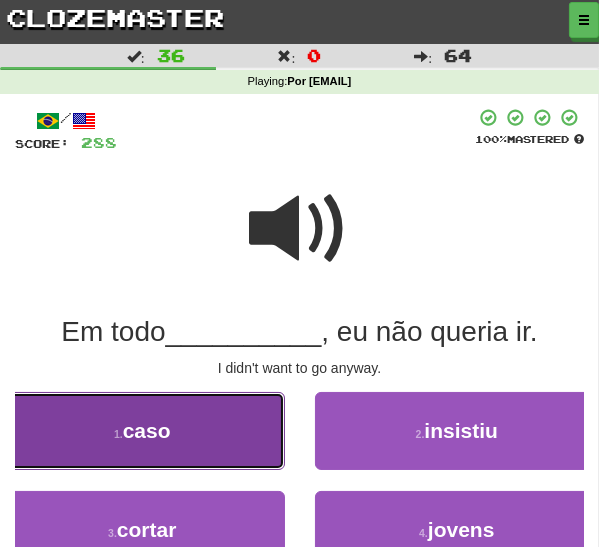 click on "1 .  caso" at bounding box center (142, 431) 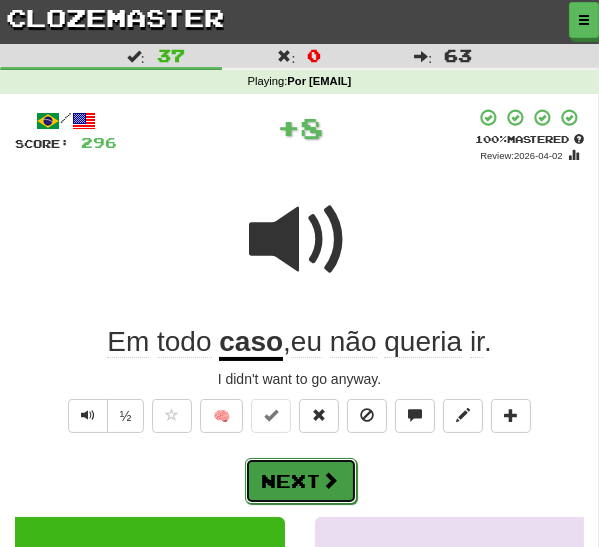 click on "Next" at bounding box center (301, 481) 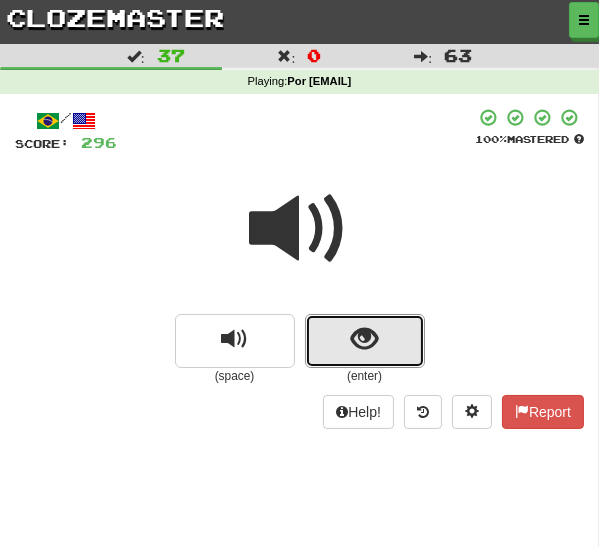 drag, startPoint x: 360, startPoint y: 338, endPoint x: 350, endPoint y: 356, distance: 20.59126 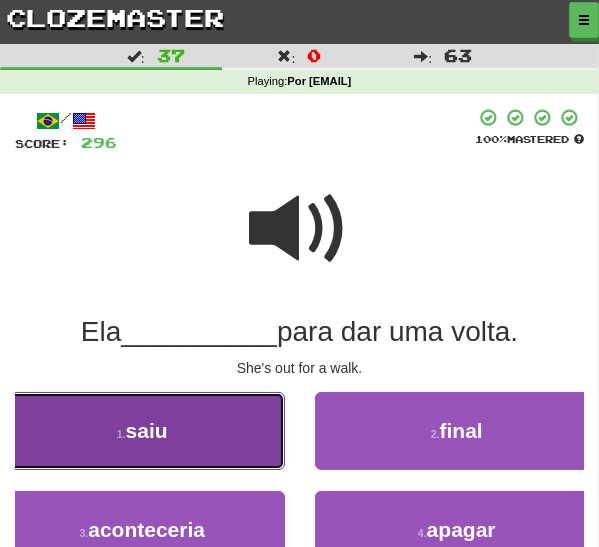 click on "1 .  saiu" at bounding box center (142, 431) 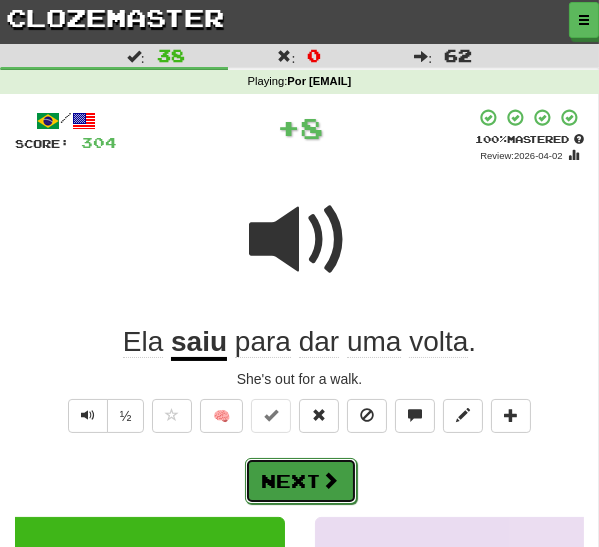 click at bounding box center [331, 480] 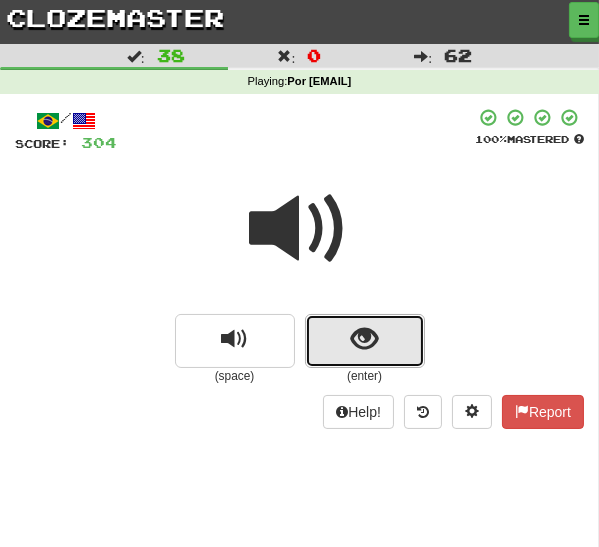 click at bounding box center (364, 339) 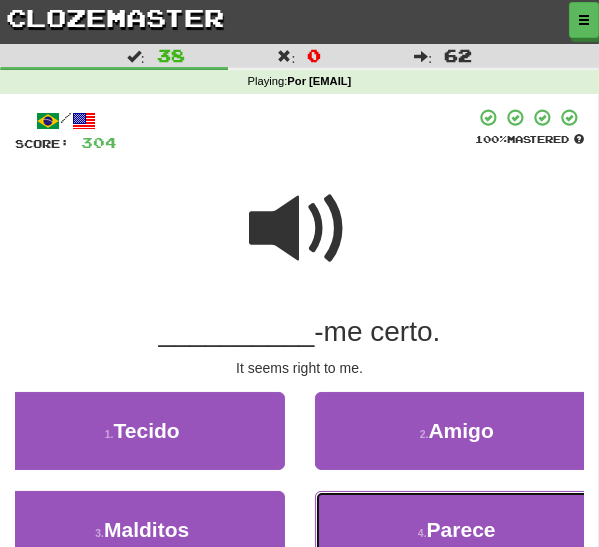 click on "4 .  Parece" at bounding box center (457, 530) 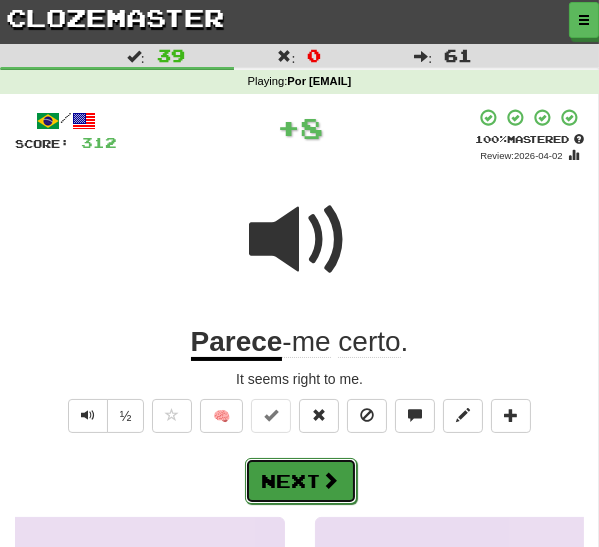 click on "Next" at bounding box center (301, 481) 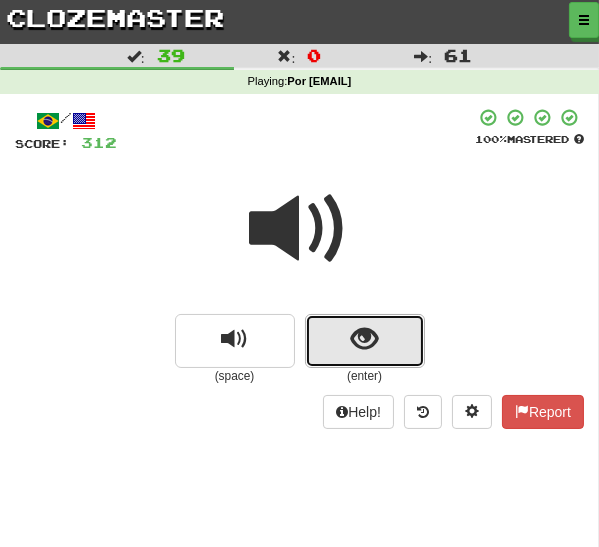 click at bounding box center (364, 339) 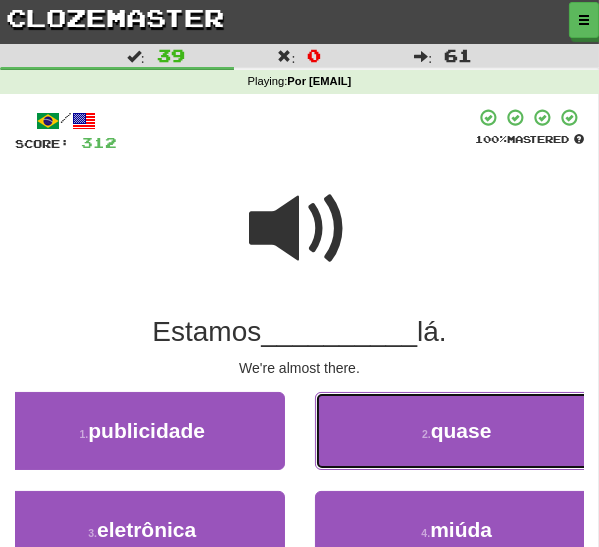 click on "2 .  quase" at bounding box center (457, 431) 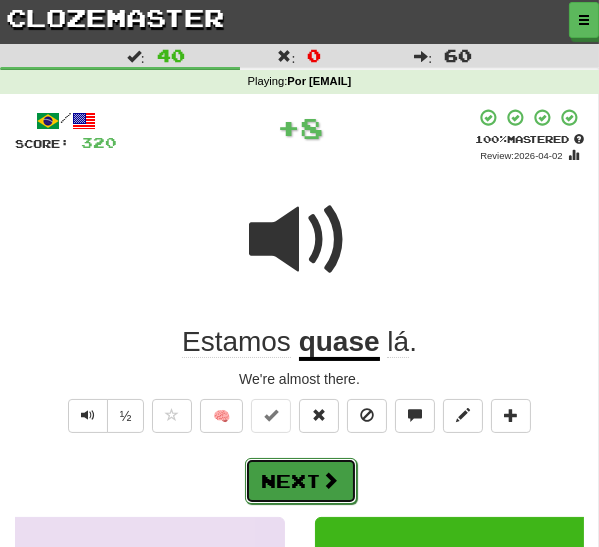 click on "Next" at bounding box center (301, 481) 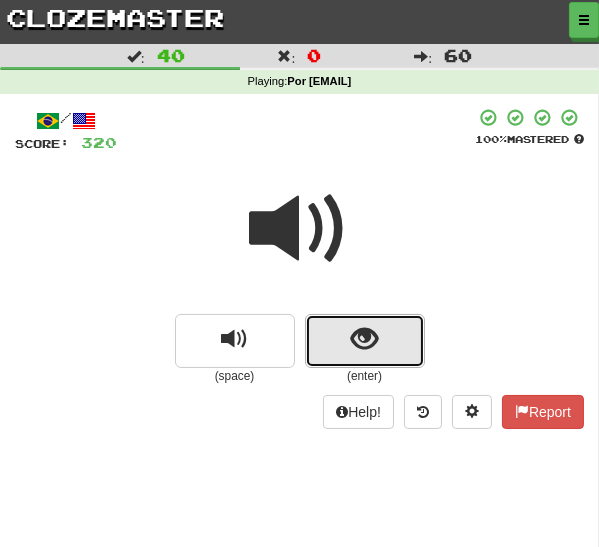 click at bounding box center [365, 341] 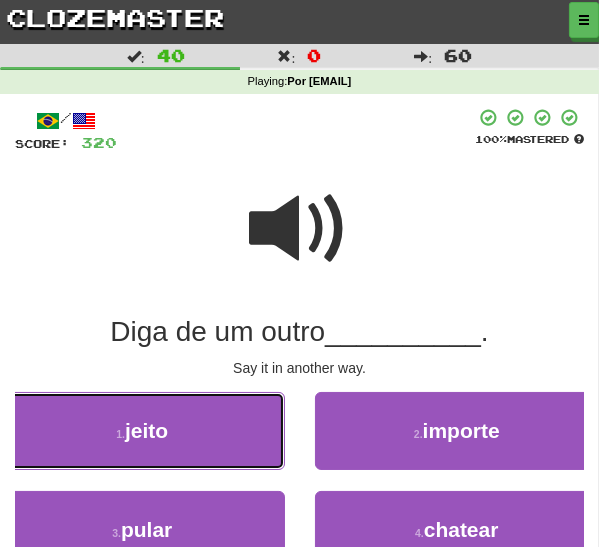 click on "1 .  jeito" at bounding box center (142, 431) 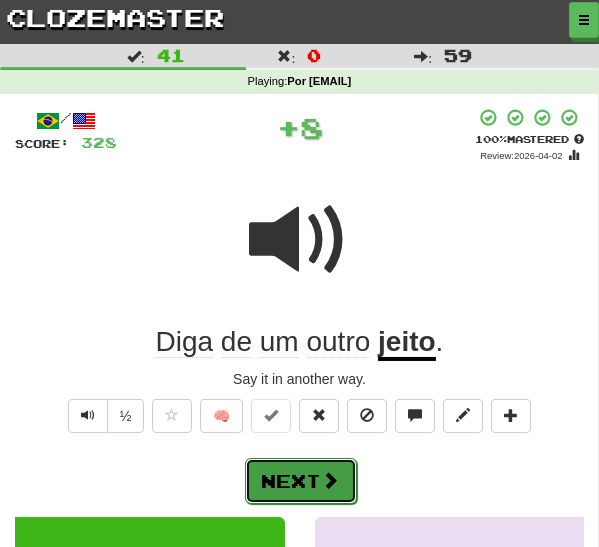 click on "Next" at bounding box center [301, 481] 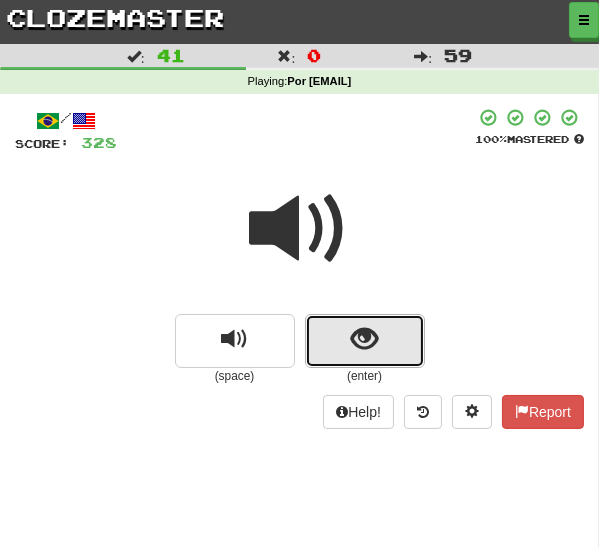 click at bounding box center (365, 341) 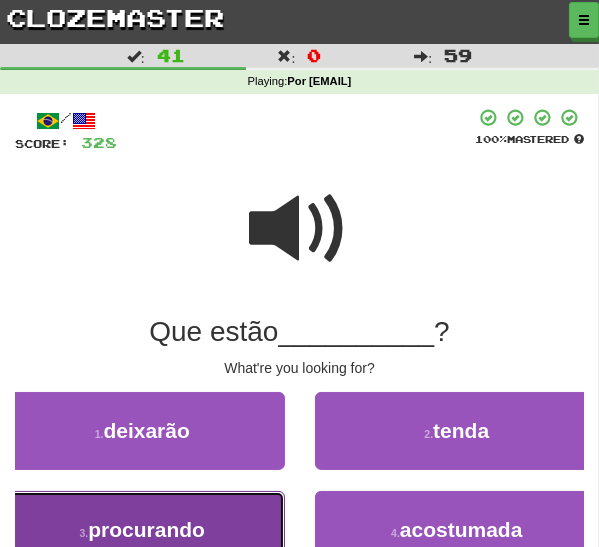 click on "3 .  procurando" at bounding box center (142, 530) 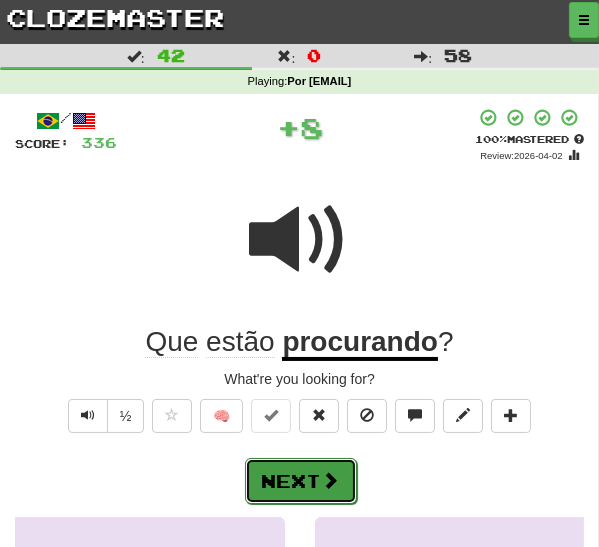 click on "Next" at bounding box center [301, 481] 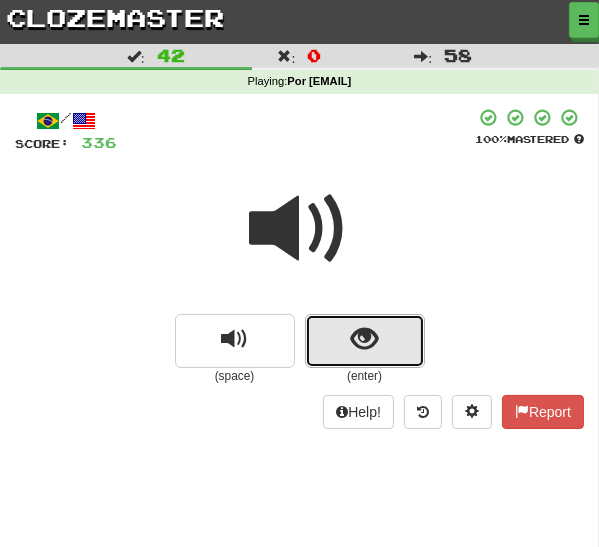click at bounding box center [365, 341] 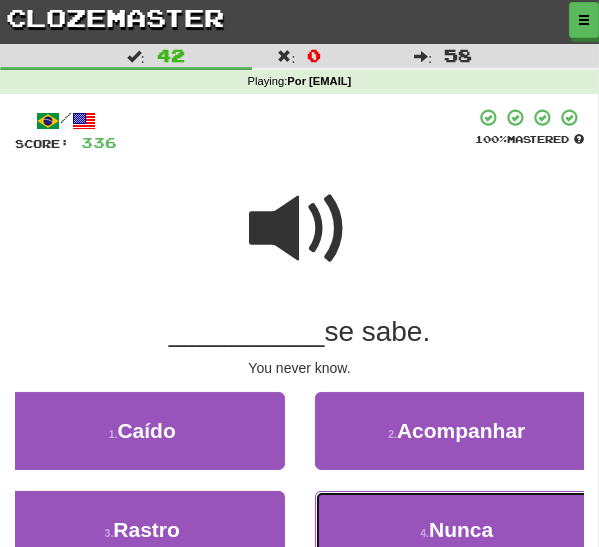 click on "4 .  Nunca" at bounding box center [457, 530] 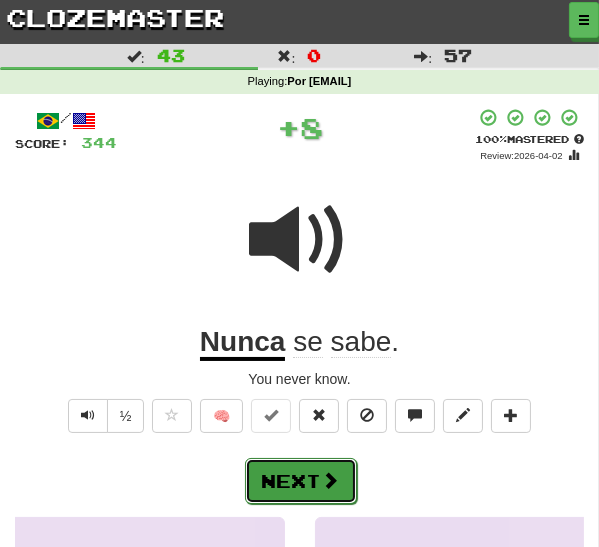click on "Next" at bounding box center (301, 481) 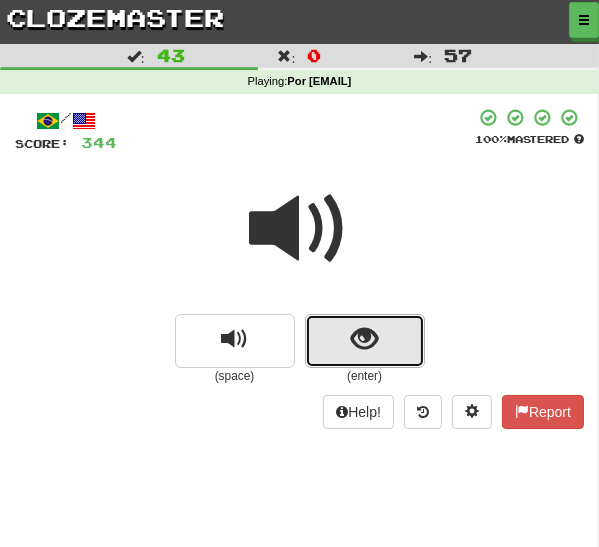 click at bounding box center (364, 339) 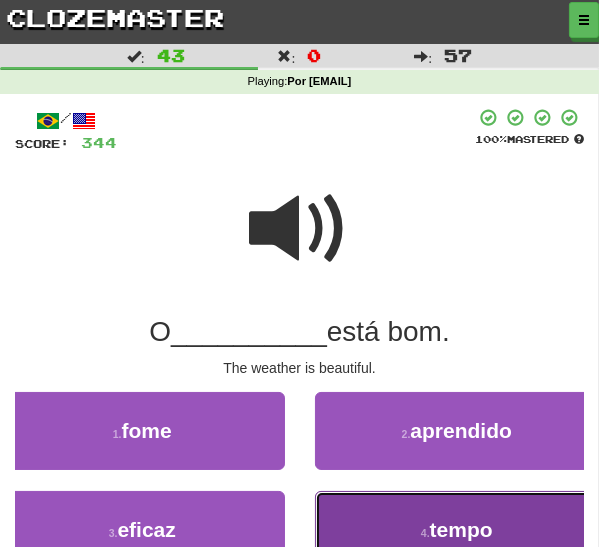 click on "4 .  tempo" at bounding box center [457, 530] 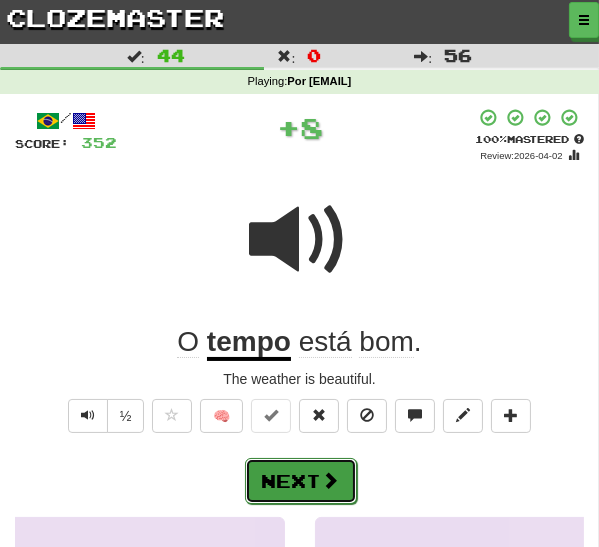 click on "Next" at bounding box center (301, 481) 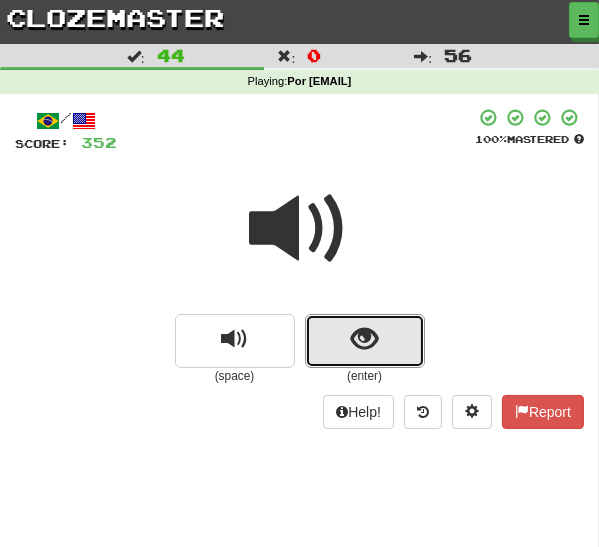 click at bounding box center [365, 341] 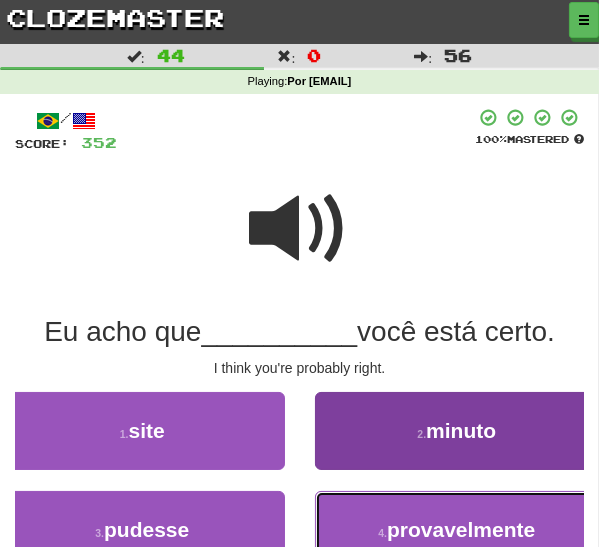 click on "4 .  provavelmente" at bounding box center (457, 530) 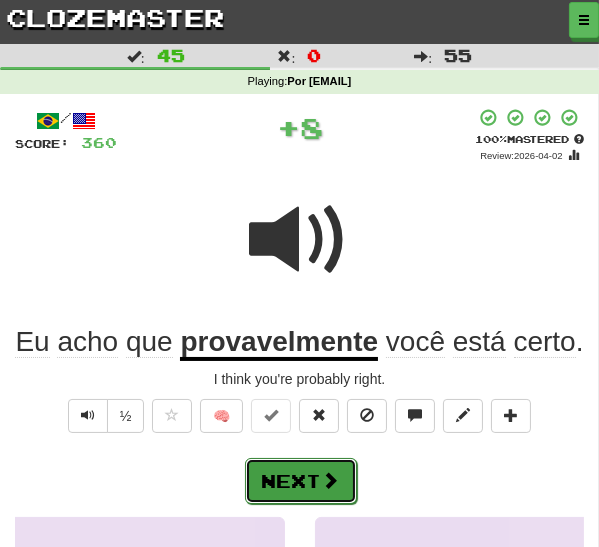 click on "Next" at bounding box center [301, 481] 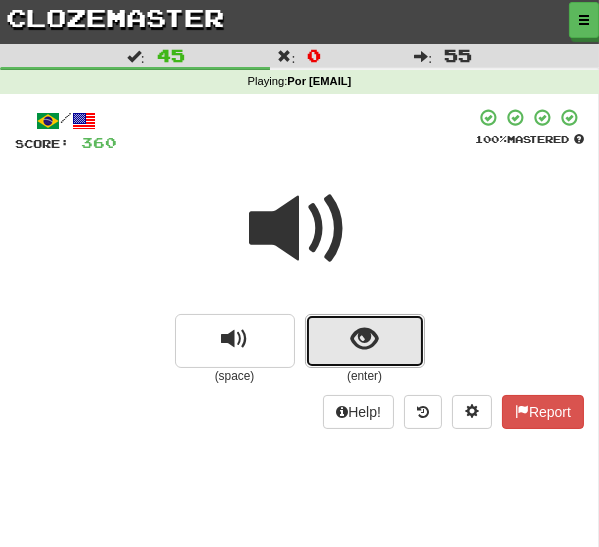 click at bounding box center [365, 341] 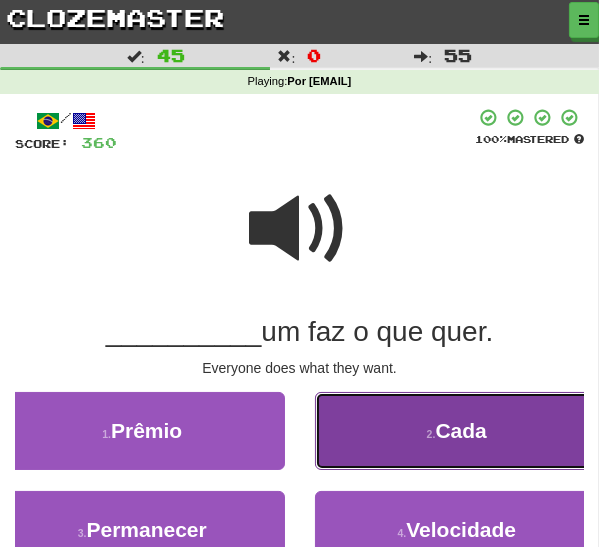 click on "2 .  Cada" at bounding box center [457, 431] 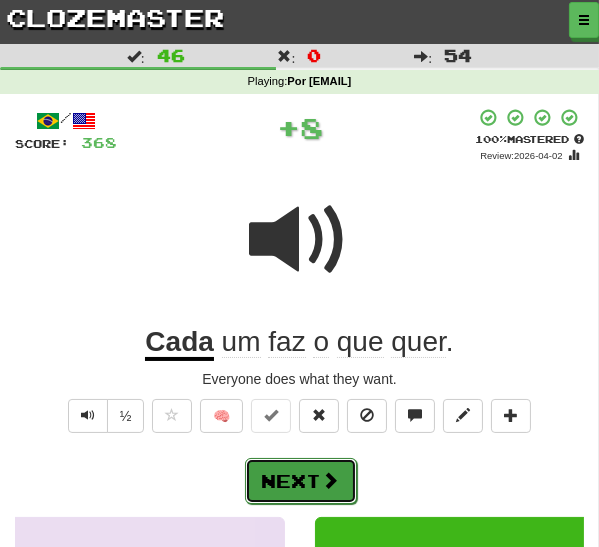 click at bounding box center [331, 480] 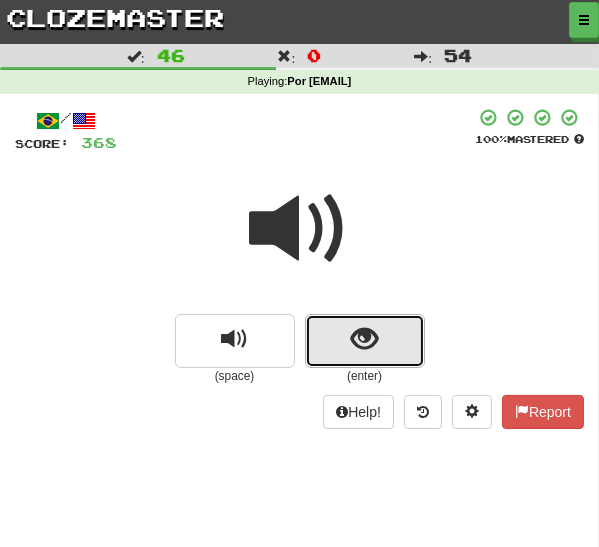 click at bounding box center (365, 341) 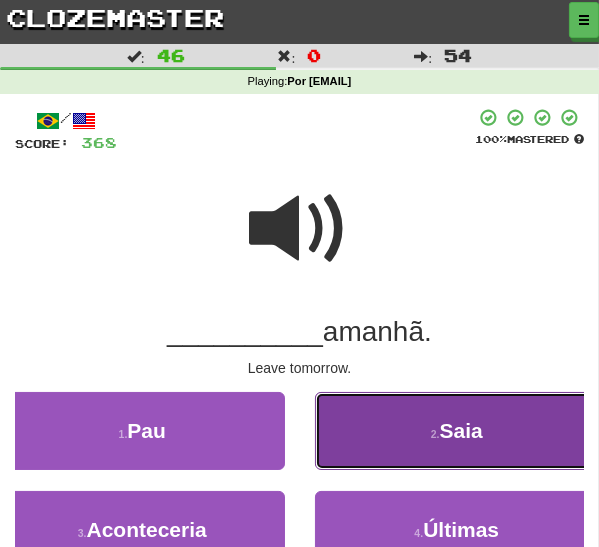 click on "2 .  Saia" at bounding box center [457, 431] 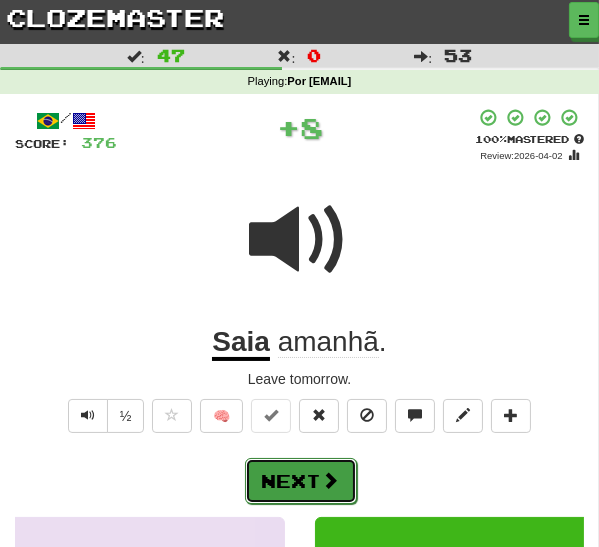 click at bounding box center (331, 480) 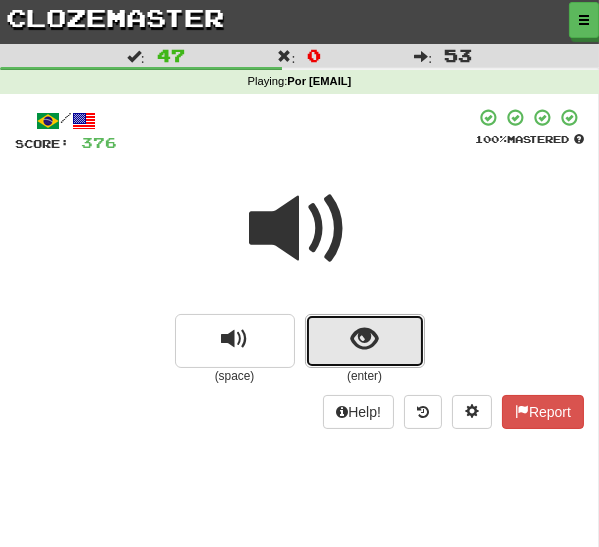 click at bounding box center (365, 341) 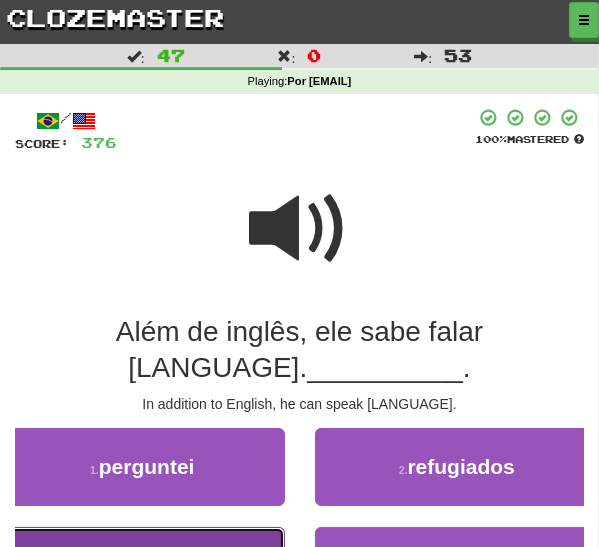 click on "3 .  francês" at bounding box center (142, 566) 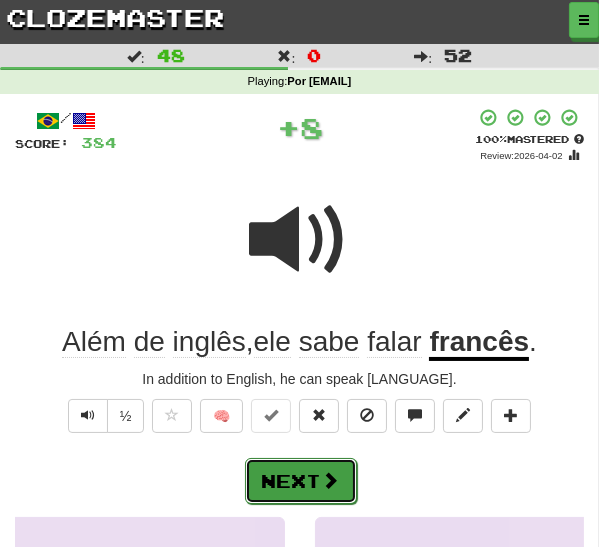 click on "Next" at bounding box center [301, 481] 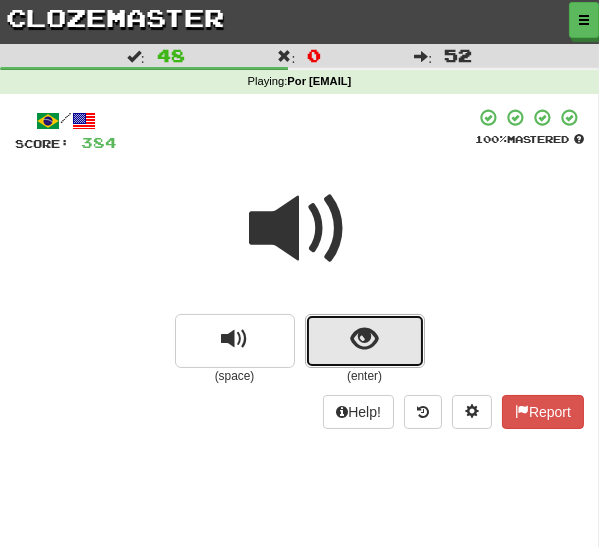 click at bounding box center [365, 341] 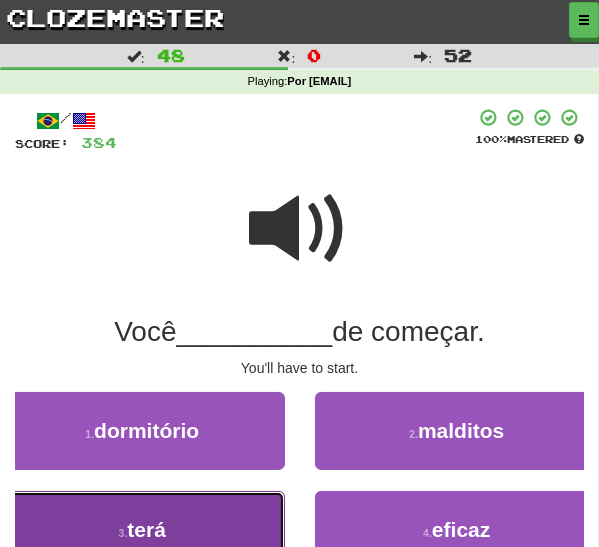 click on "3 .  terá" at bounding box center [142, 530] 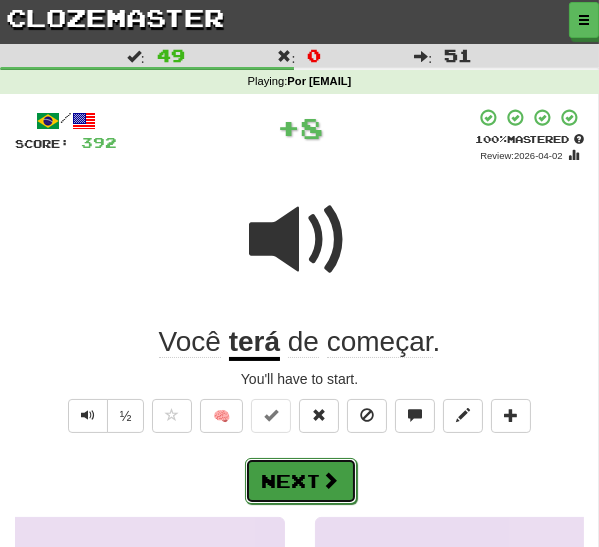 click on "Next" at bounding box center [301, 481] 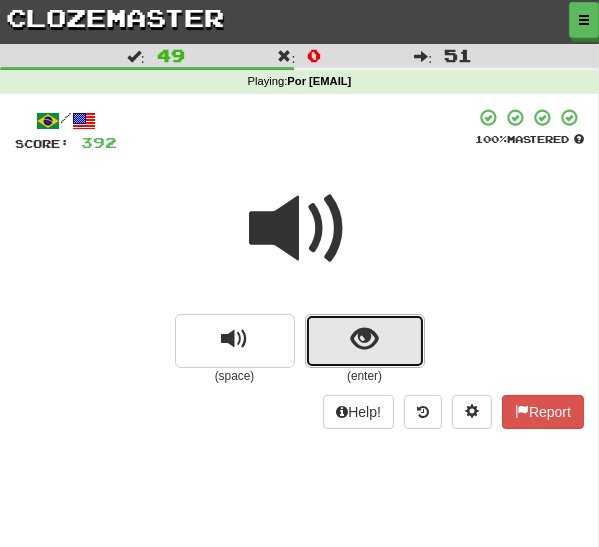 click at bounding box center (365, 341) 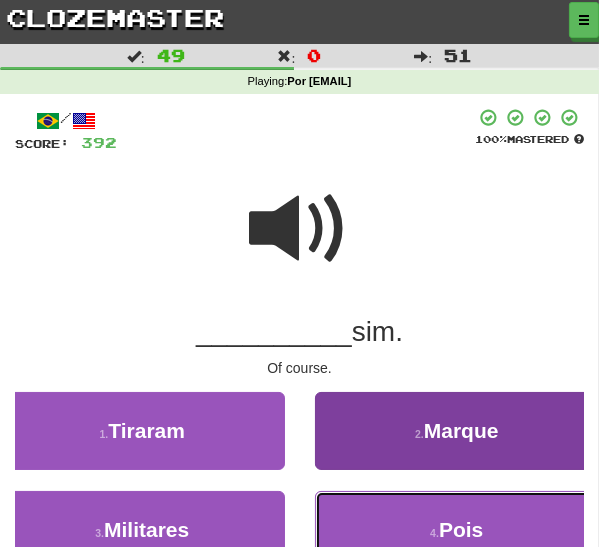 click on "4 .  Pois" at bounding box center [457, 530] 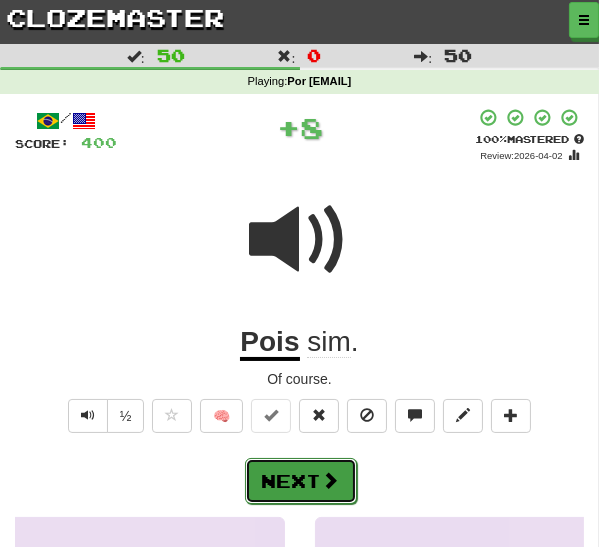 click on "Next" at bounding box center (301, 481) 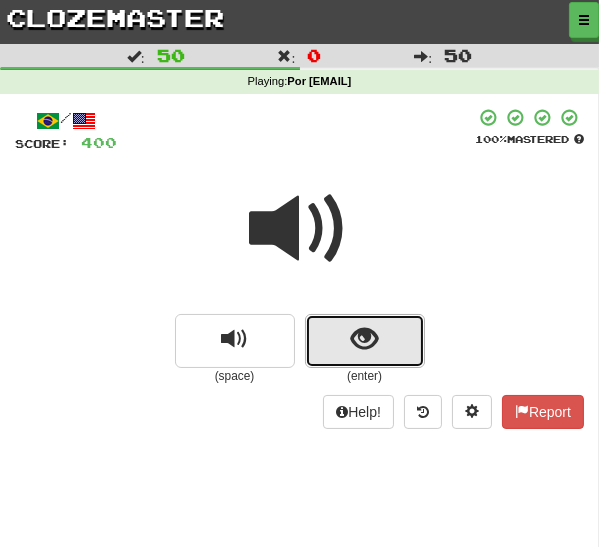 click at bounding box center [364, 339] 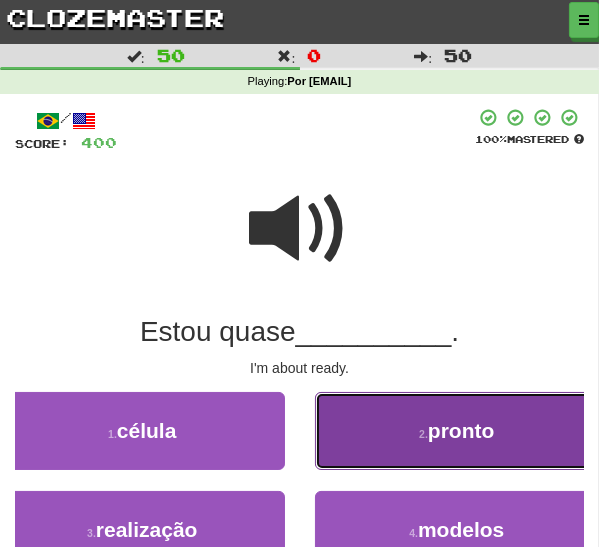 click on "pronto" at bounding box center [461, 430] 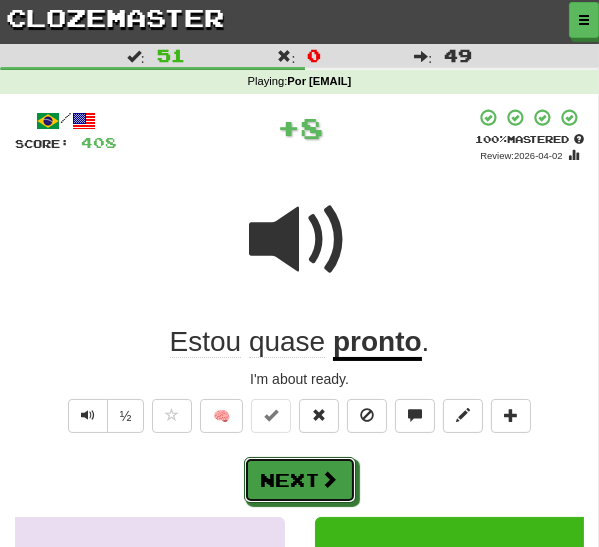 click on "Next" at bounding box center [300, 480] 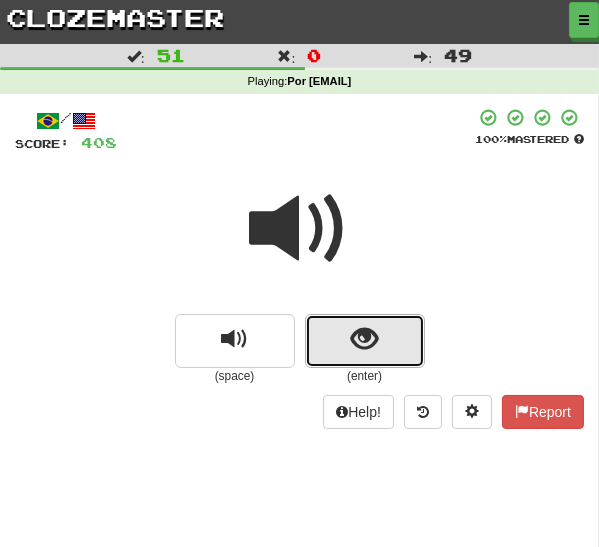 click at bounding box center (364, 339) 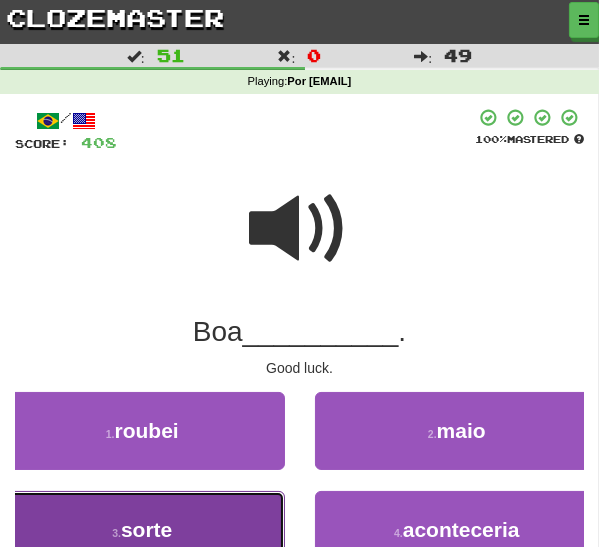 click on "3 .  sorte" at bounding box center [142, 530] 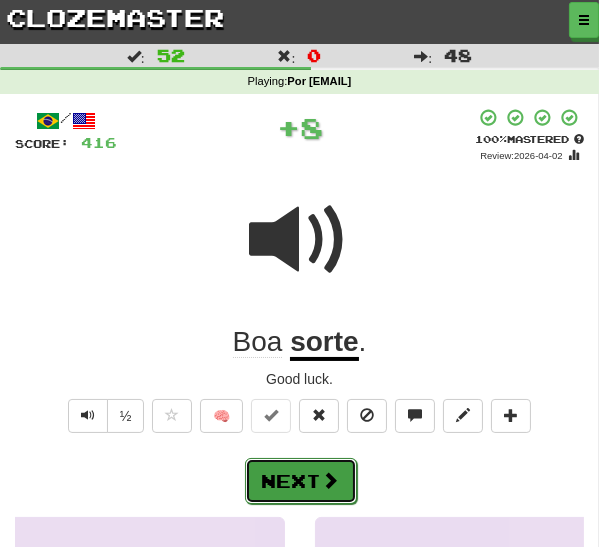click on "Next" at bounding box center [301, 481] 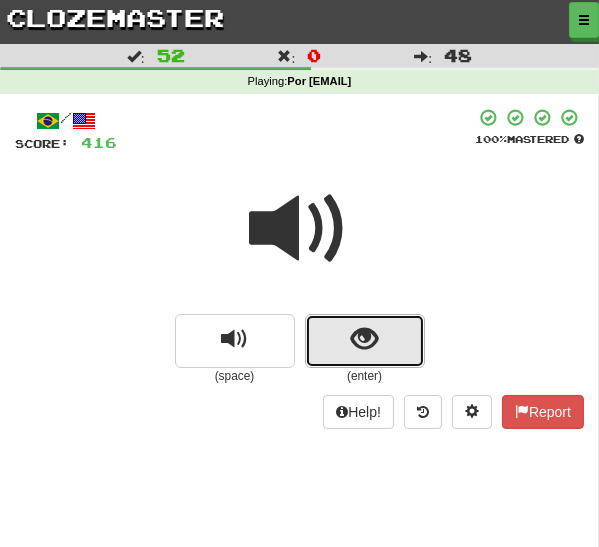 click at bounding box center (364, 339) 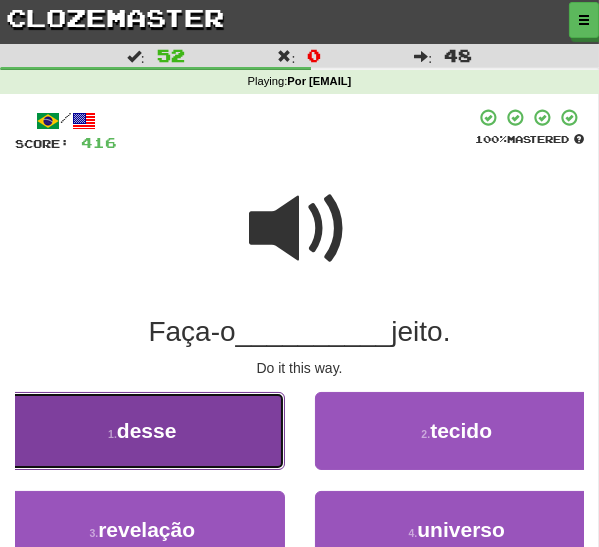 click on "1 .  desse" at bounding box center (142, 431) 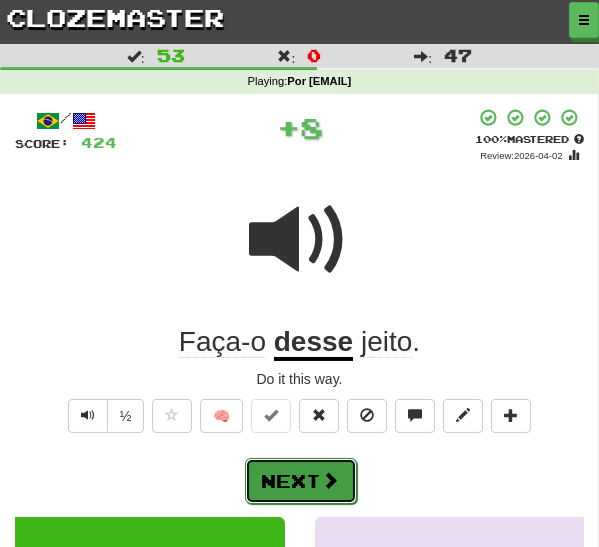 click on "Next" at bounding box center (301, 481) 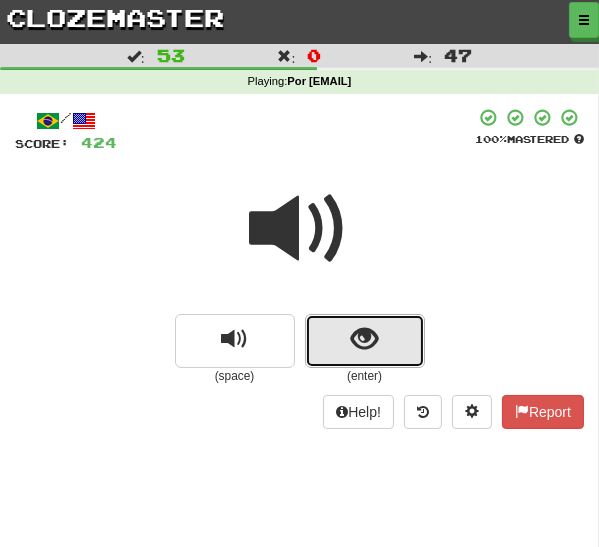 click at bounding box center [364, 339] 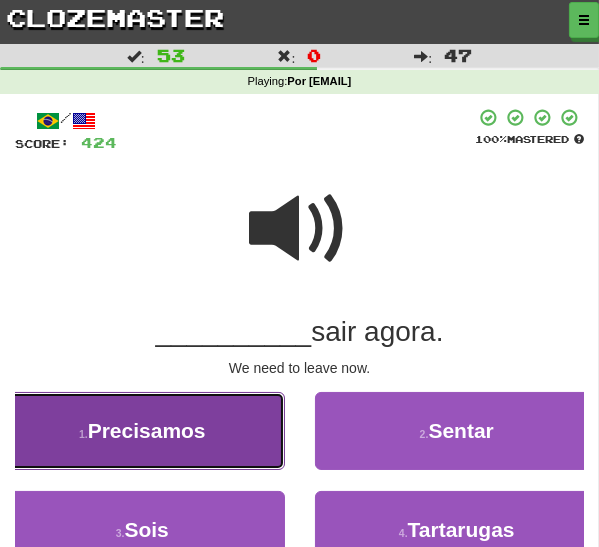 click on "1 .  Precisamos" at bounding box center (142, 431) 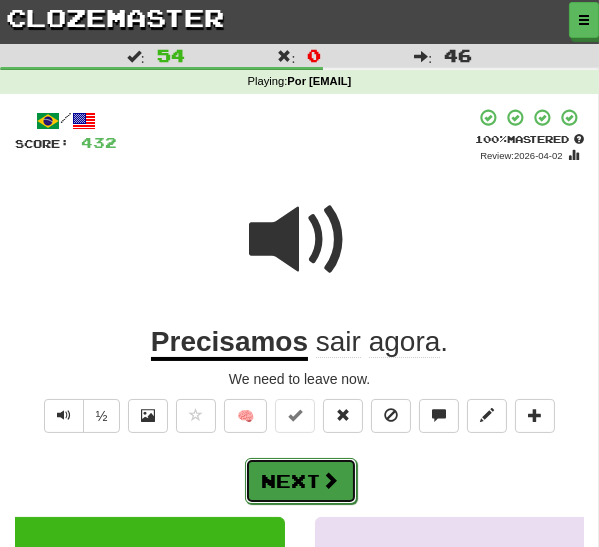 click on "Next" at bounding box center [301, 481] 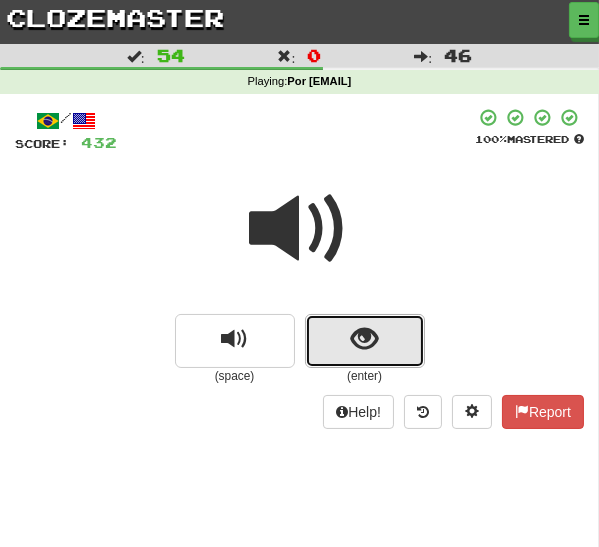 click at bounding box center [365, 341] 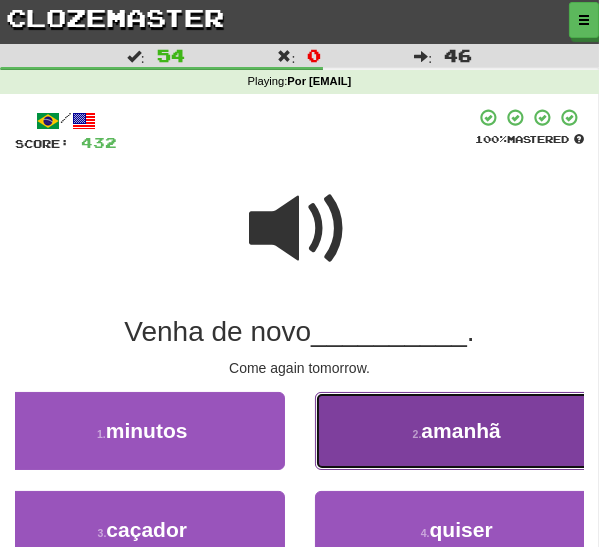 click on "2 .  amanhã" at bounding box center (457, 431) 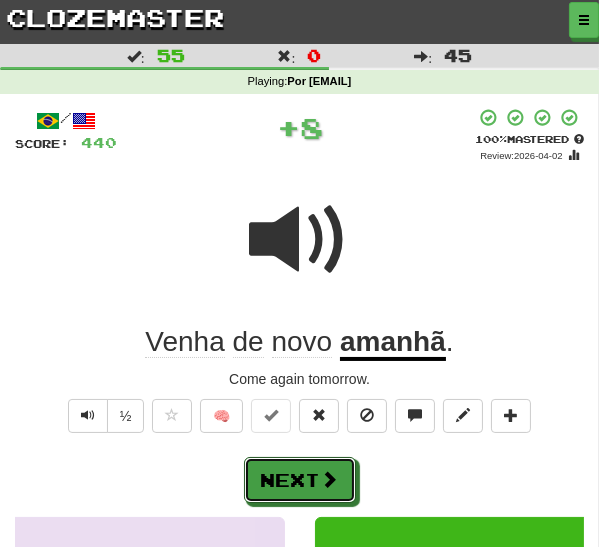 click at bounding box center (330, 479) 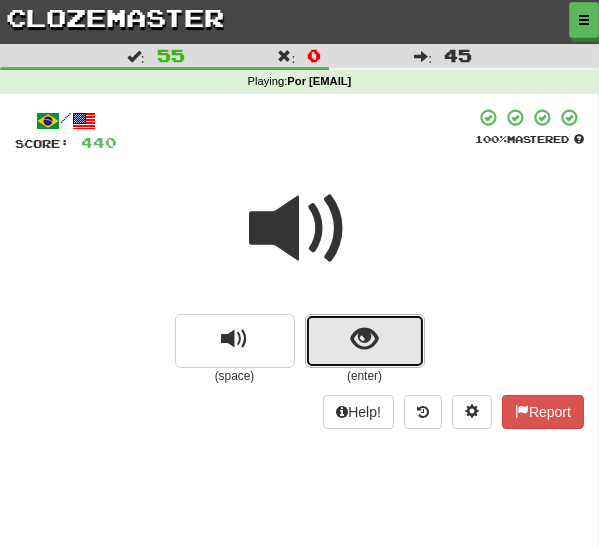 click at bounding box center (365, 341) 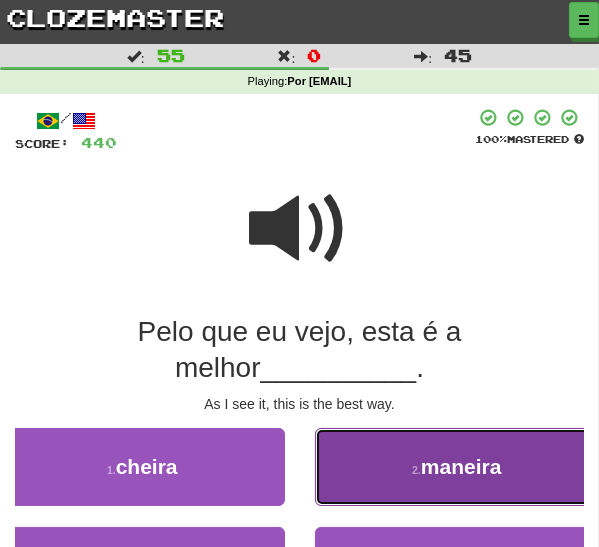 click on "2 .  maneira" at bounding box center [457, 467] 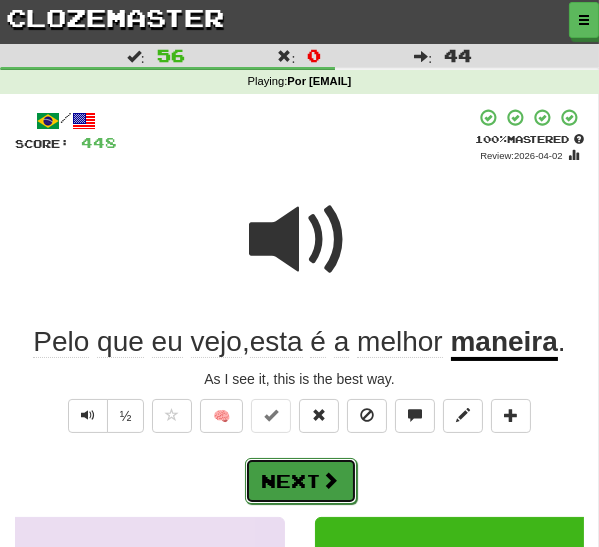 click on "Next" at bounding box center (301, 481) 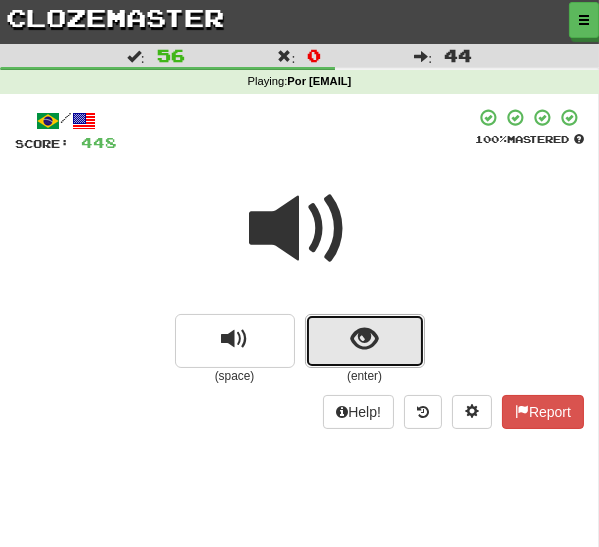 click at bounding box center (365, 341) 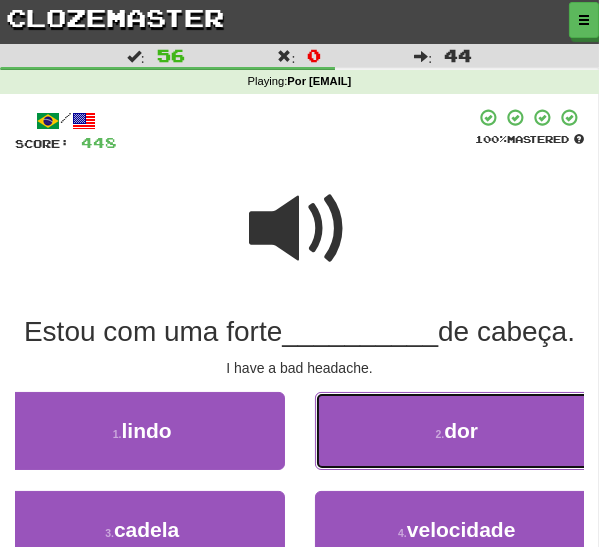 click on "2 .  dor" at bounding box center [457, 431] 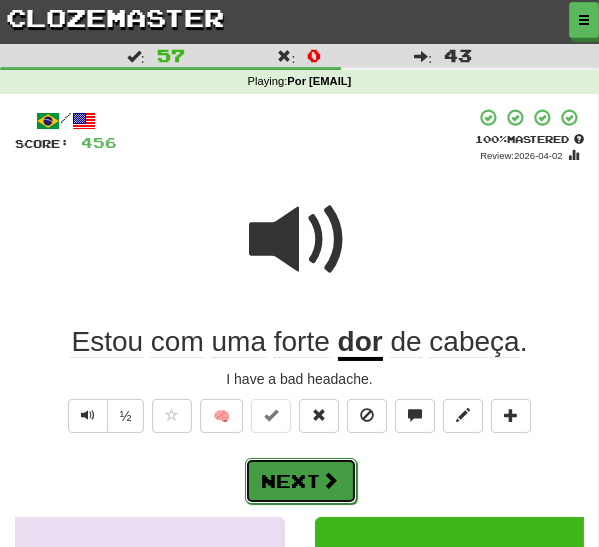 click on "Next" at bounding box center [301, 481] 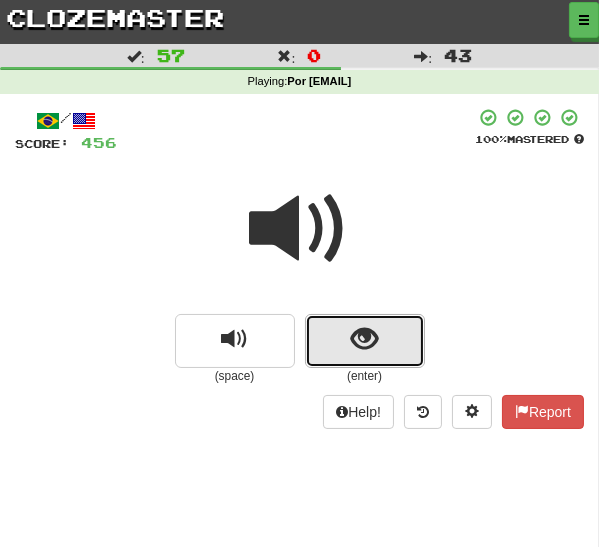 click at bounding box center [364, 339] 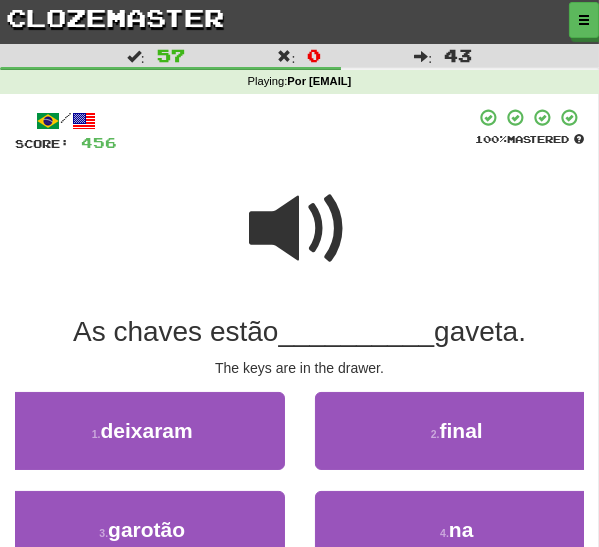 click at bounding box center (300, 229) 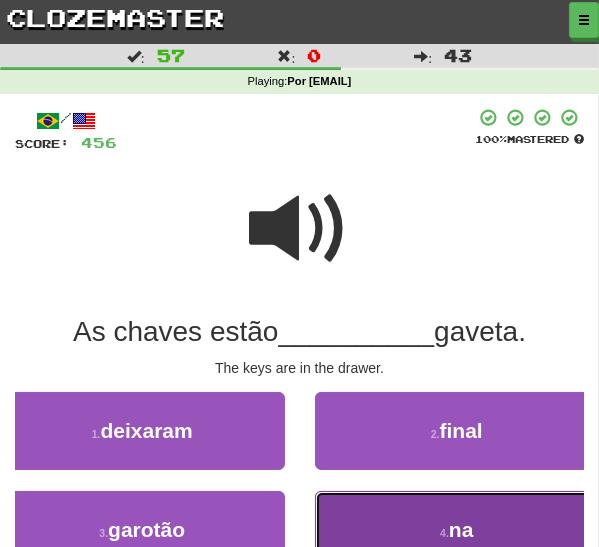 click on "4 .  na" at bounding box center (457, 530) 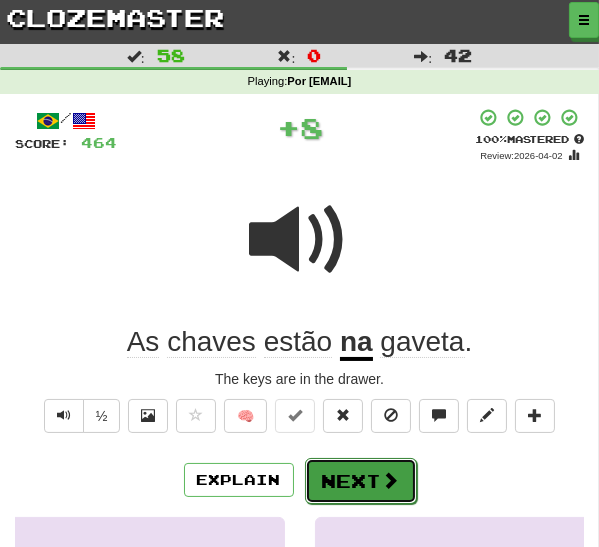 click on "Next" at bounding box center [361, 481] 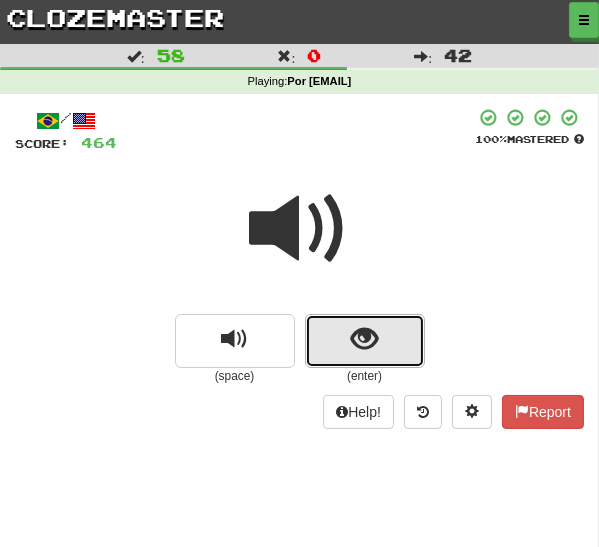 click at bounding box center (364, 339) 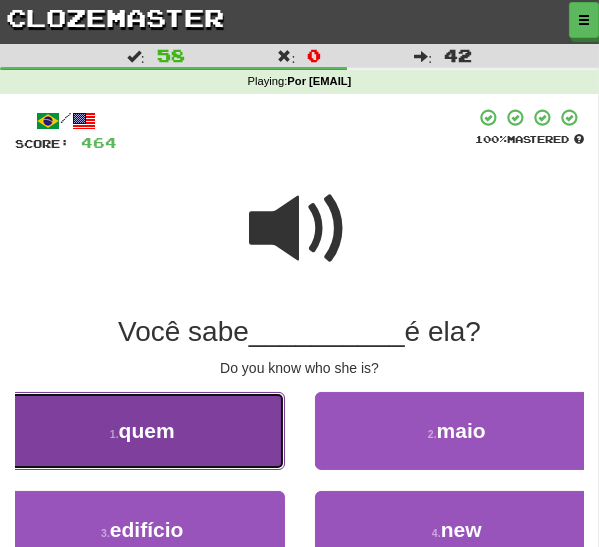 click on "1 .  quem" at bounding box center (142, 431) 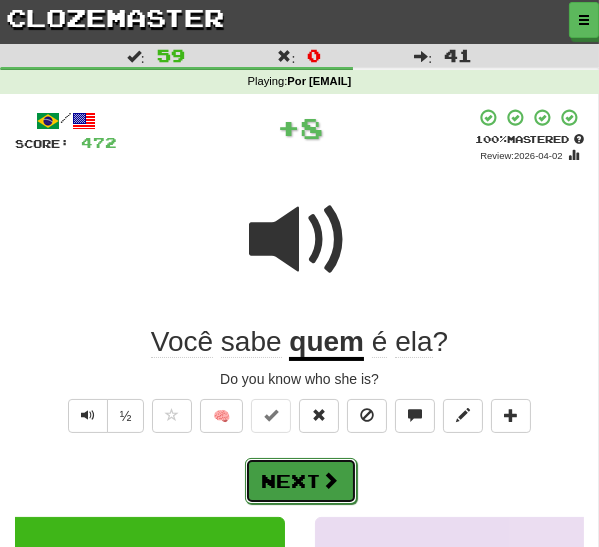 click on "Next" at bounding box center [301, 481] 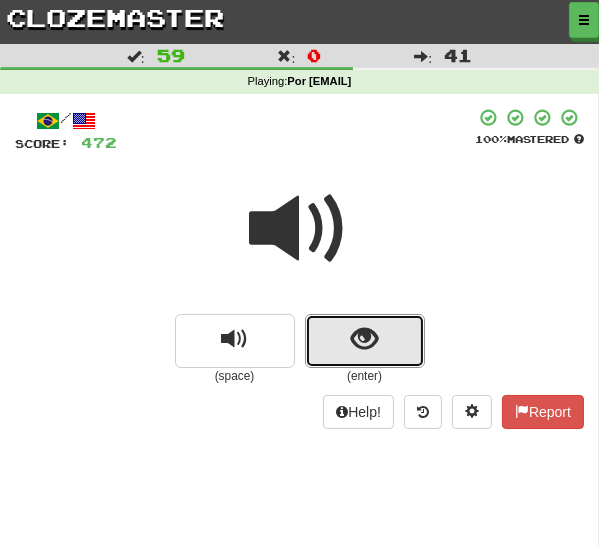 click at bounding box center (365, 341) 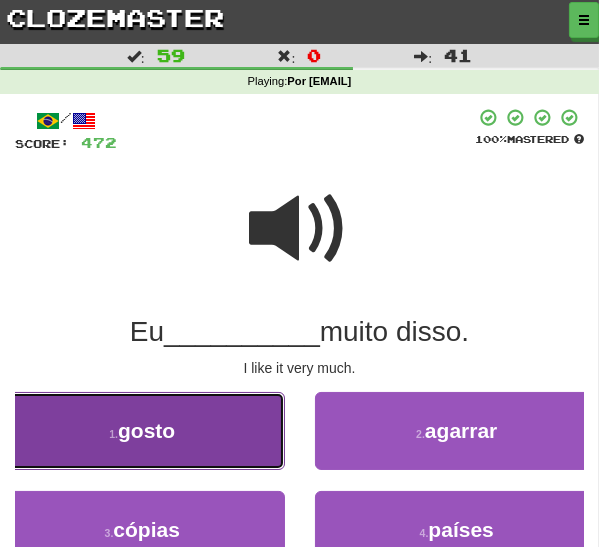 click on "1 .  gosto" at bounding box center [142, 431] 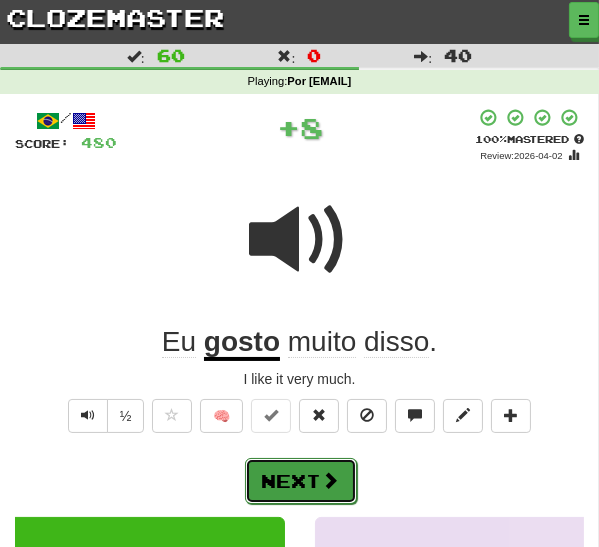 click on "Next" at bounding box center (301, 481) 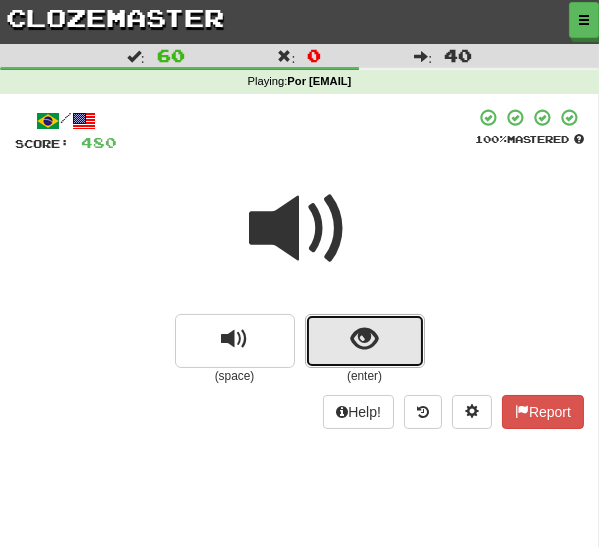 click at bounding box center (364, 339) 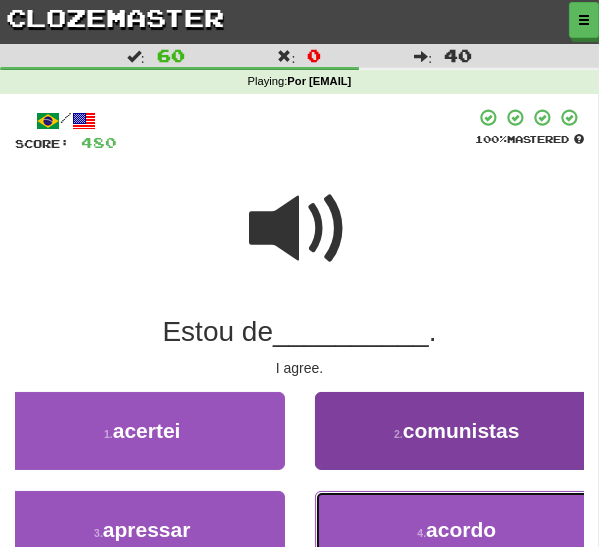 click on "4 .  acordo" at bounding box center [457, 530] 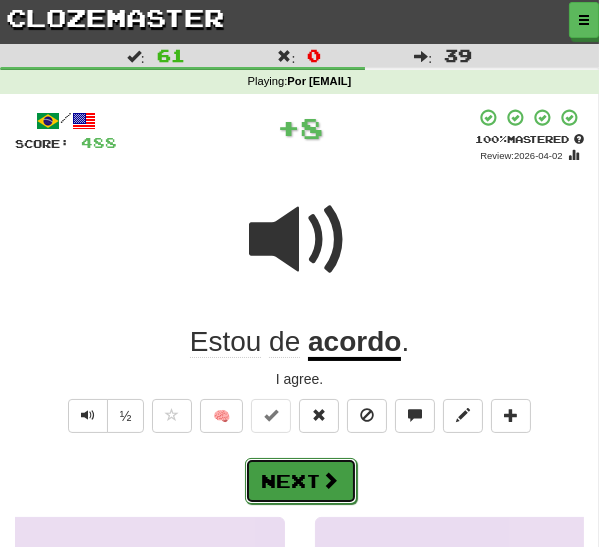 click on "Next" at bounding box center [301, 481] 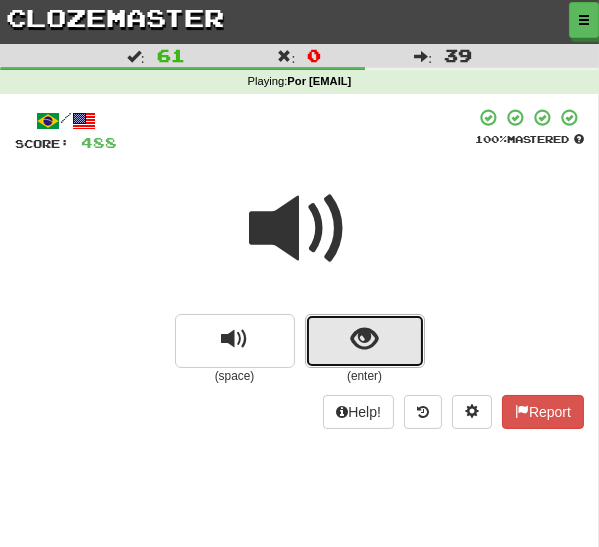click at bounding box center [364, 339] 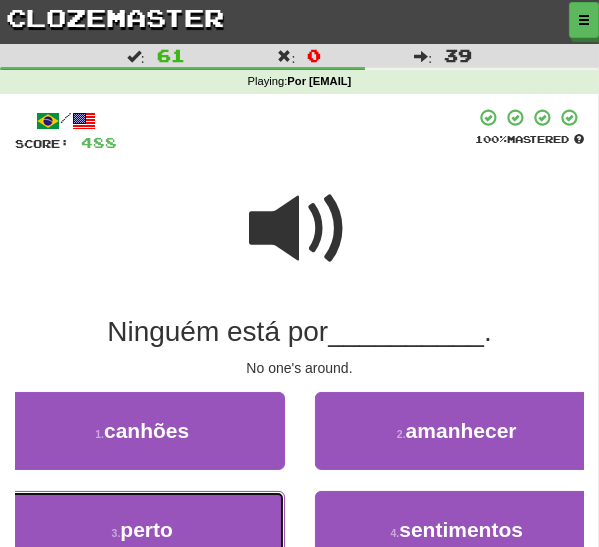 click on "3 .  perto" at bounding box center [142, 530] 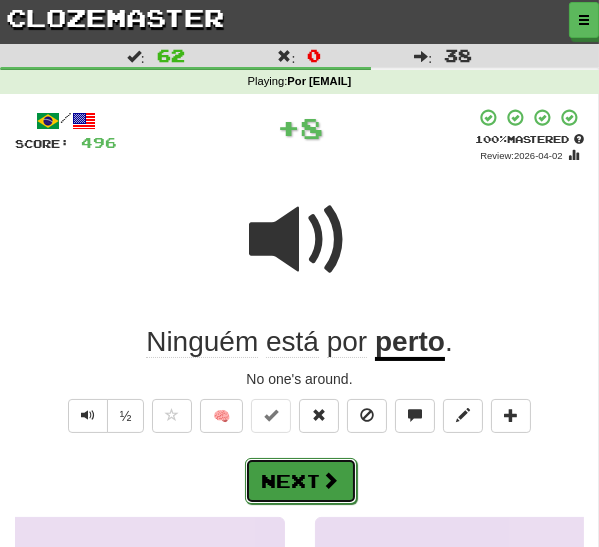 click on "Next" at bounding box center [301, 481] 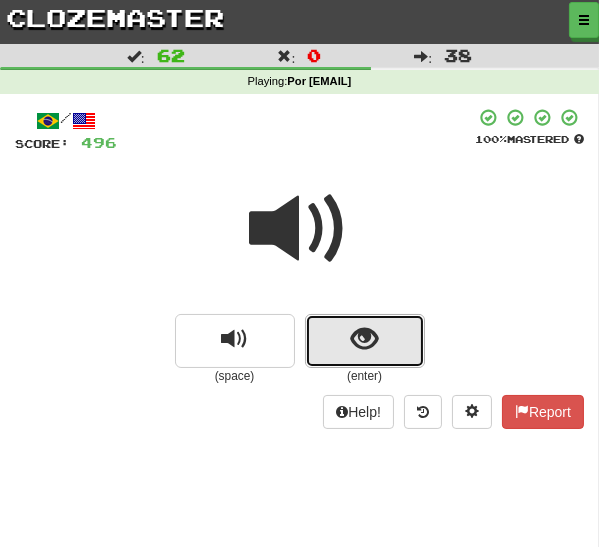 click at bounding box center [365, 341] 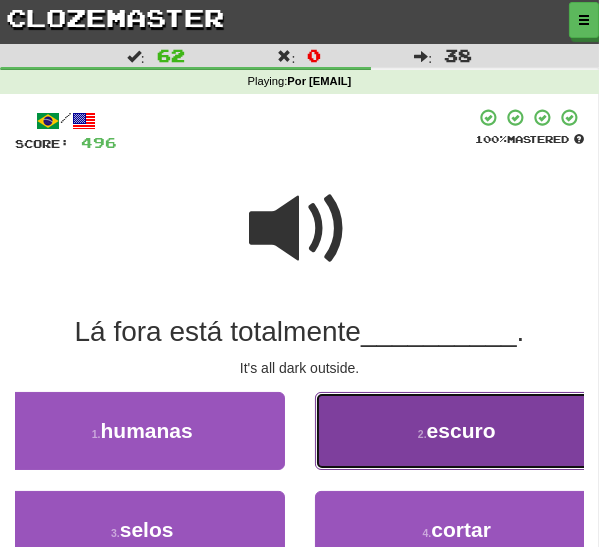 click on "2 .  escuro" at bounding box center (457, 431) 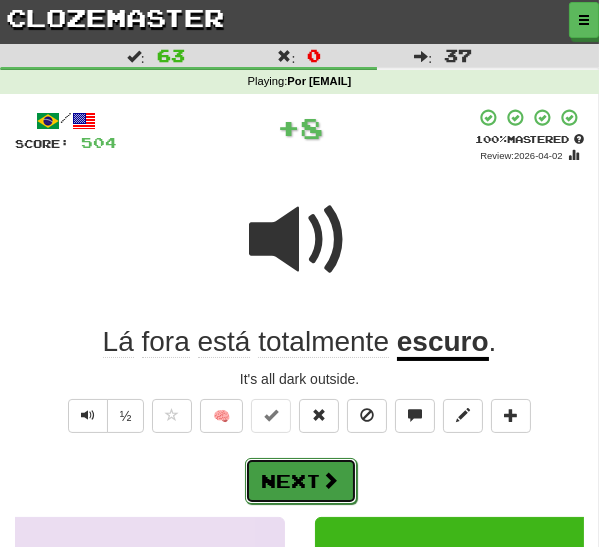 click on "Next" at bounding box center (301, 481) 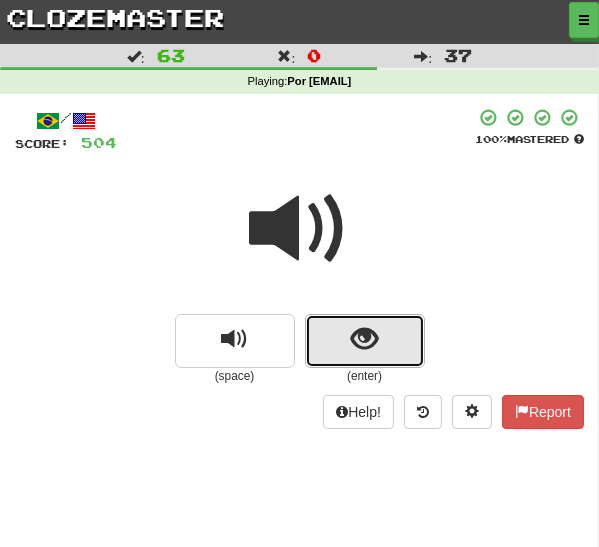 click at bounding box center [364, 339] 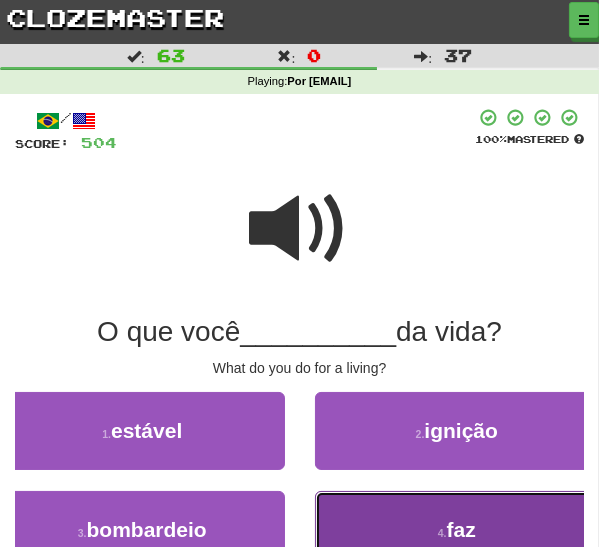 click on "4 .  faz" at bounding box center [457, 530] 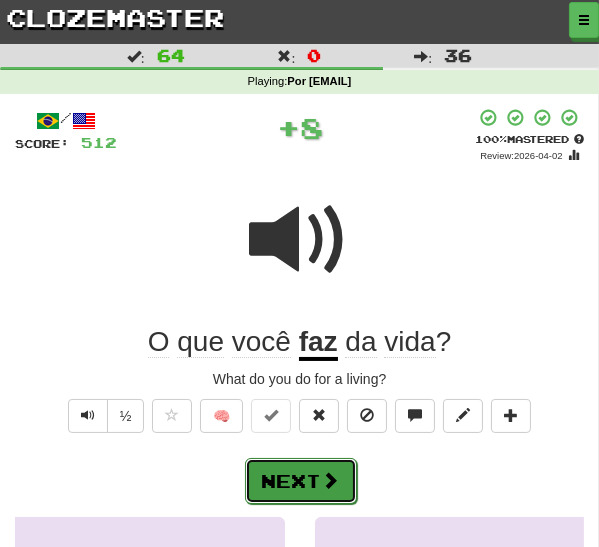 click at bounding box center [331, 480] 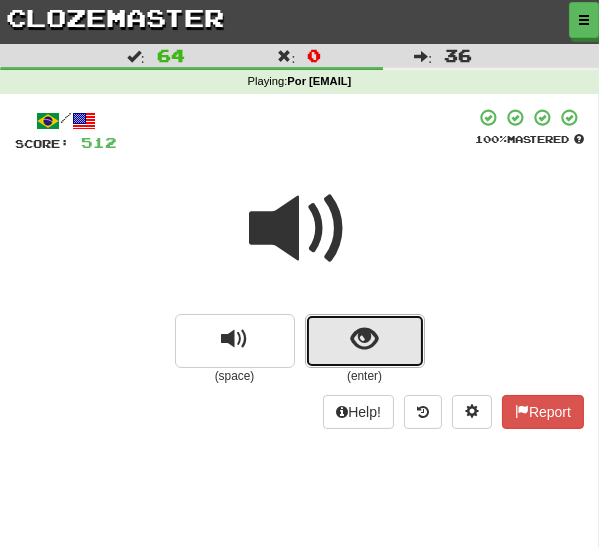 click at bounding box center (365, 341) 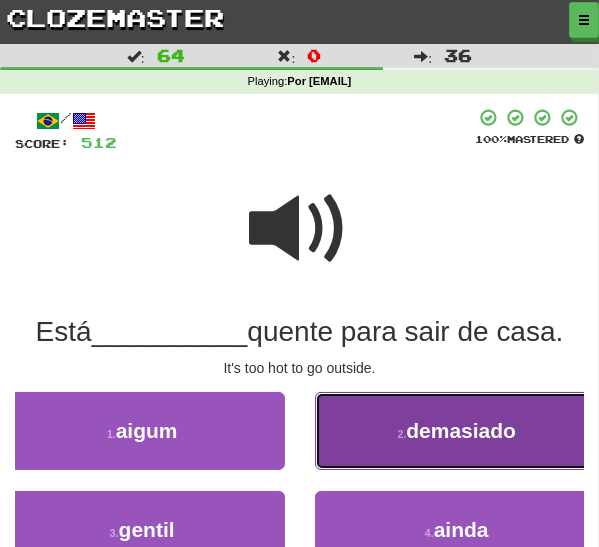 click on "2 .  demasiado" at bounding box center (457, 431) 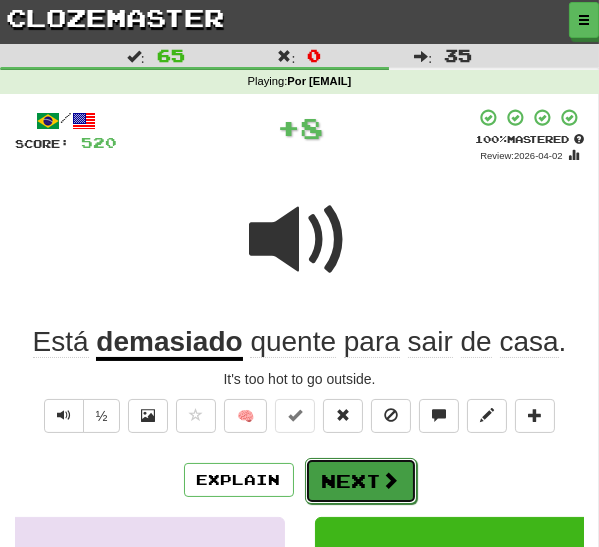click on "Next" at bounding box center (361, 481) 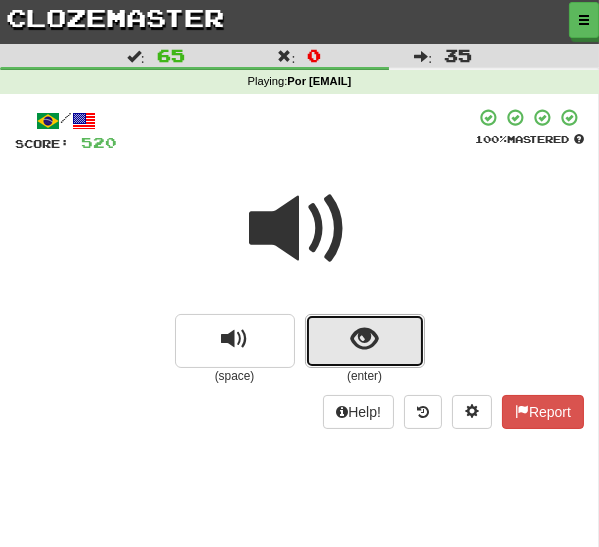 click at bounding box center (364, 339) 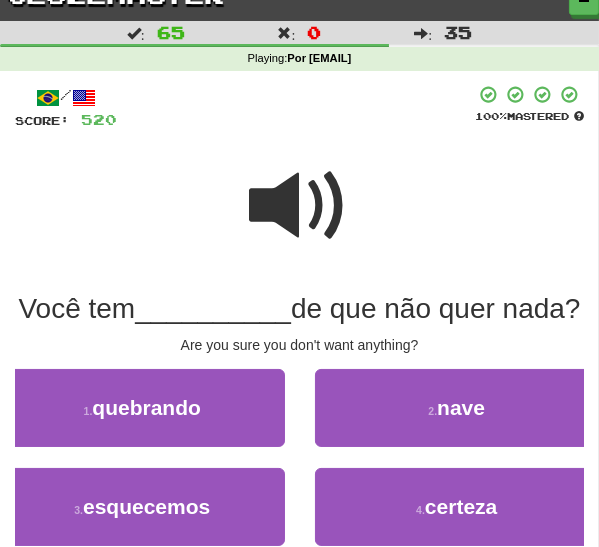 scroll, scrollTop: 36, scrollLeft: 0, axis: vertical 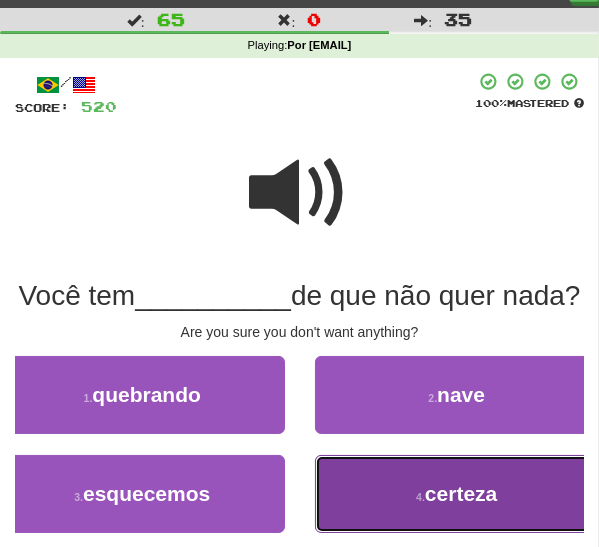 click on "certeza" at bounding box center [461, 493] 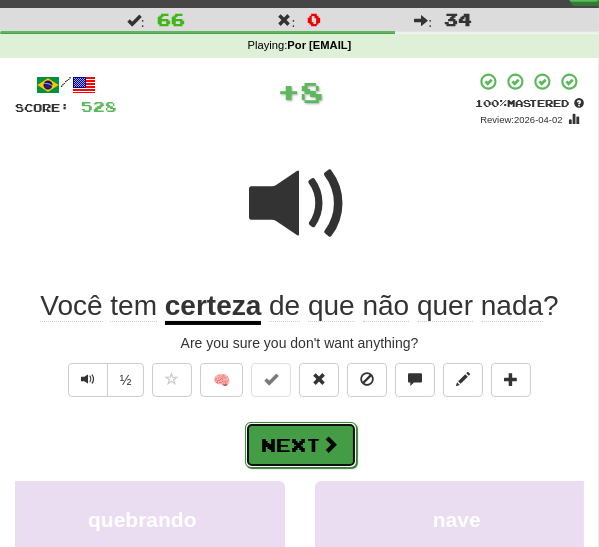 click on "Next" at bounding box center (301, 445) 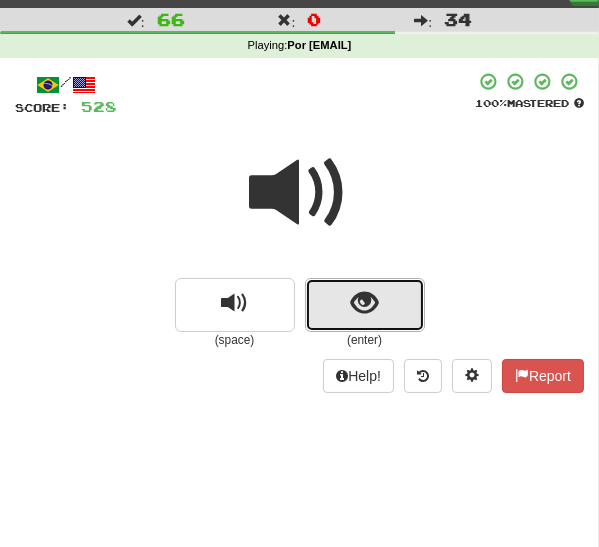 click at bounding box center (364, 303) 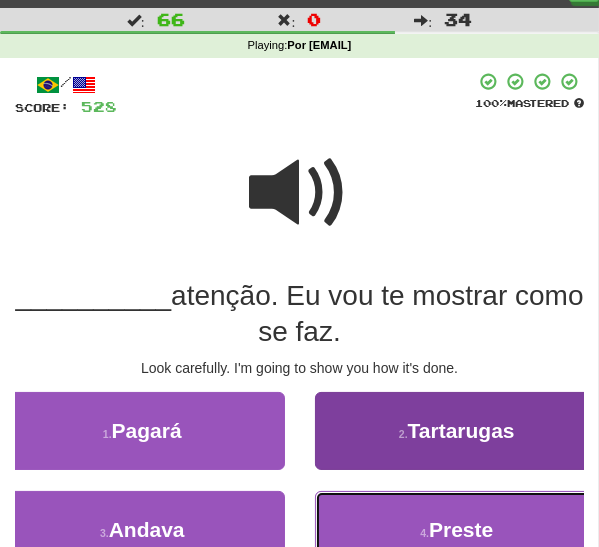 click on "Preste" at bounding box center [461, 529] 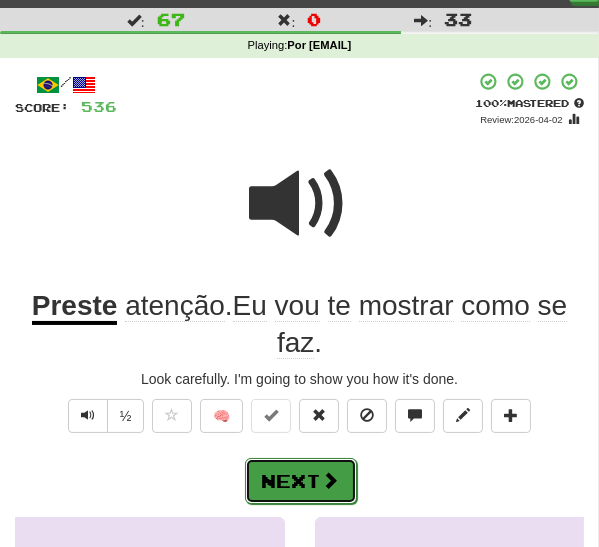 click at bounding box center [331, 480] 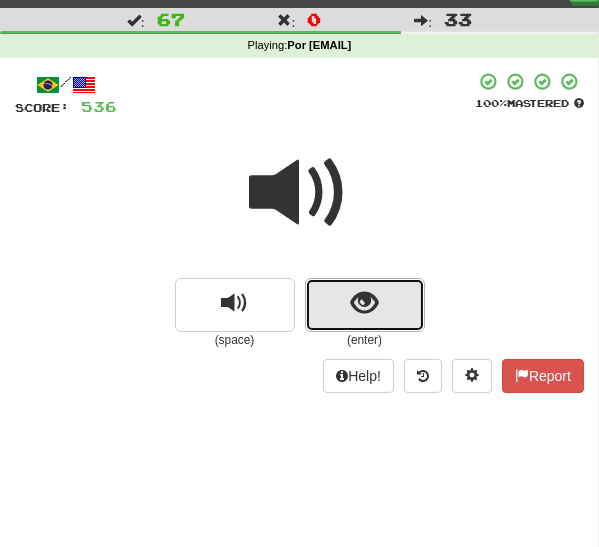 click at bounding box center (364, 303) 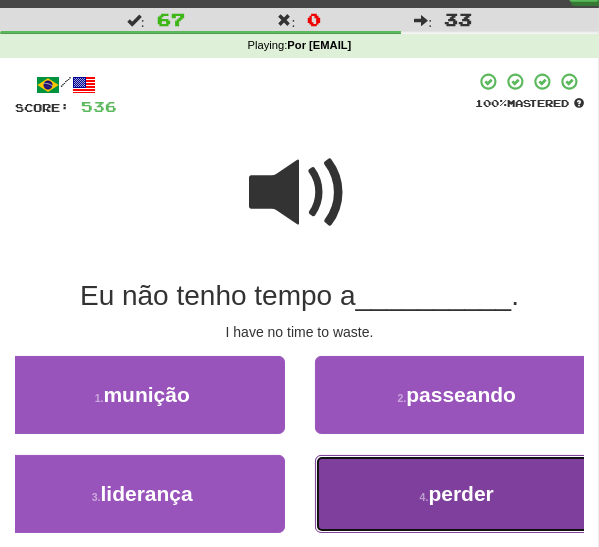 click on "perder" at bounding box center [460, 493] 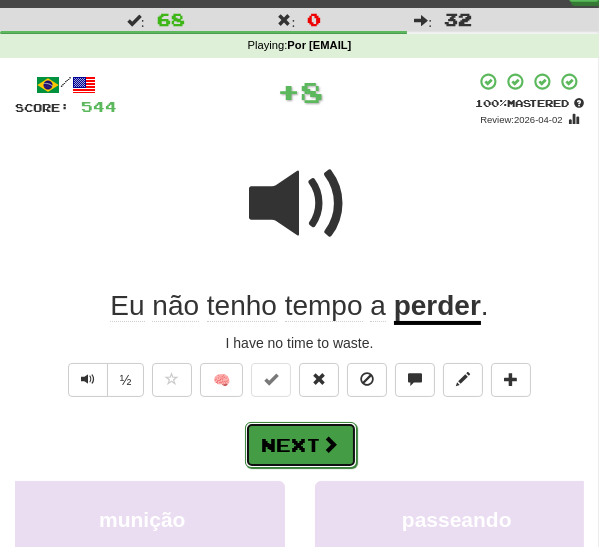 click on "Next" at bounding box center [301, 445] 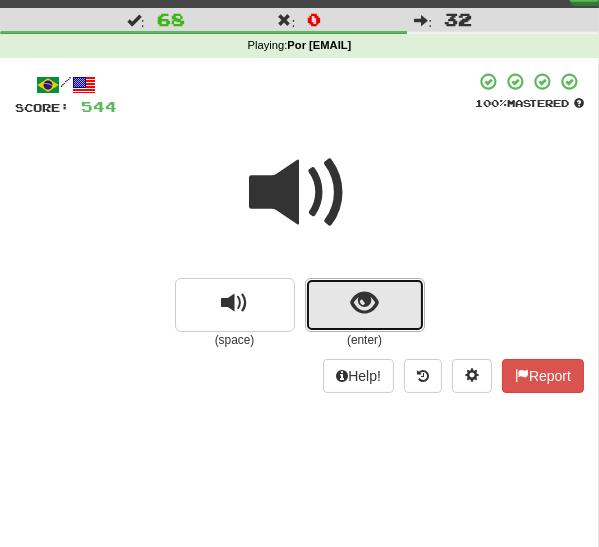 click at bounding box center (365, 305) 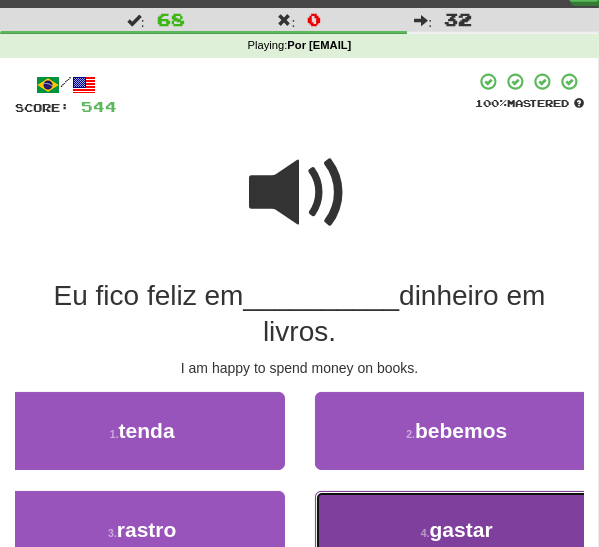 click on "4 .  gastar" at bounding box center (457, 530) 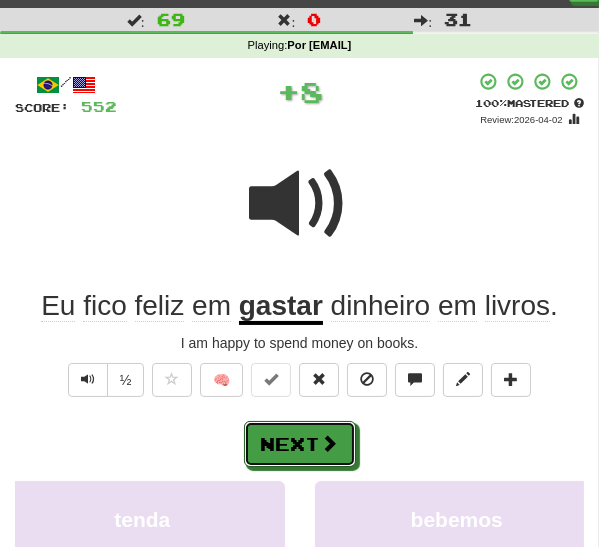 click on "Next" at bounding box center (300, 444) 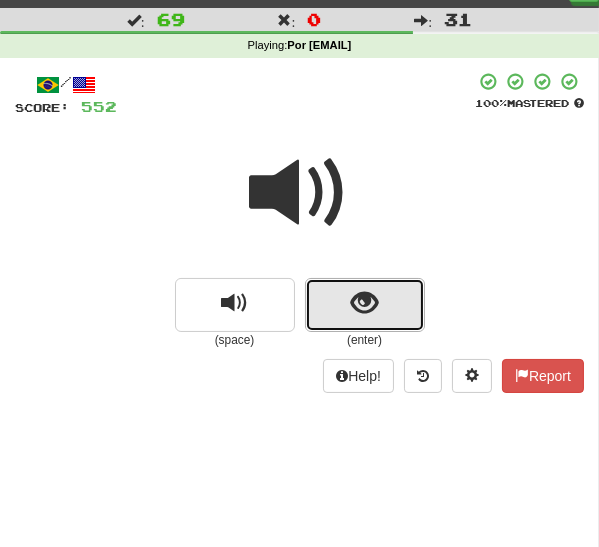 click at bounding box center (364, 303) 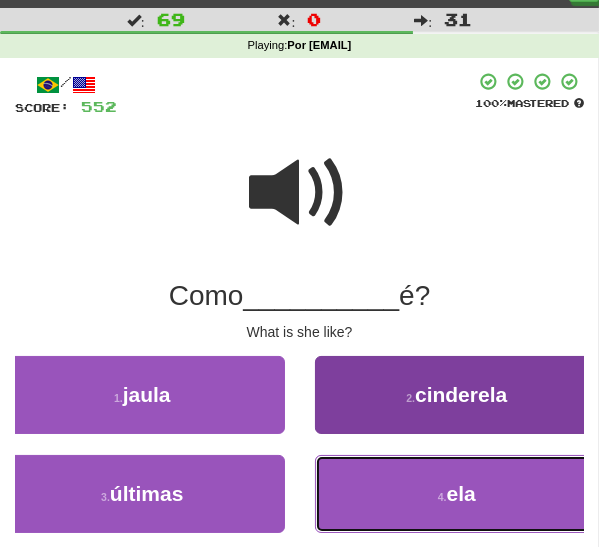 click on "4 .  ela" at bounding box center (457, 494) 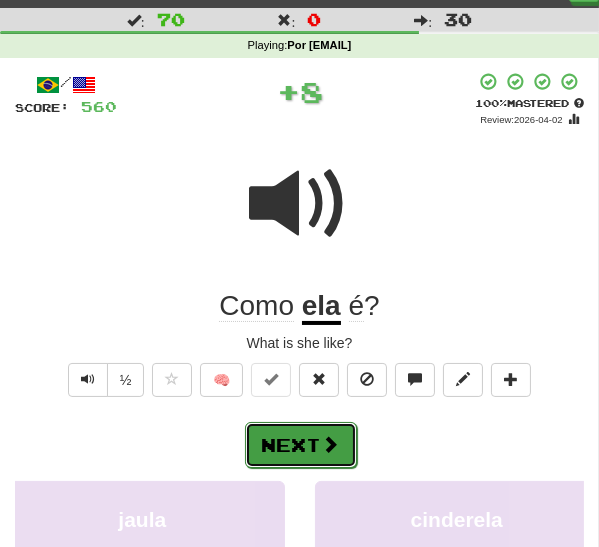 click on "Next" at bounding box center (301, 445) 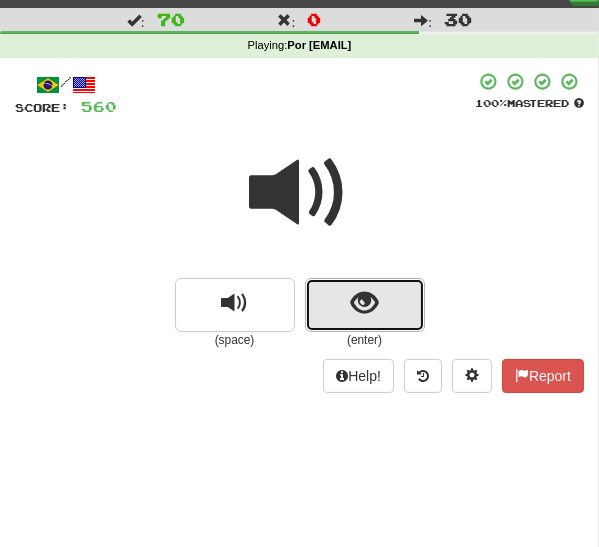 click at bounding box center (365, 305) 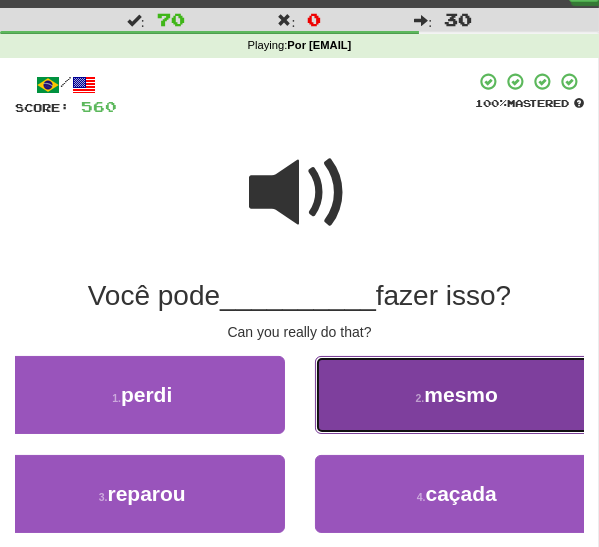 click on "2 .  mesmo" at bounding box center [457, 395] 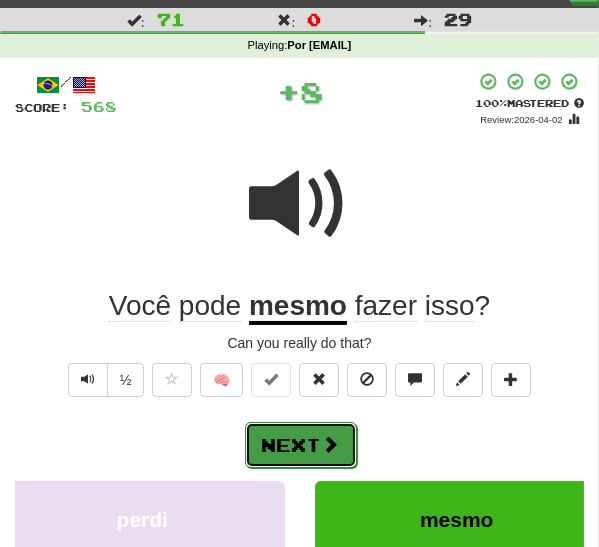 click at bounding box center [331, 444] 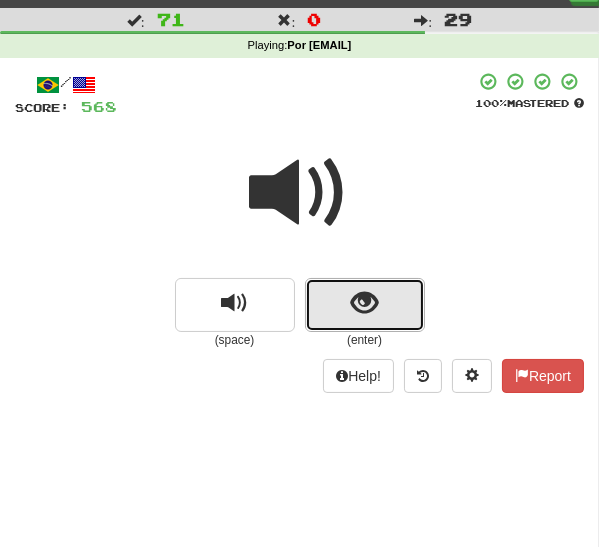 click at bounding box center (365, 305) 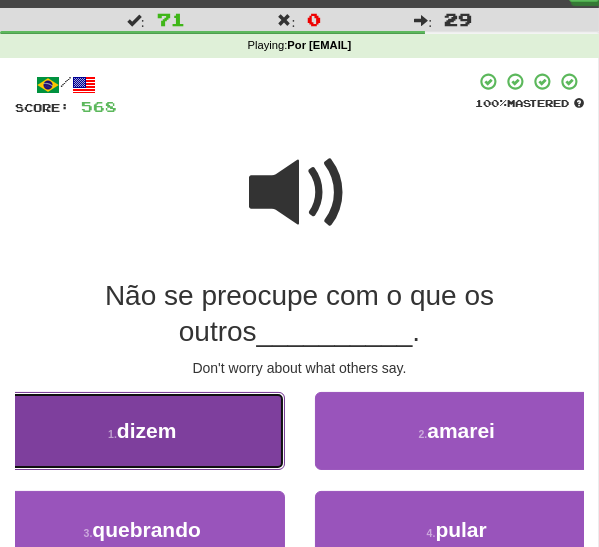 click on "dizem" at bounding box center (147, 430) 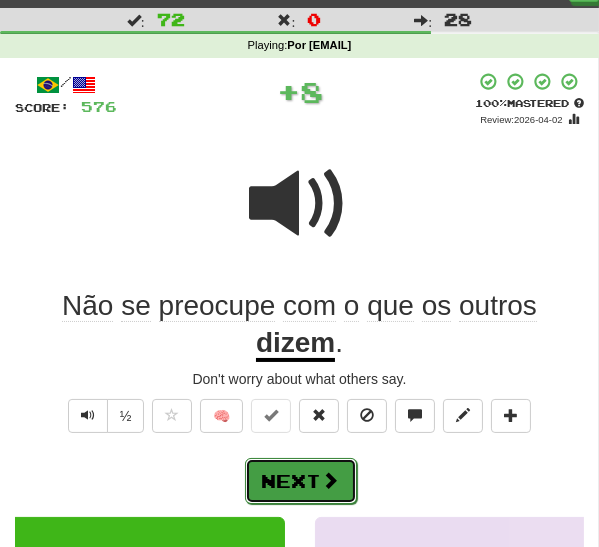 click on "Next" at bounding box center (301, 481) 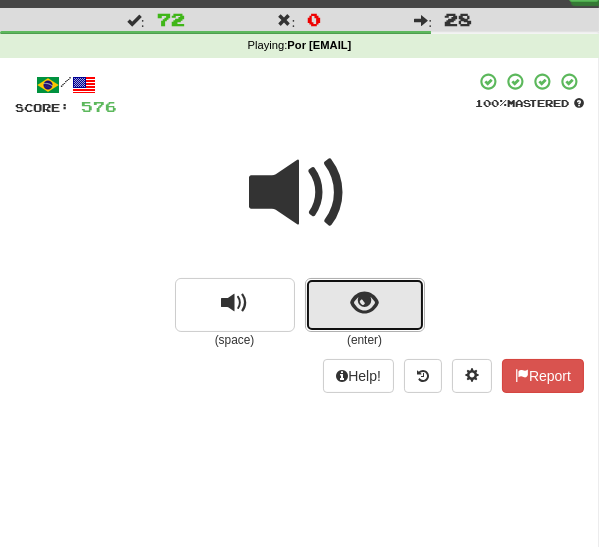 click at bounding box center [365, 305] 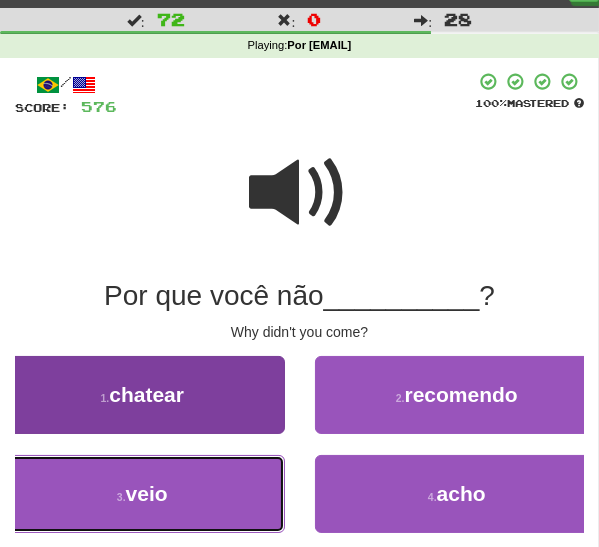 click on "3 .  veio" at bounding box center [142, 494] 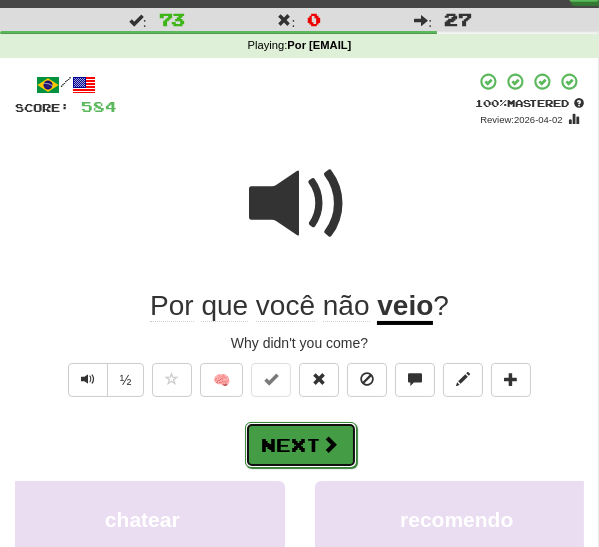 click on "Next" at bounding box center (301, 445) 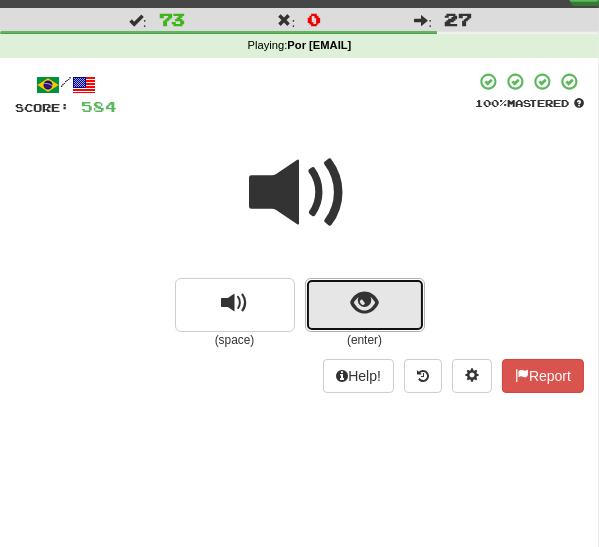 click at bounding box center (365, 305) 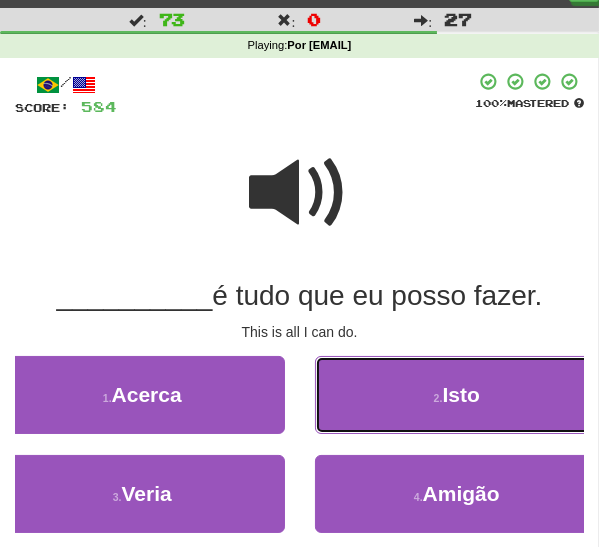 click on "Isto" at bounding box center (460, 394) 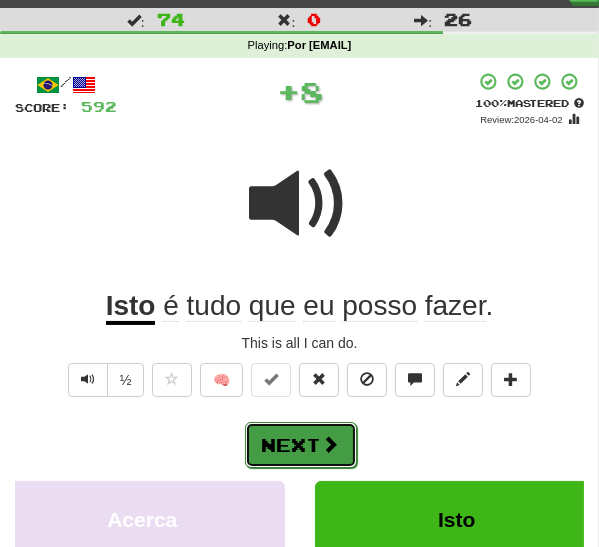 click on "Next" at bounding box center [301, 445] 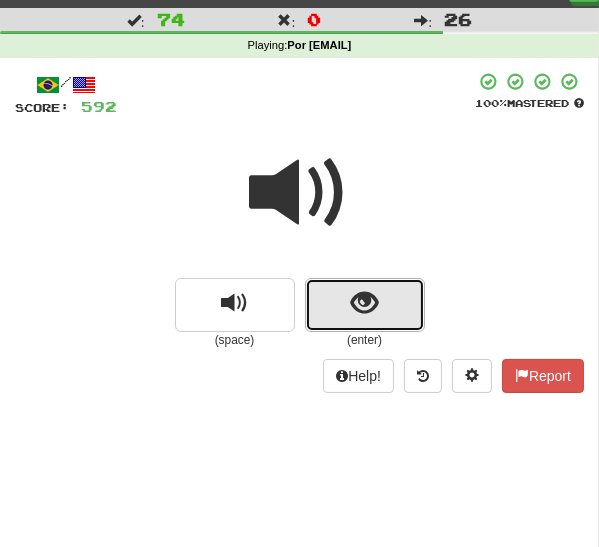 click at bounding box center [365, 305] 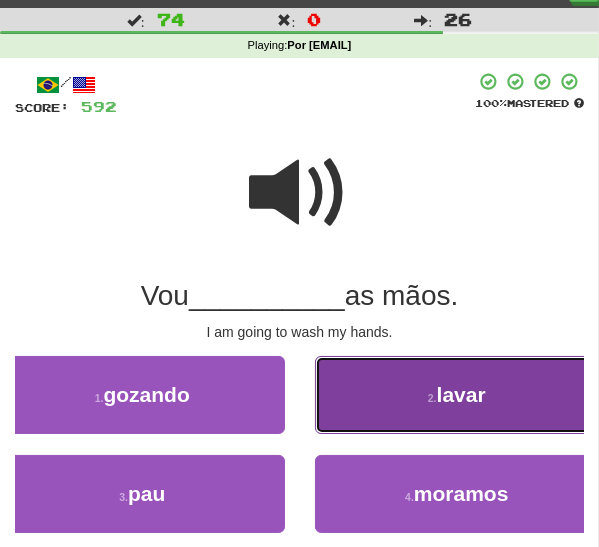 click on "2 .  lavar" at bounding box center [457, 395] 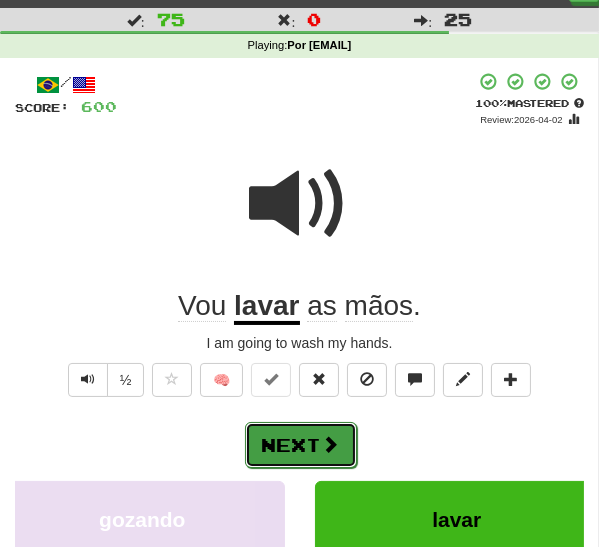 click at bounding box center [331, 444] 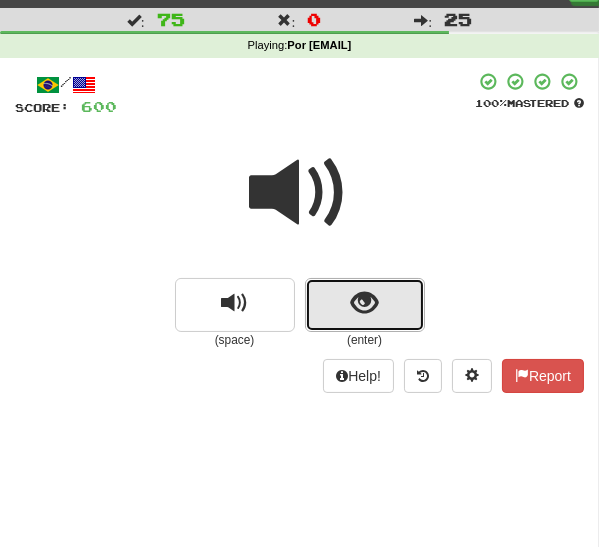 click at bounding box center [365, 305] 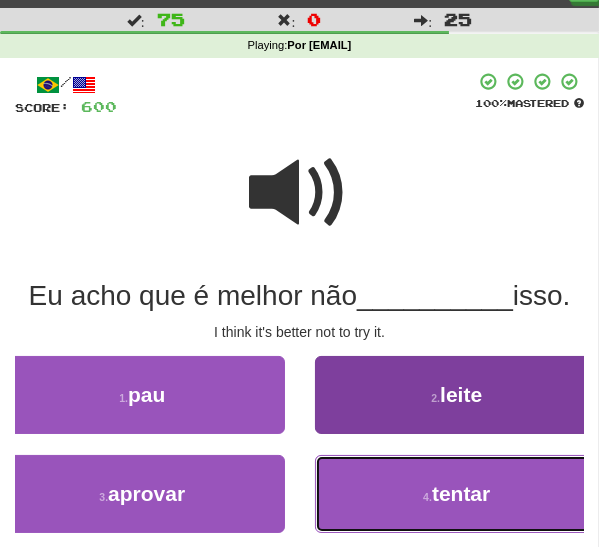 click on "4 .  tentar" at bounding box center (457, 494) 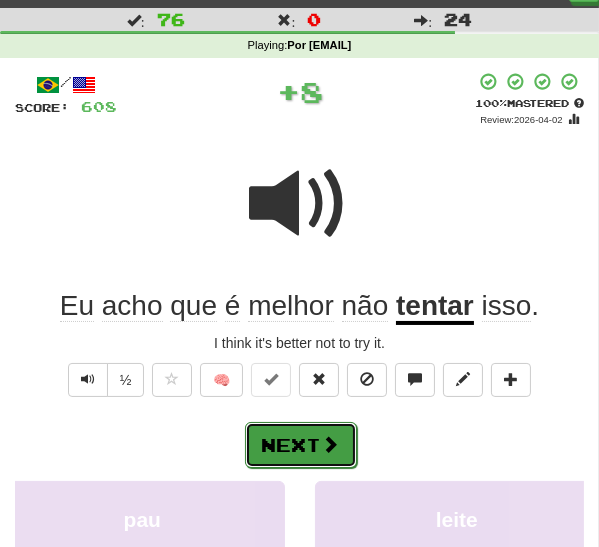 click at bounding box center (331, 444) 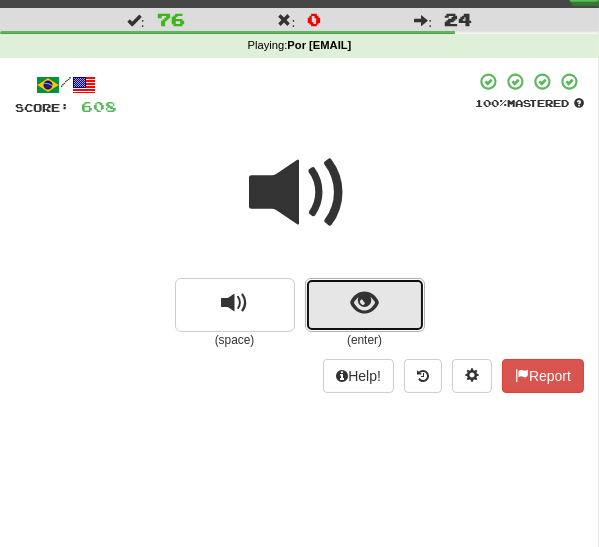 click at bounding box center (365, 305) 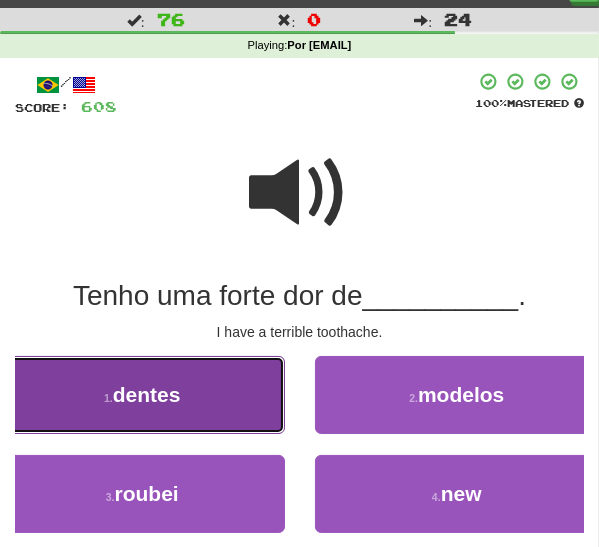click on "1 .  dentes" at bounding box center (142, 395) 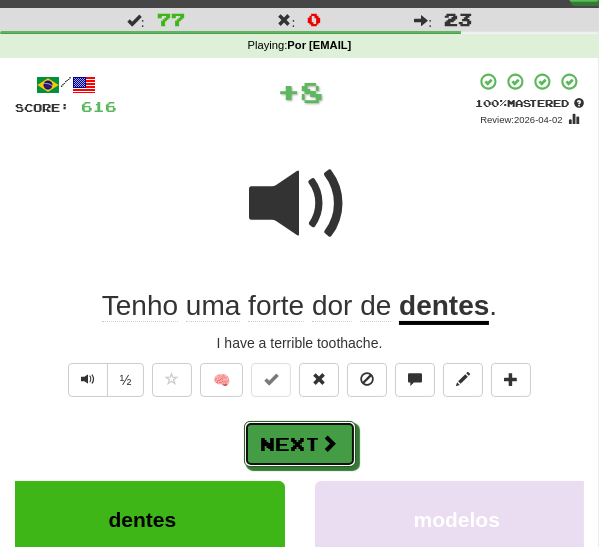 click on "Next" at bounding box center [300, 444] 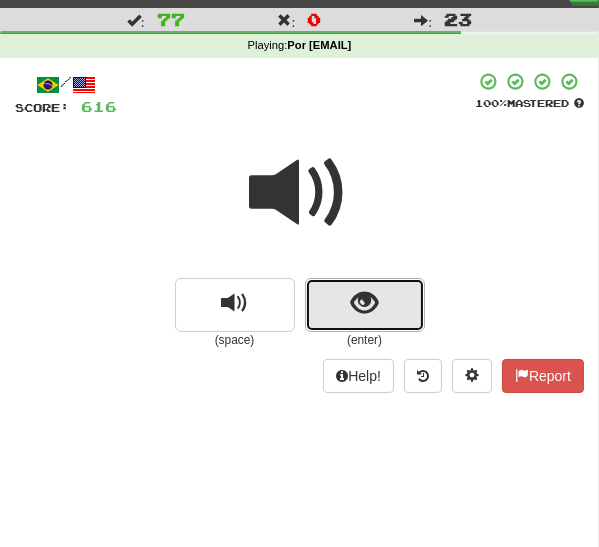 click at bounding box center [364, 303] 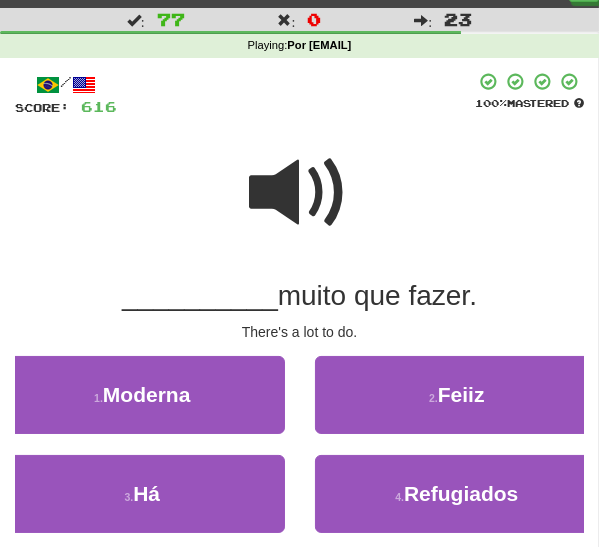click at bounding box center [300, 193] 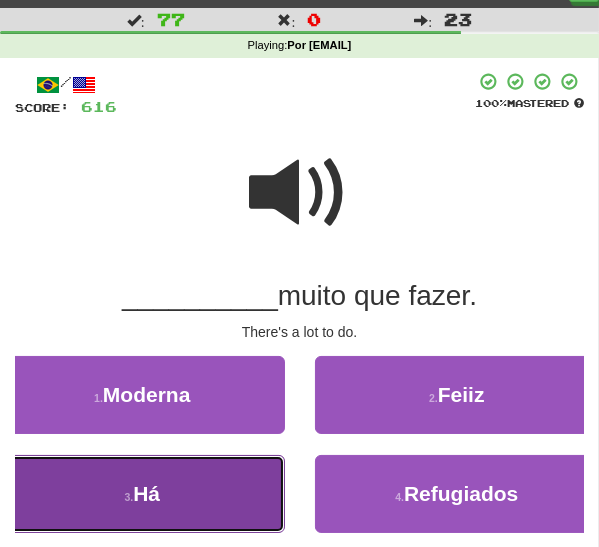 click on "3 .  Há" at bounding box center (142, 494) 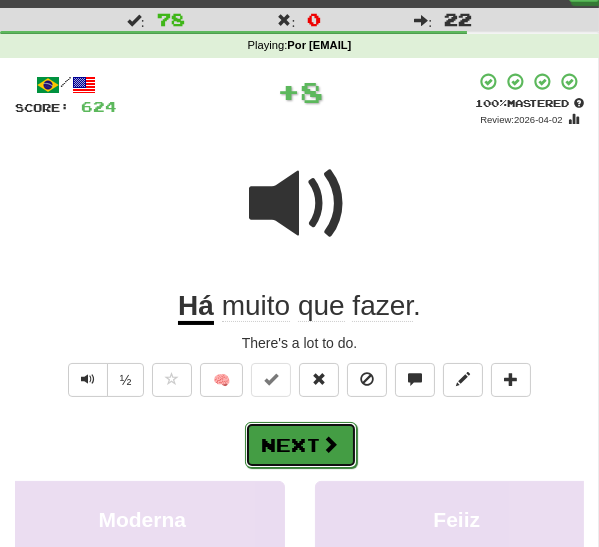 click at bounding box center (331, 444) 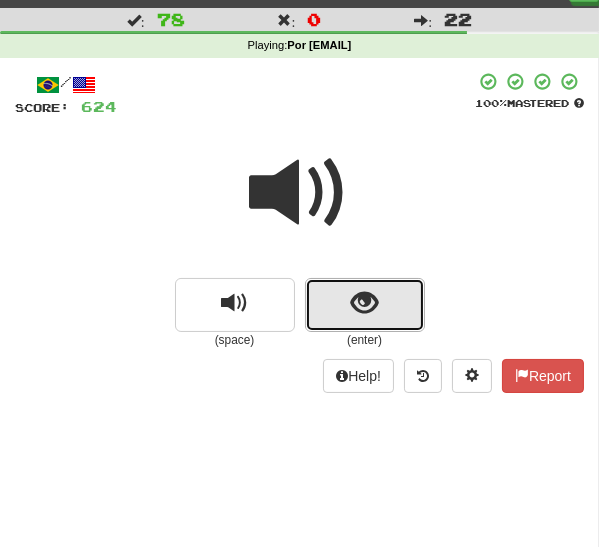 click at bounding box center [365, 305] 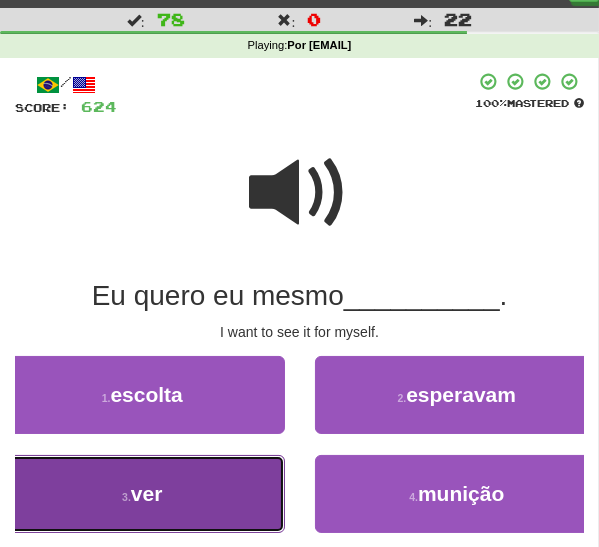 click on "3 .  ver" at bounding box center (142, 494) 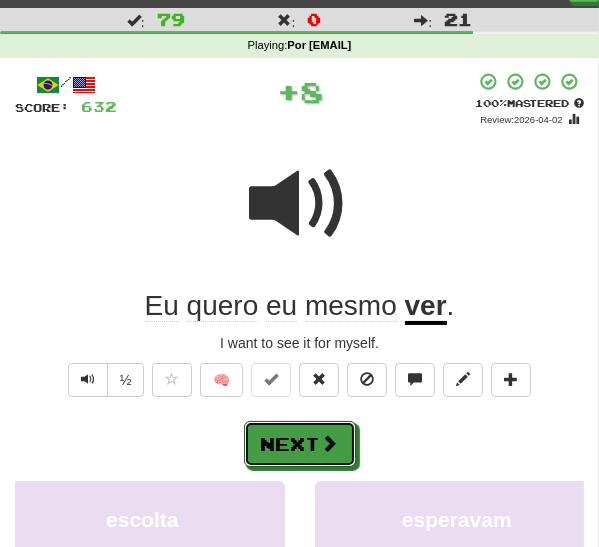 click on "Next" at bounding box center [300, 444] 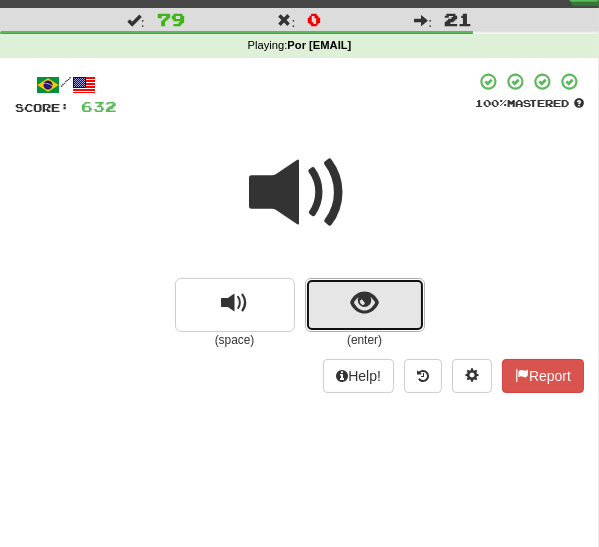 click at bounding box center (364, 303) 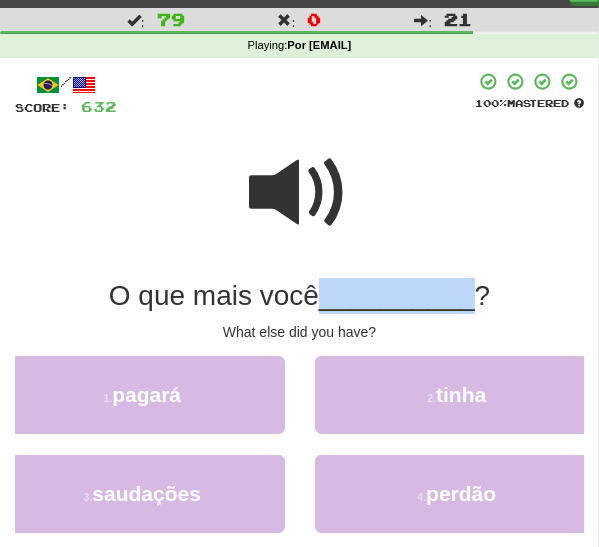 click on "O que mais você  __________ ?" at bounding box center [299, 296] 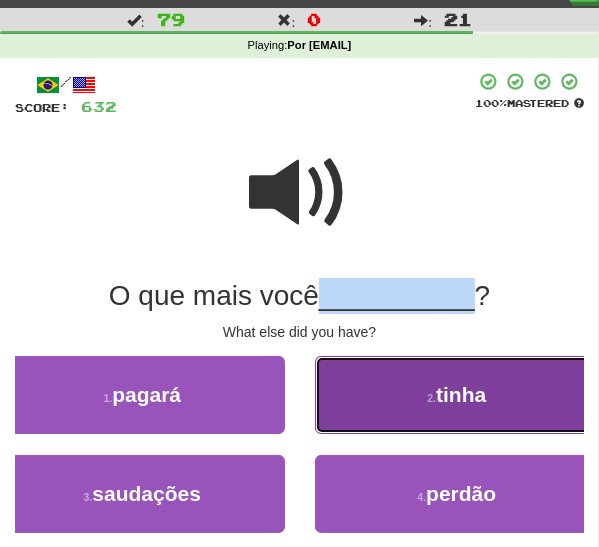 click on "tinha" at bounding box center (461, 394) 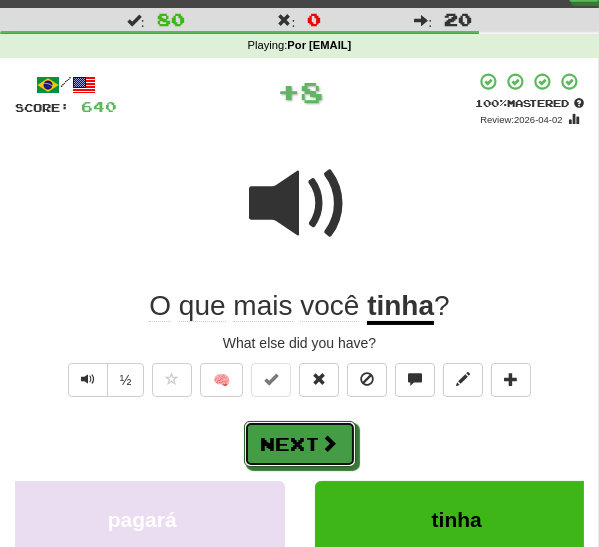 click on "Next" at bounding box center (300, 444) 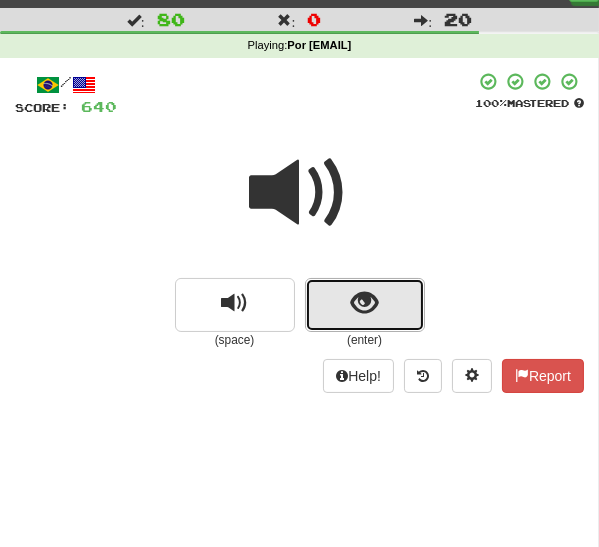 click at bounding box center [364, 303] 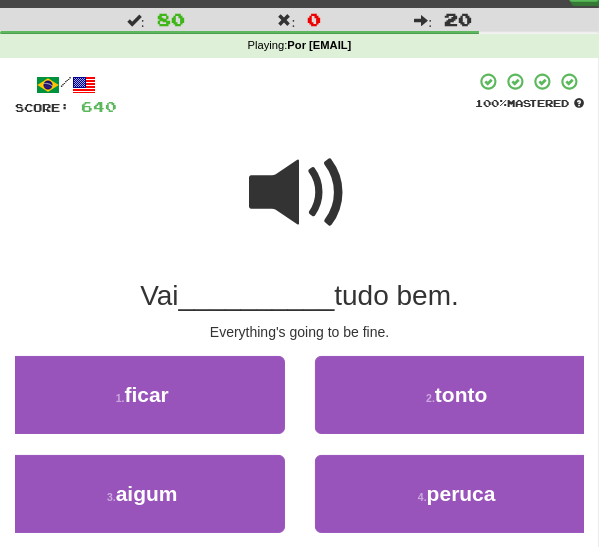 click on "/ Score: 640 100 % Mastered Vai __________ tudo bem. Everything's going to be fine. 1 . ficar 2 . tonto 3 . [NAME] 4 . peruca Help! Report" at bounding box center (299, 335) 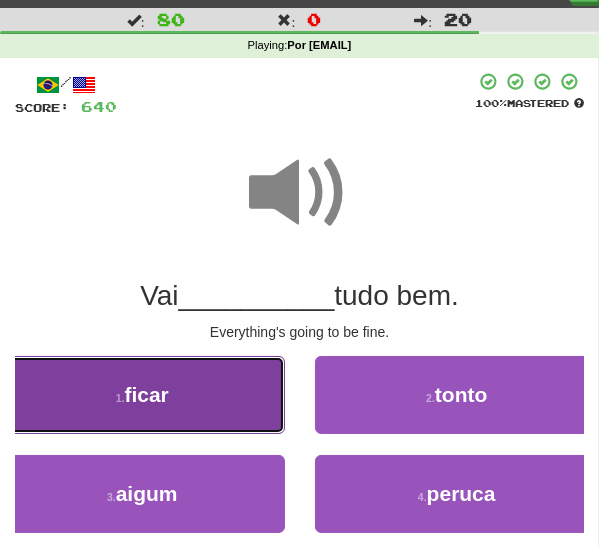 click on "1 .  ficar" at bounding box center [142, 395] 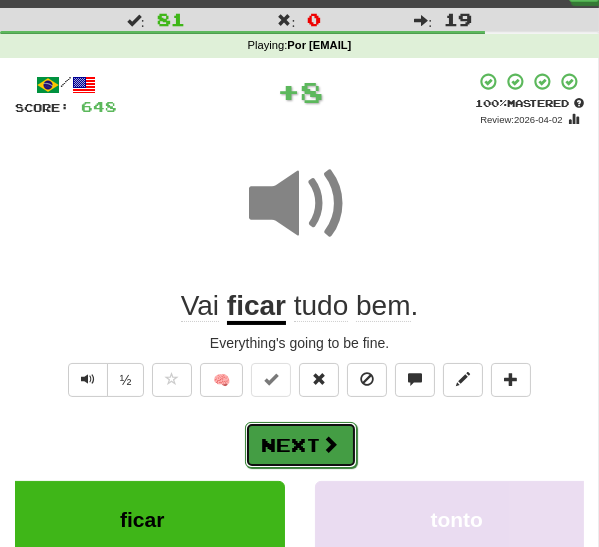 click on "Next" at bounding box center [301, 445] 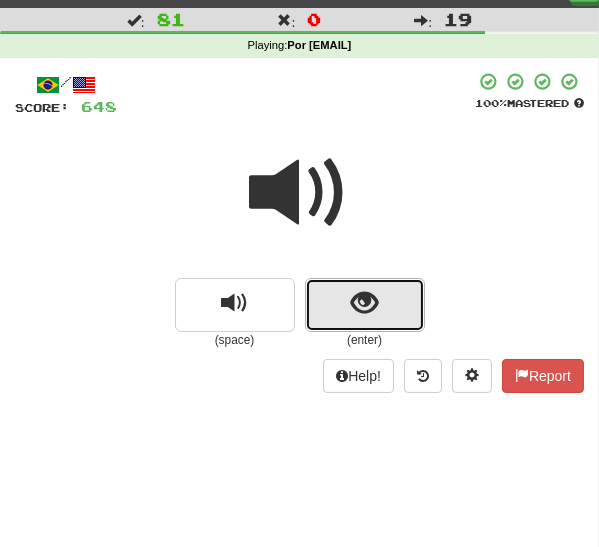 click at bounding box center [364, 303] 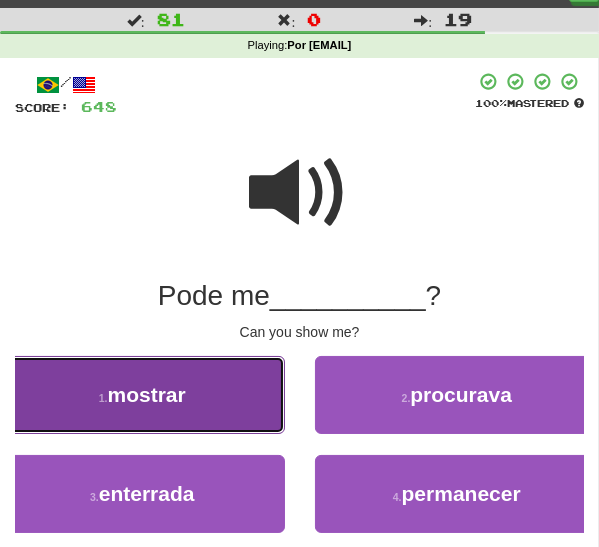 click on "mostrar" at bounding box center [147, 394] 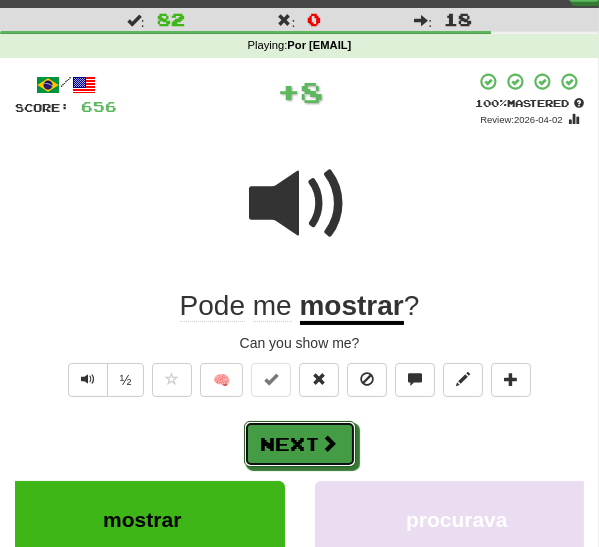click on "Next" at bounding box center (300, 444) 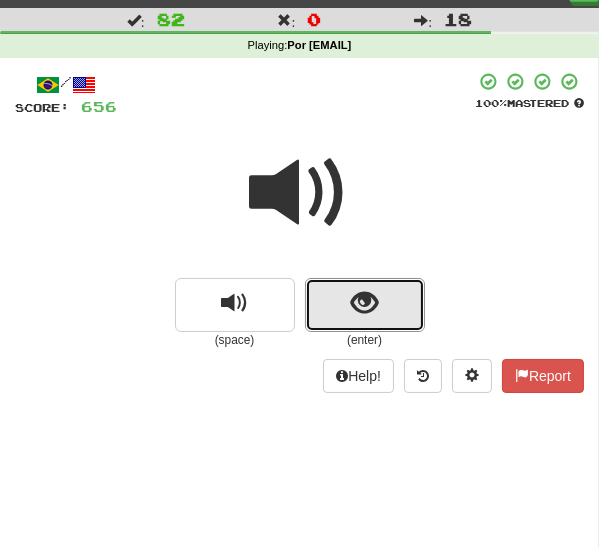 click at bounding box center (364, 303) 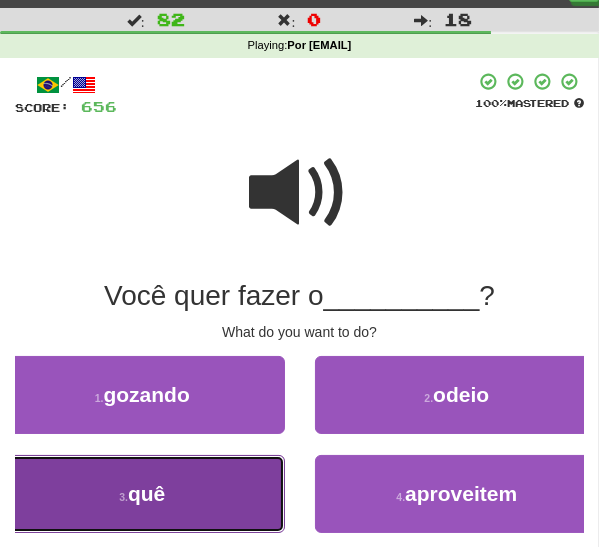click on "3 .  quê" at bounding box center (142, 494) 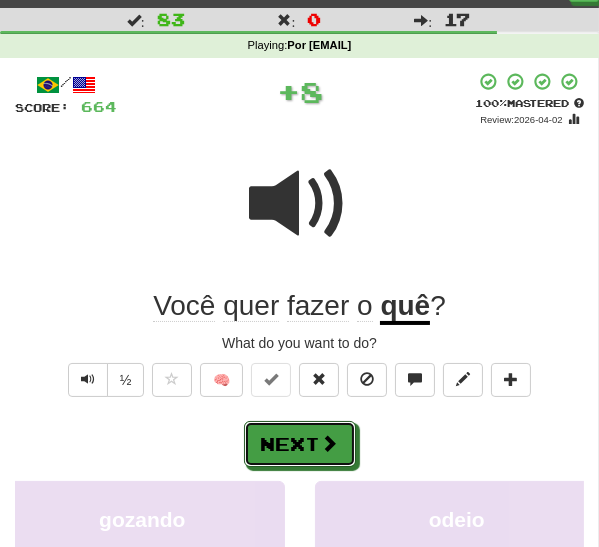 click at bounding box center [330, 443] 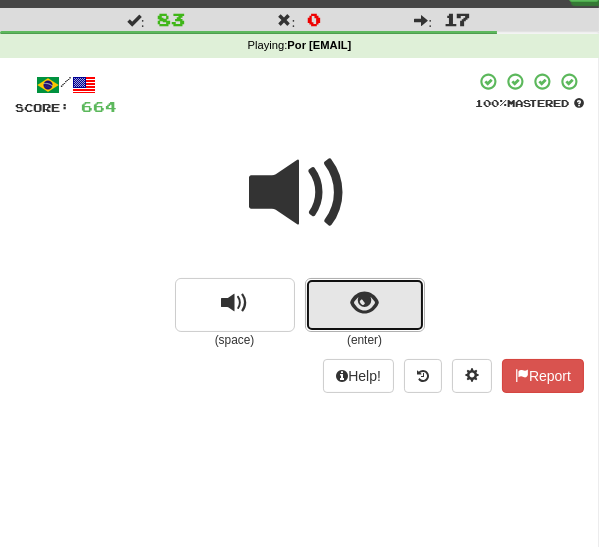 click at bounding box center [365, 305] 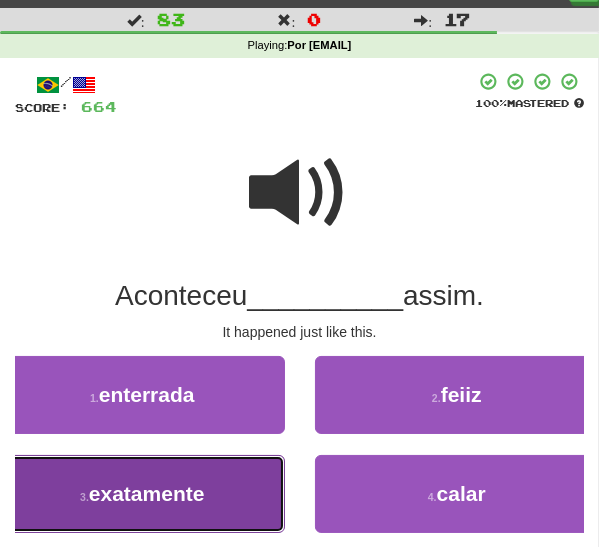 click on "exatamente" at bounding box center [147, 493] 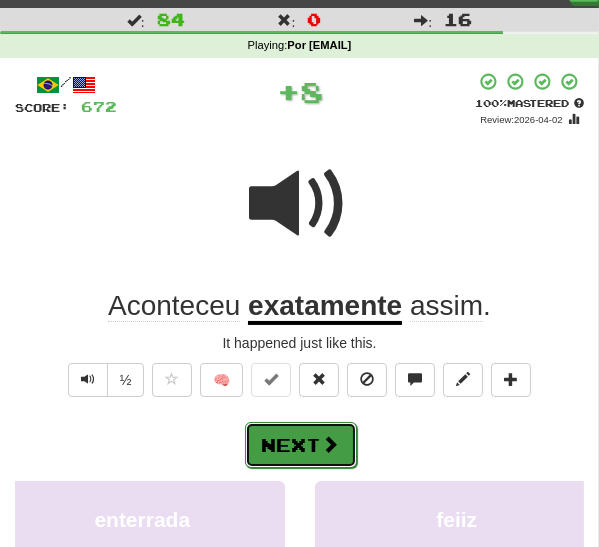 click on "Next" at bounding box center (301, 445) 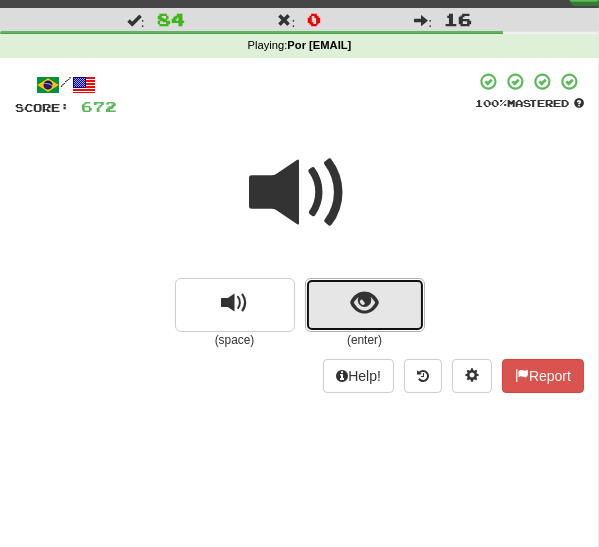click at bounding box center [364, 303] 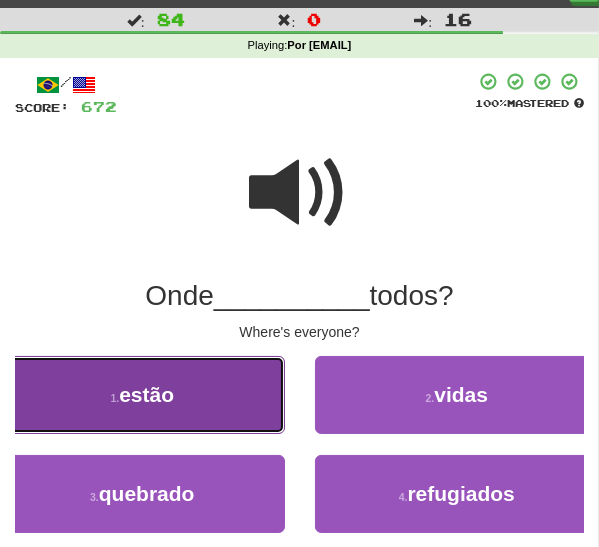 click on "1 .  estão" at bounding box center (142, 395) 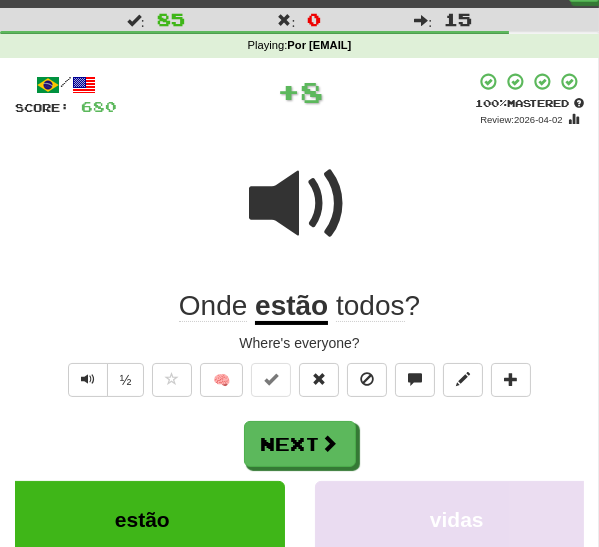 click on "Next" at bounding box center [299, 444] 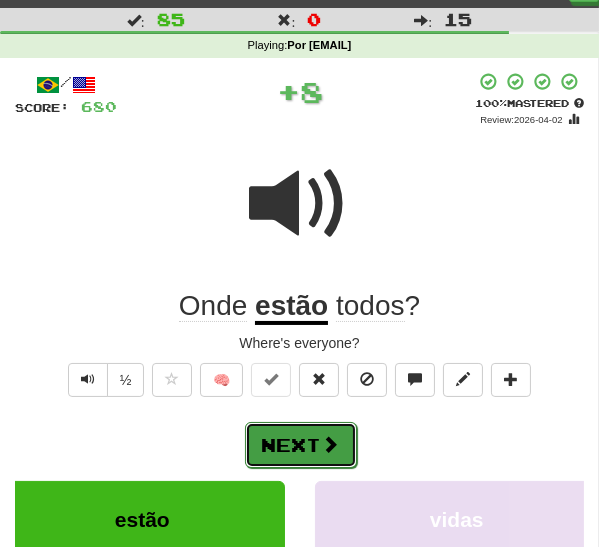 click on "Next" at bounding box center [301, 445] 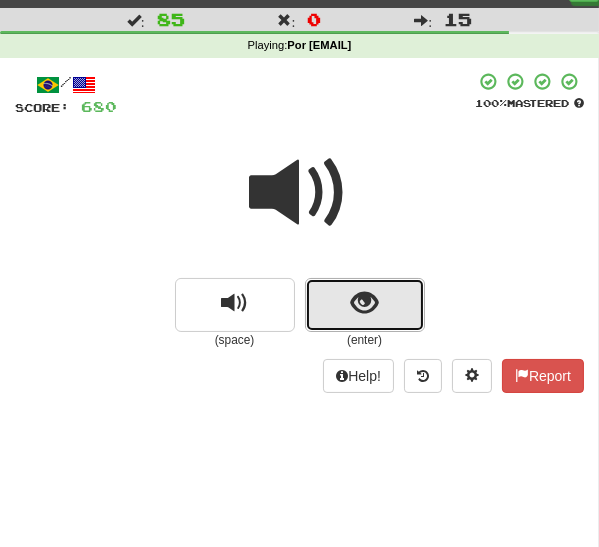 click at bounding box center [365, 305] 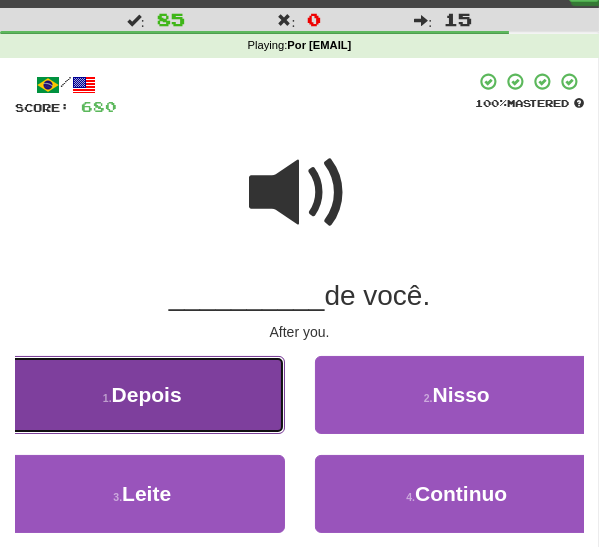 click on "1 .  Depois" at bounding box center [142, 395] 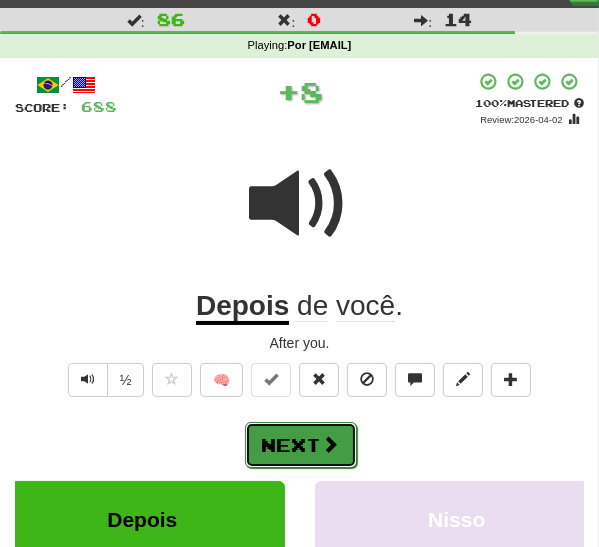 click at bounding box center (331, 444) 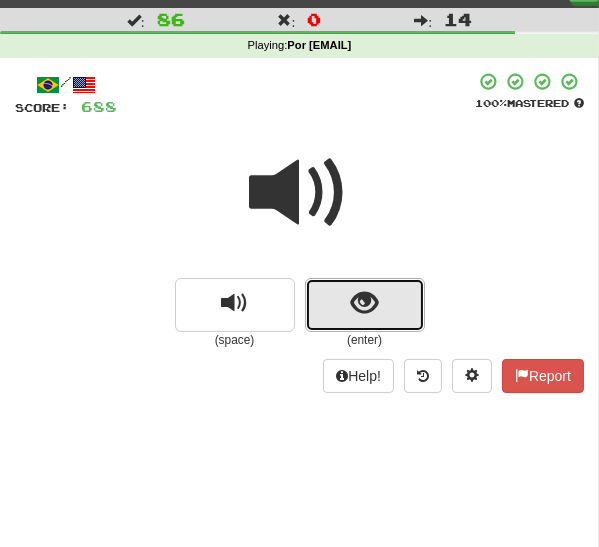 click at bounding box center [365, 305] 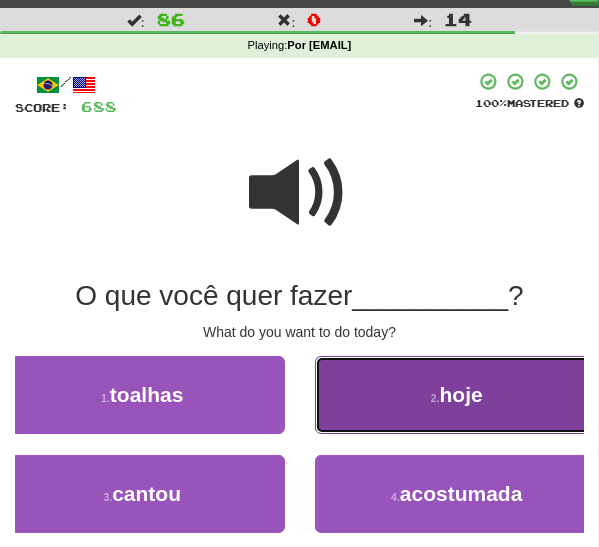click on "2 ." at bounding box center (435, 398) 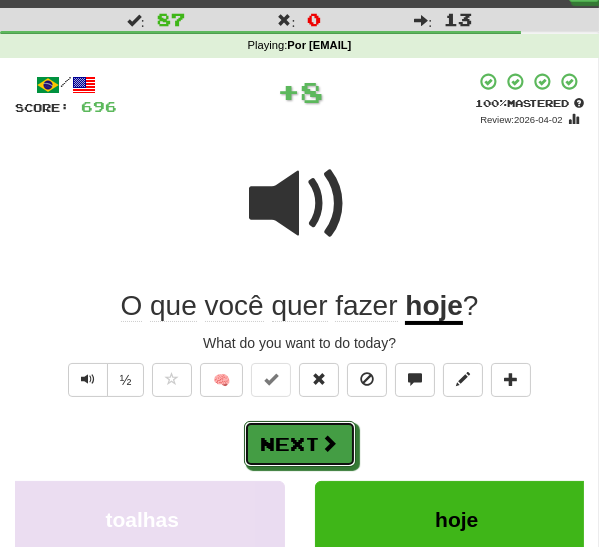 click on "Next" at bounding box center (300, 444) 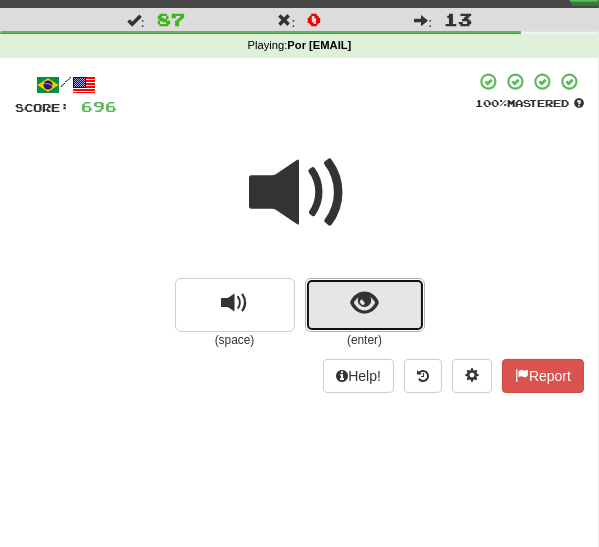 click at bounding box center [365, 305] 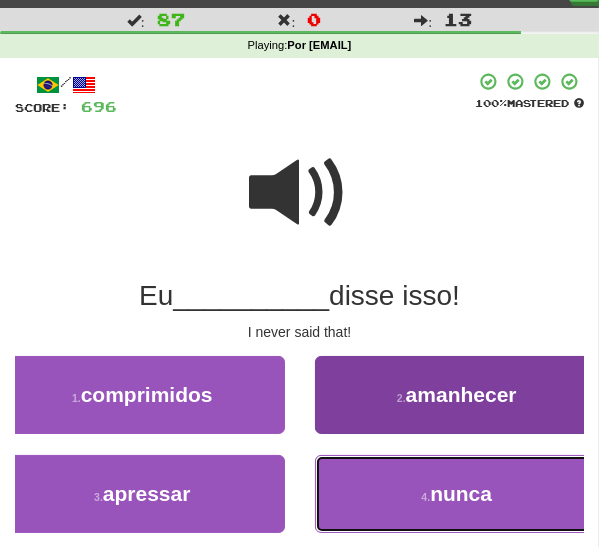 click on "4 .  nunca" at bounding box center [457, 494] 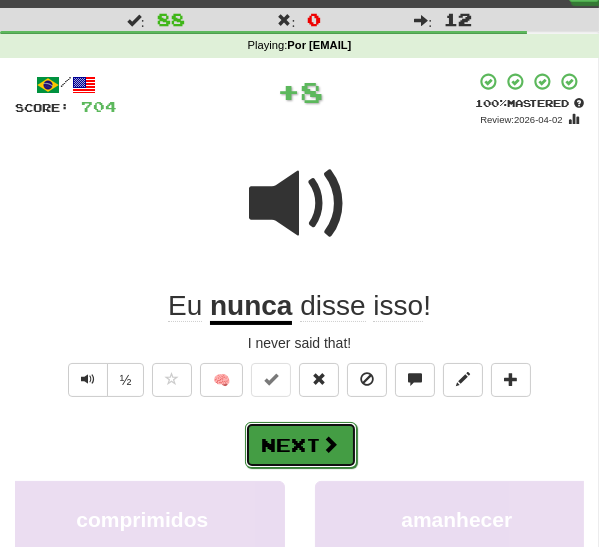 click on "Next" at bounding box center (301, 445) 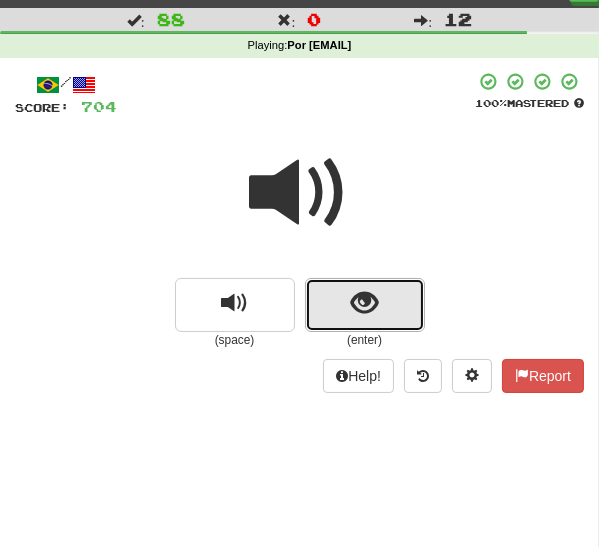 click at bounding box center [364, 303] 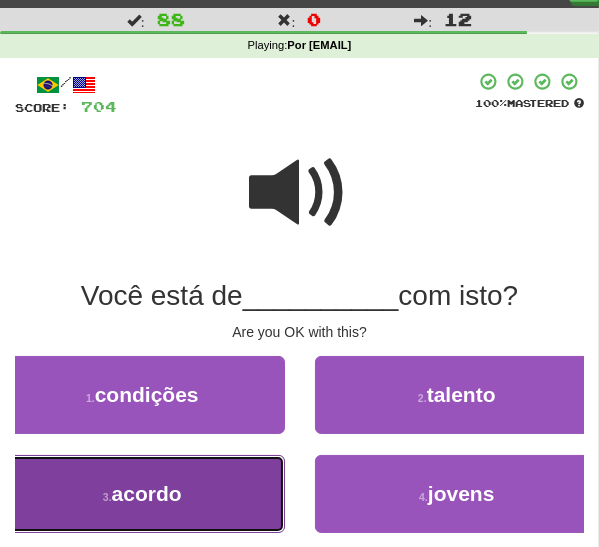 click on "3 .  acordo" at bounding box center [142, 494] 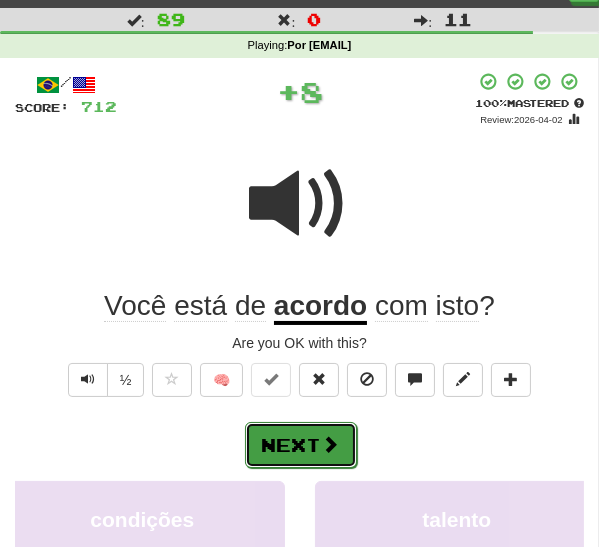 click on "Next" at bounding box center [301, 445] 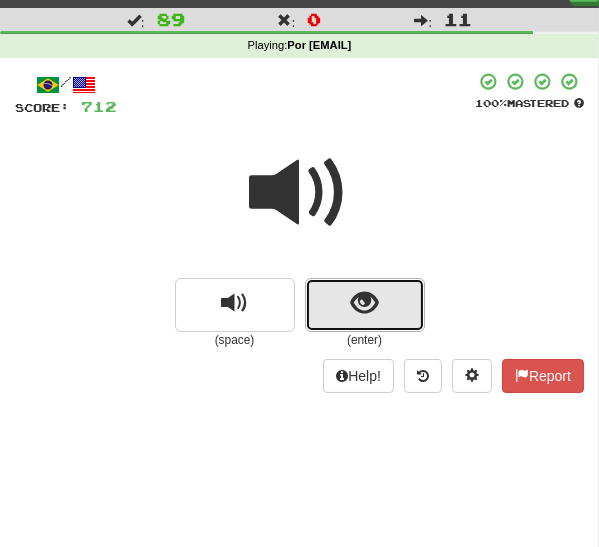 click at bounding box center [365, 305] 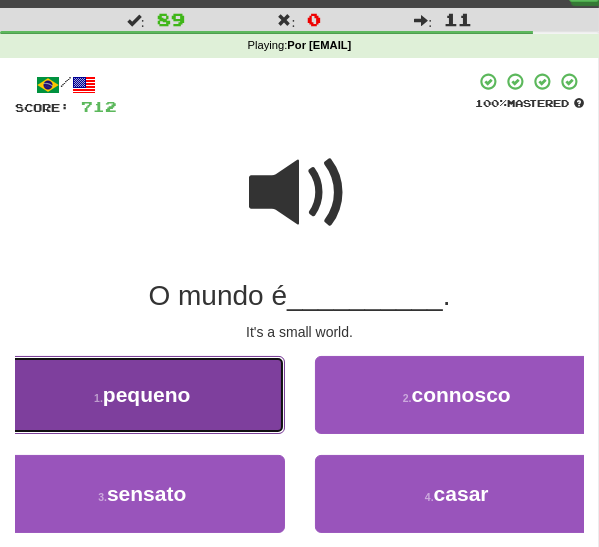 click on "1 .  pequeno" at bounding box center [142, 395] 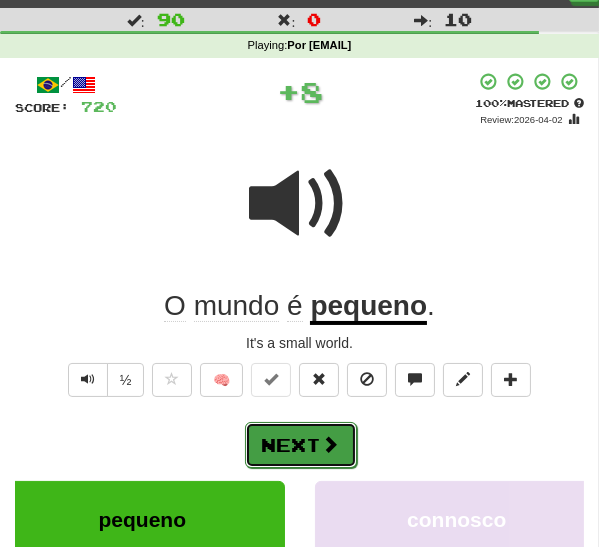 click on "Next" at bounding box center (301, 445) 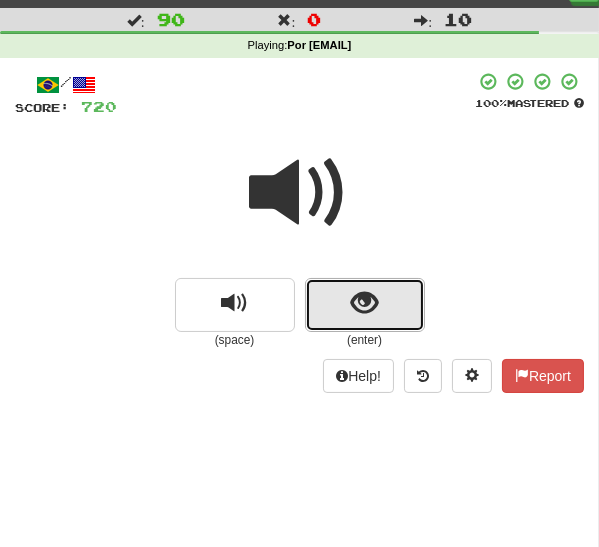 click at bounding box center (365, 305) 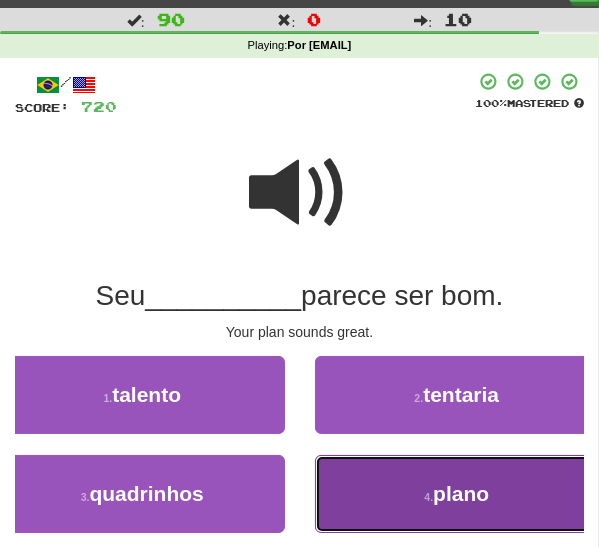 click on "4 .  plano" at bounding box center (457, 494) 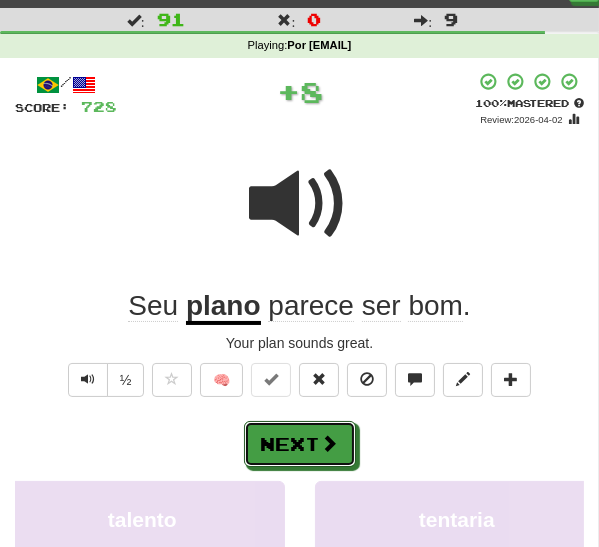 click on "Next" at bounding box center (300, 444) 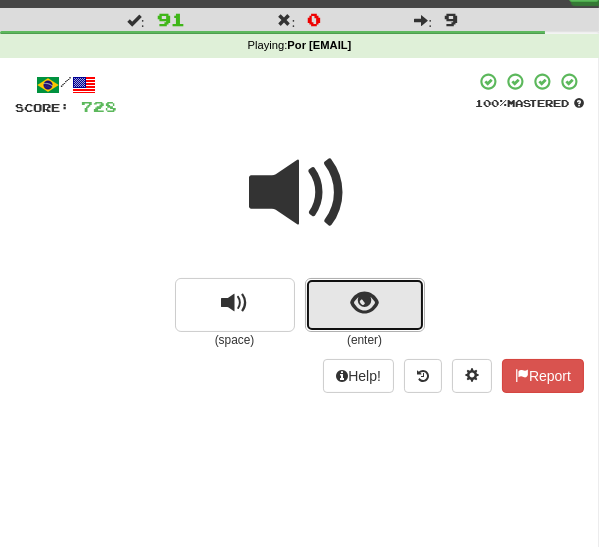 click at bounding box center (364, 303) 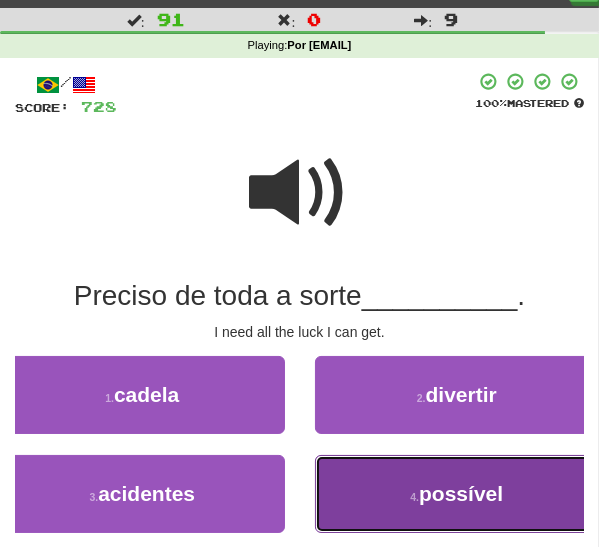 click on "4 .  possível" at bounding box center [457, 494] 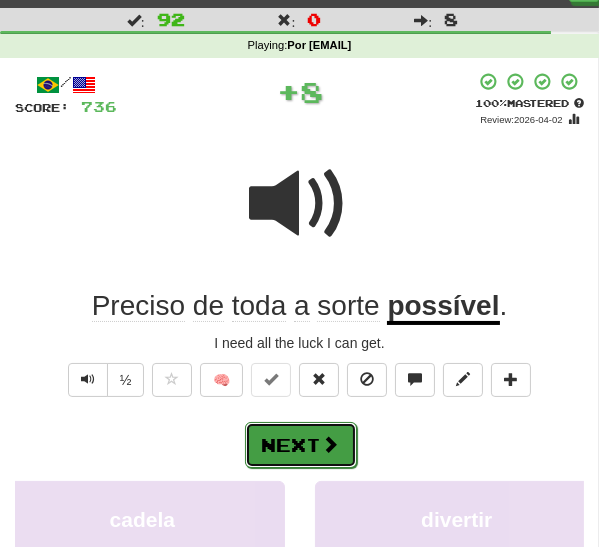 click on "Next" at bounding box center [301, 445] 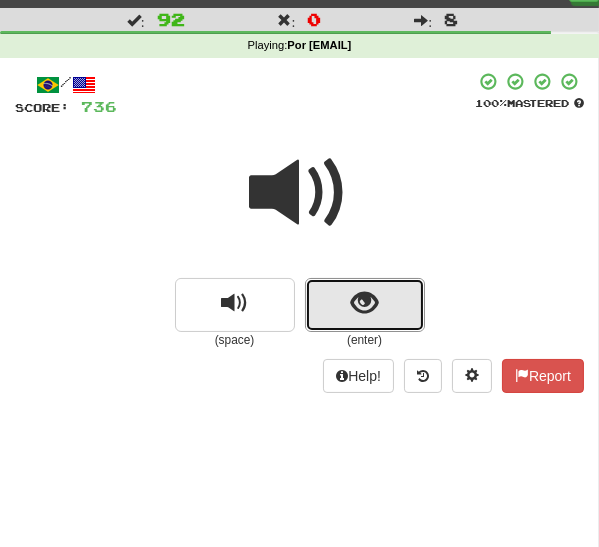 click at bounding box center (365, 305) 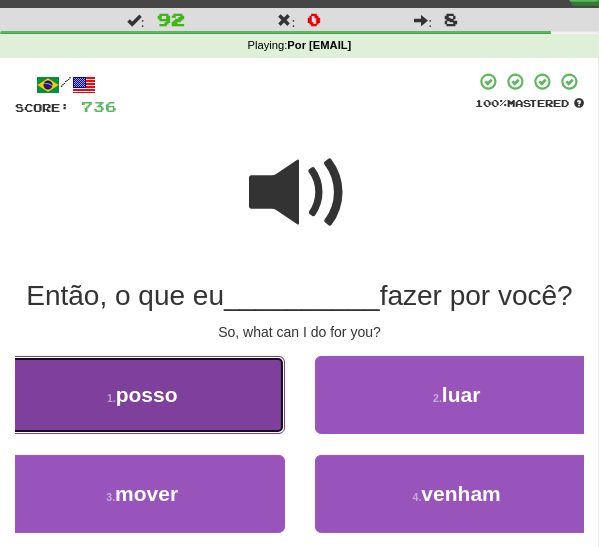 click on "1 .  posso" at bounding box center (142, 395) 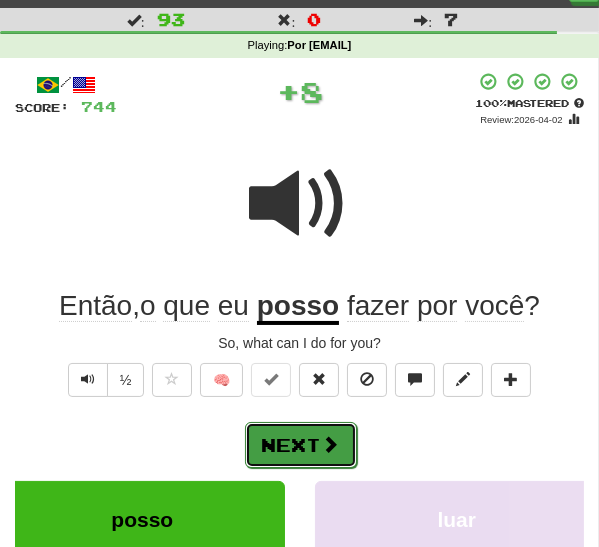 click on "Next" at bounding box center [301, 445] 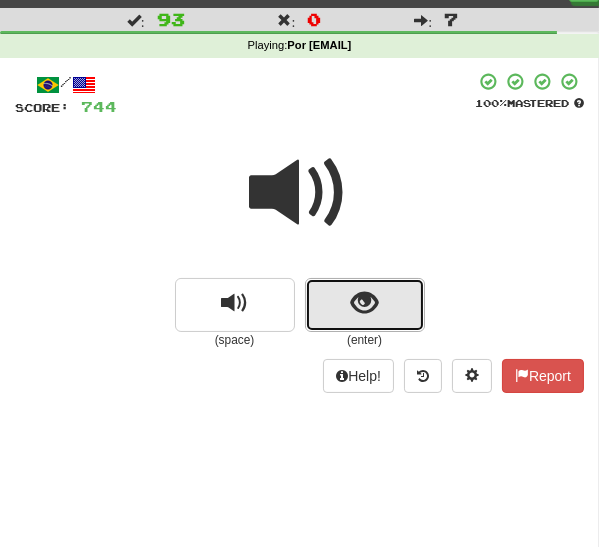 click at bounding box center [364, 303] 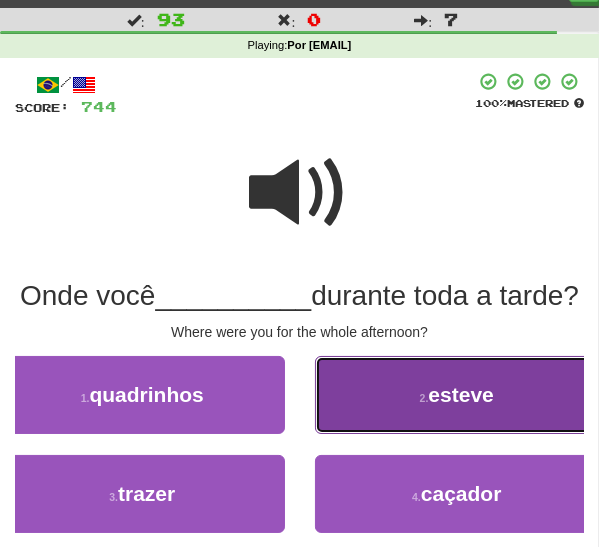click on "2 .  esteve" at bounding box center (457, 395) 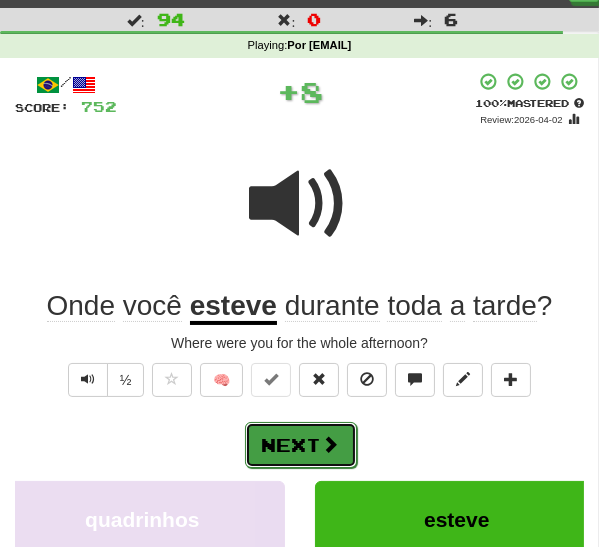 click on "Next" at bounding box center [301, 445] 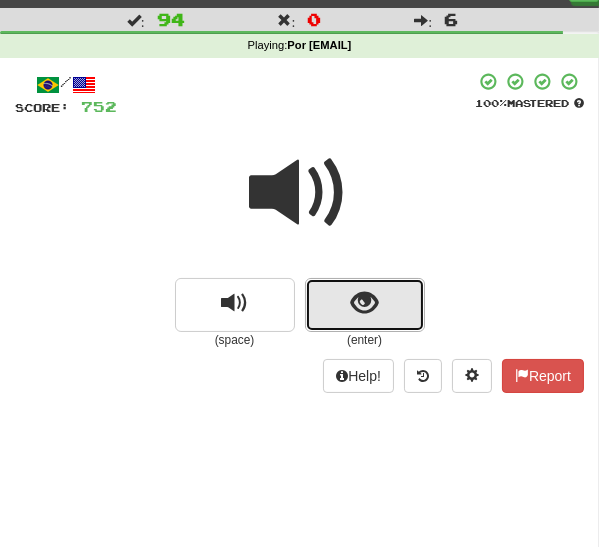 click at bounding box center [365, 305] 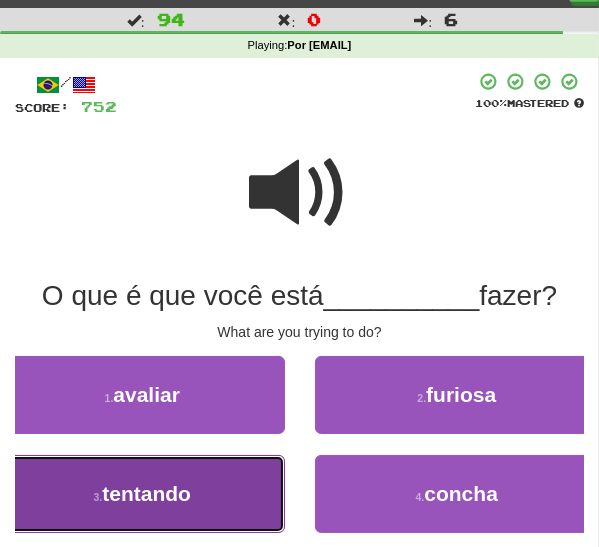 click on "3 .  tentando" at bounding box center (142, 494) 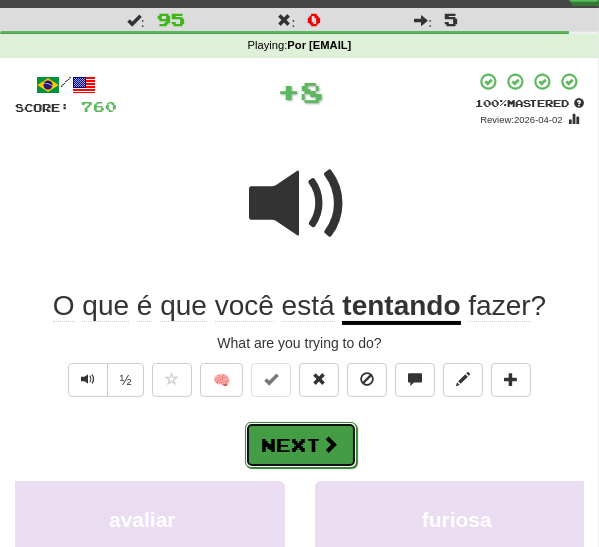 click on "Next" at bounding box center (301, 445) 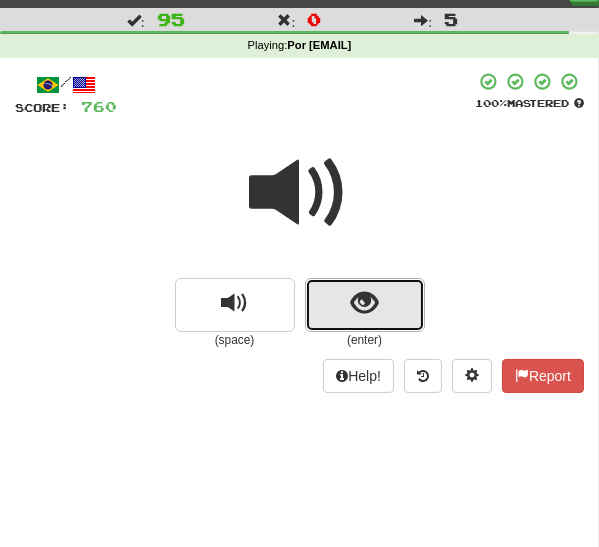 click at bounding box center (365, 305) 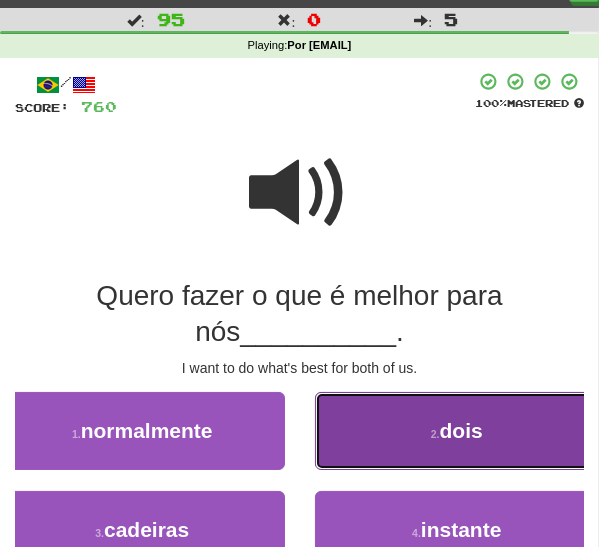 click on "2 .  dois" at bounding box center [457, 431] 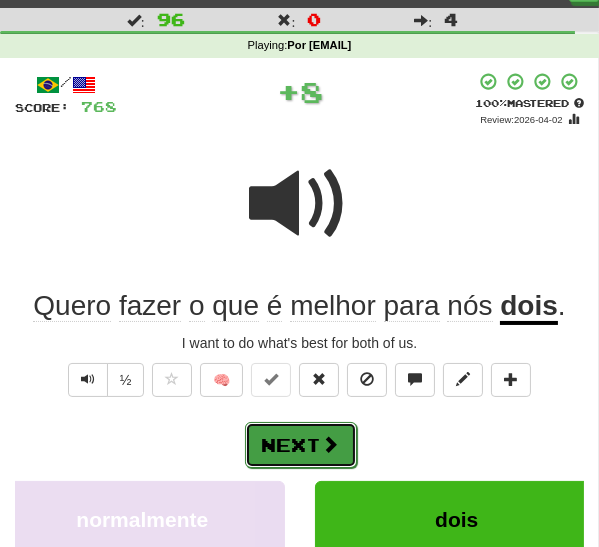 click at bounding box center [331, 444] 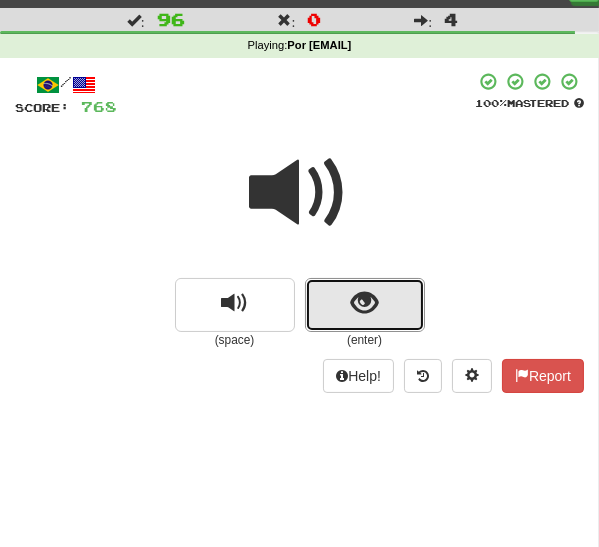 click at bounding box center (365, 305) 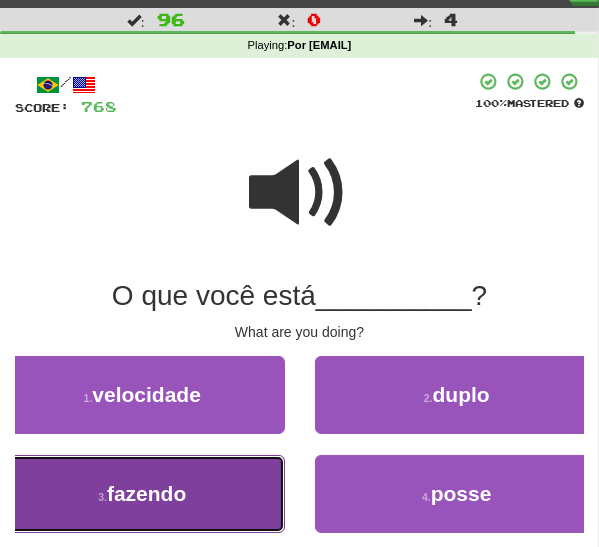 click on "3 .  fazendo" at bounding box center [142, 494] 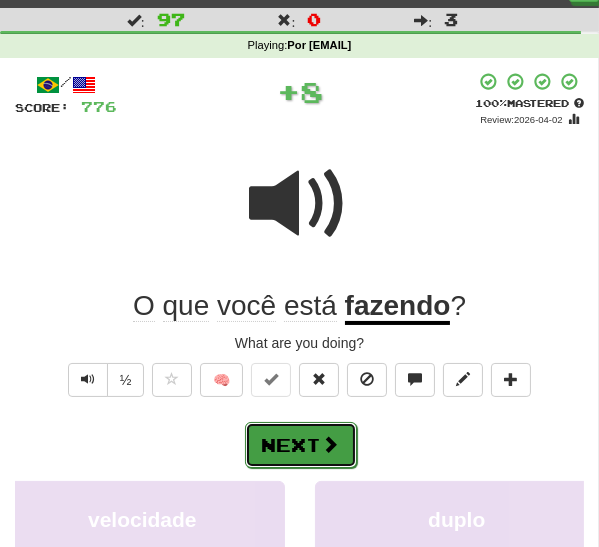 click on "Next" at bounding box center [301, 445] 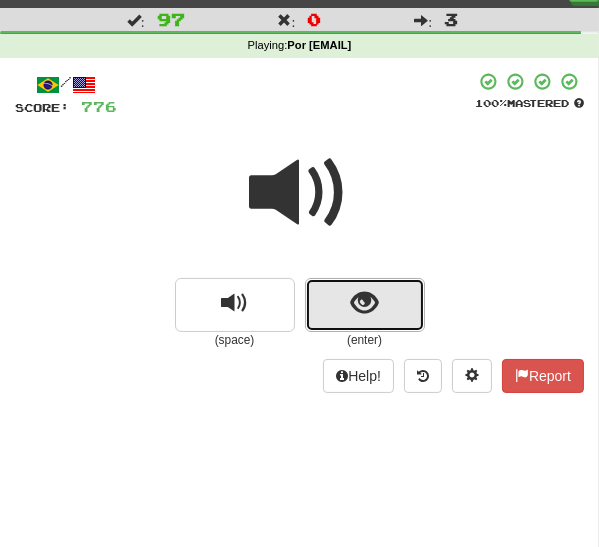 click at bounding box center (364, 303) 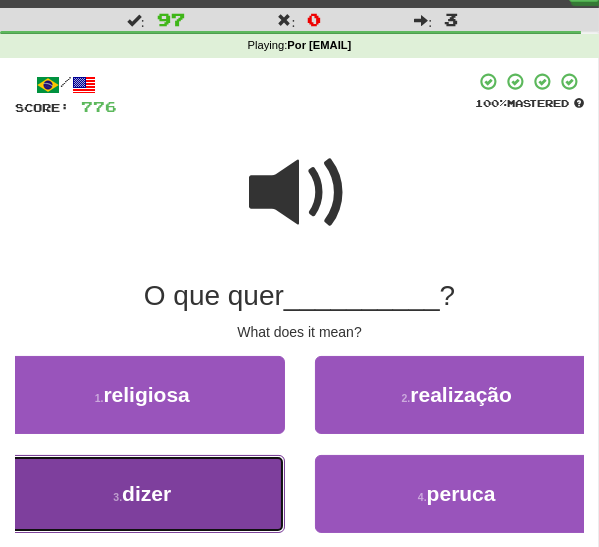 click on "3 .  dizer" at bounding box center [142, 494] 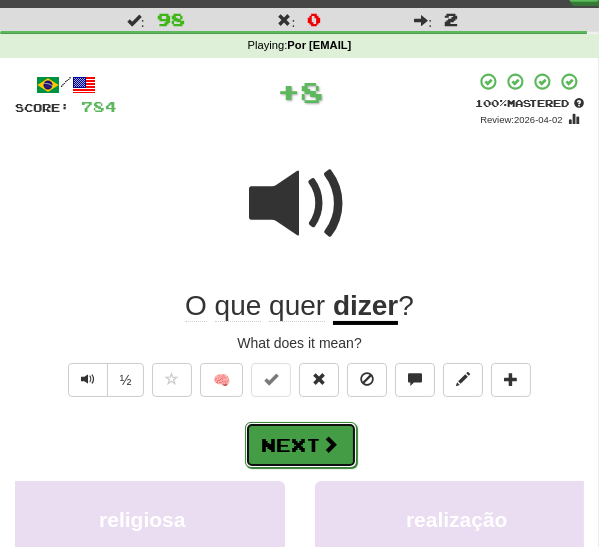 click on "Next" at bounding box center [301, 445] 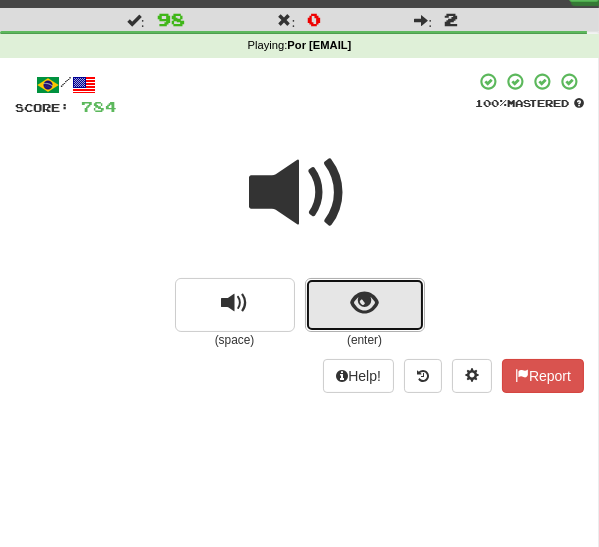 click at bounding box center [365, 305] 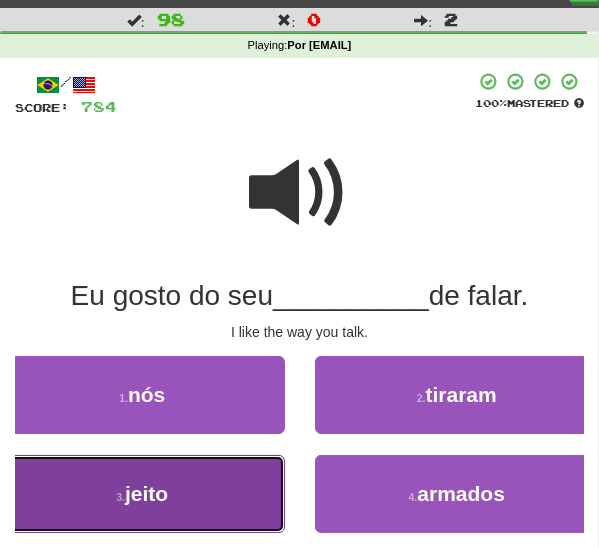 click on "3 .  jeito" at bounding box center [142, 494] 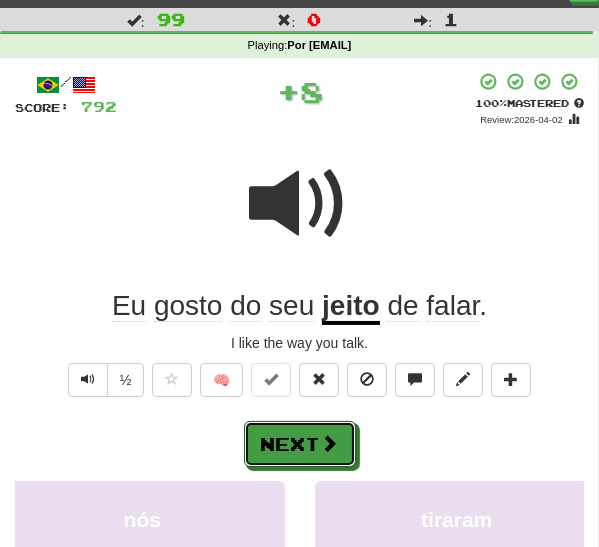 click on "Next" at bounding box center [300, 444] 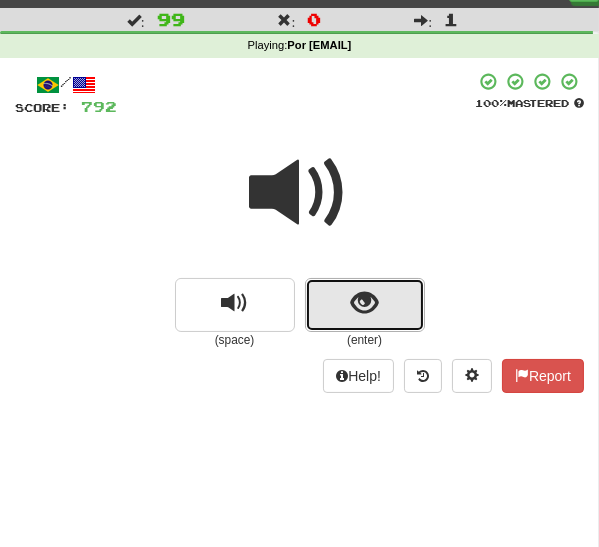 click at bounding box center [364, 303] 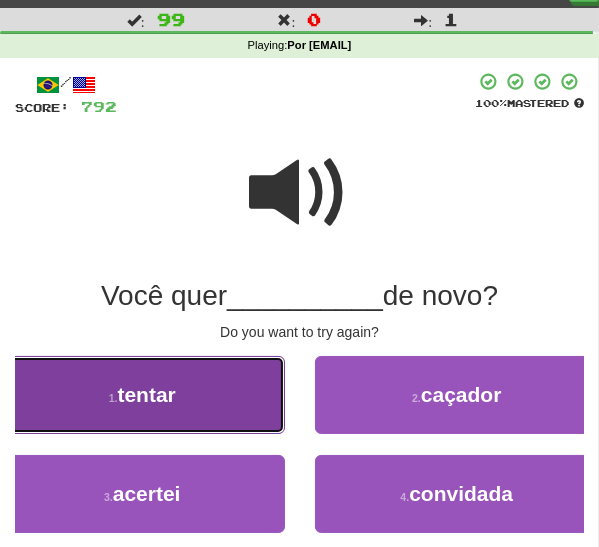 click on "1 .  tentar" at bounding box center [142, 395] 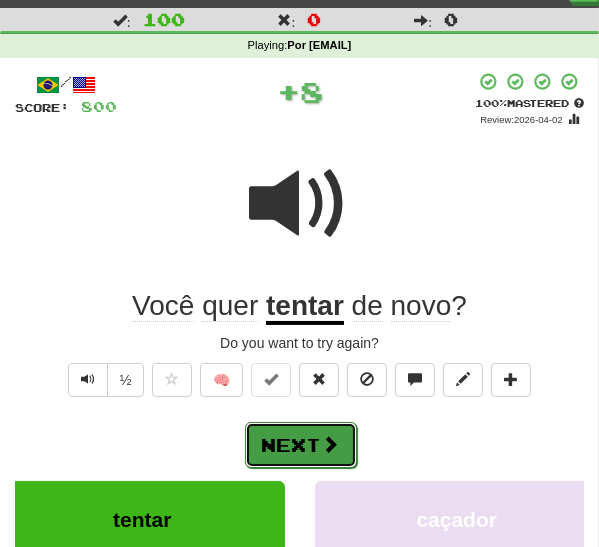 click on "Next" at bounding box center (301, 445) 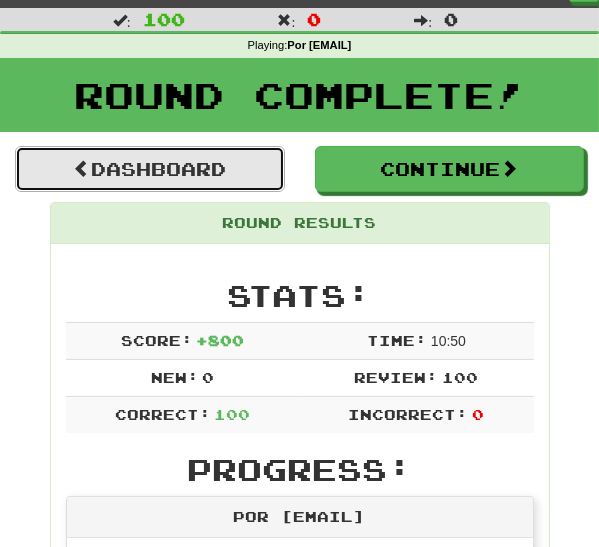 click on "Dashboard" at bounding box center [150, 169] 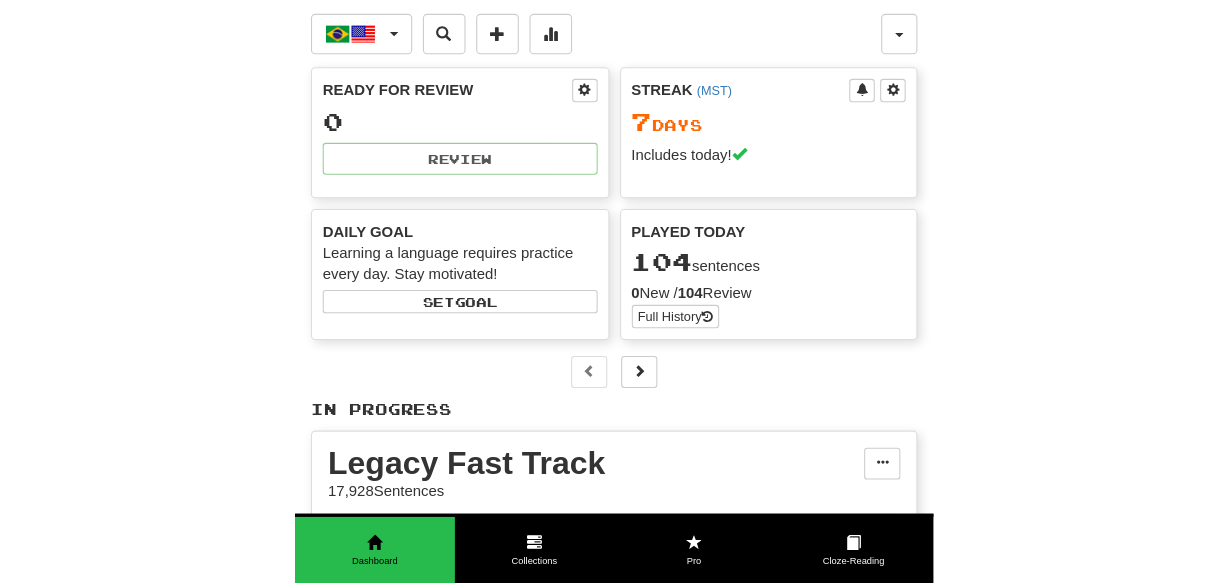 scroll, scrollTop: 0, scrollLeft: 0, axis: both 